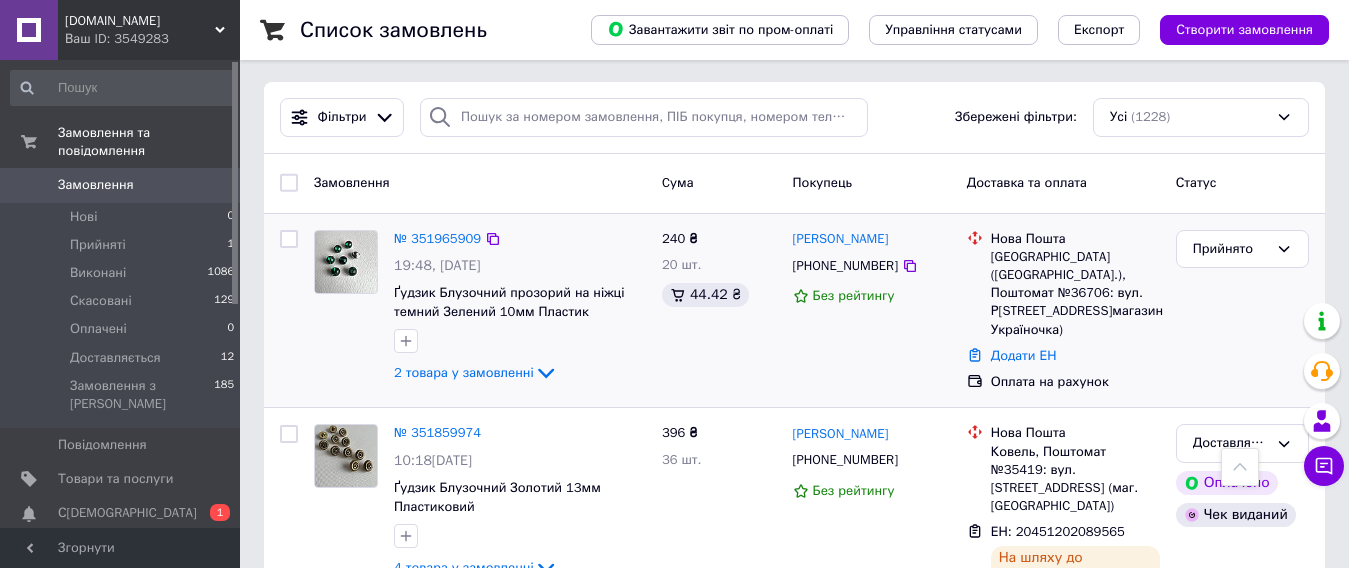 scroll, scrollTop: 0, scrollLeft: 0, axis: both 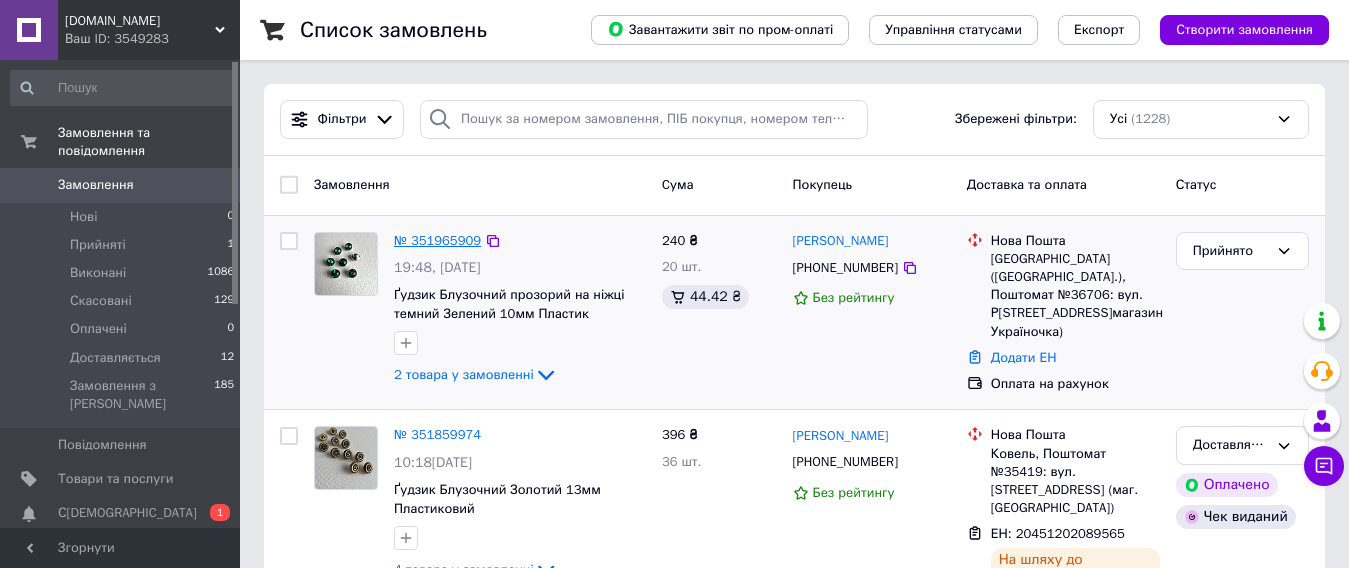 click on "№ 351965909" at bounding box center [437, 240] 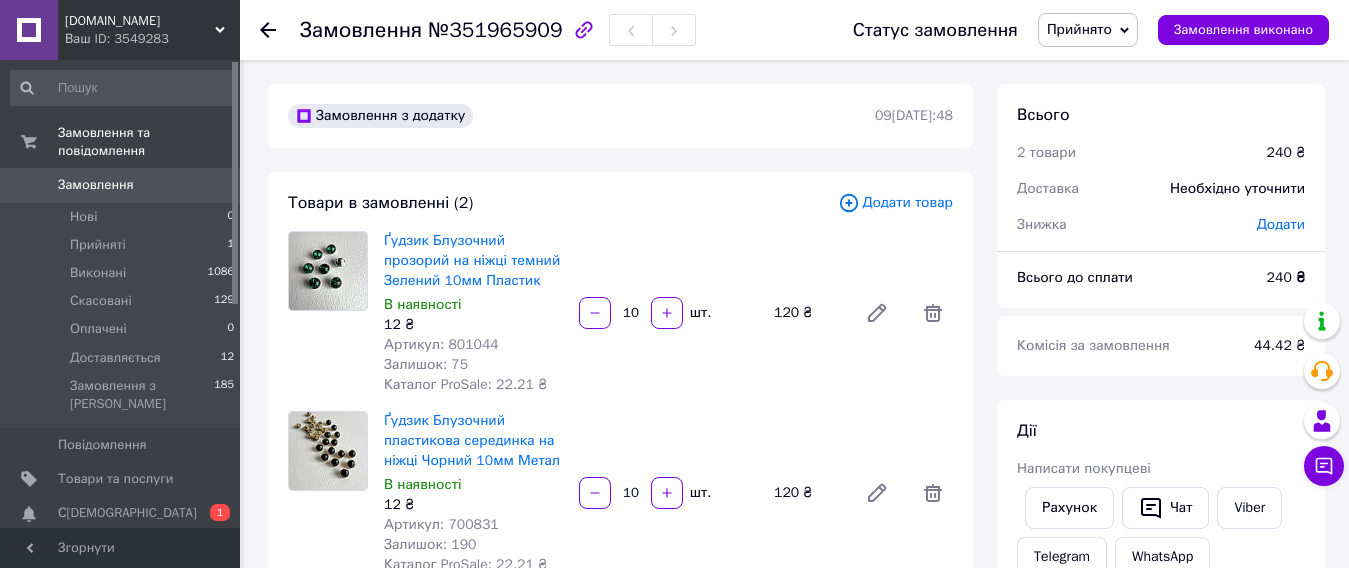 drag, startPoint x: 658, startPoint y: 451, endPoint x: 708, endPoint y: 522, distance: 86.83893 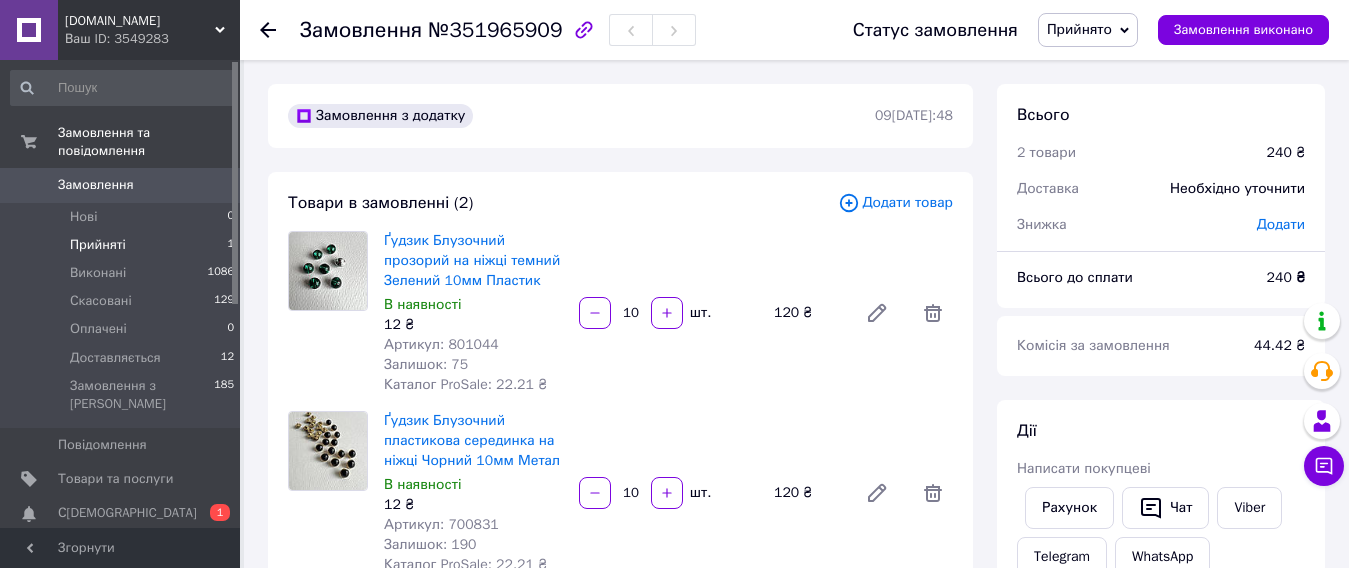 click on "Прийняті 1" at bounding box center [123, 245] 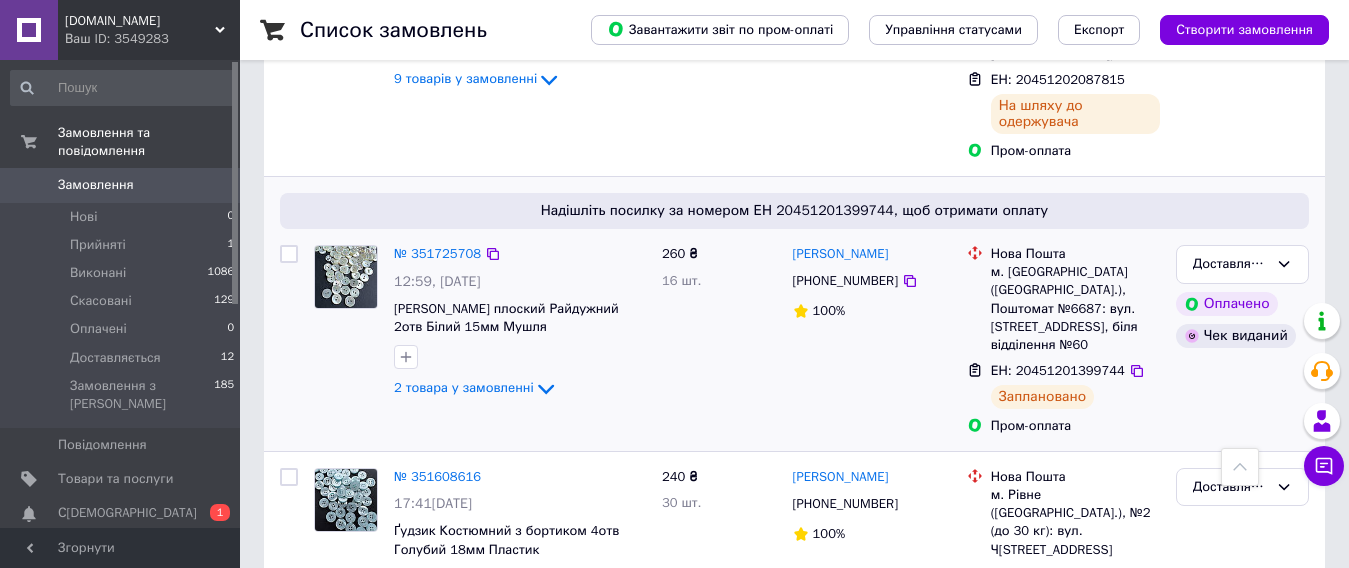 scroll, scrollTop: 1100, scrollLeft: 0, axis: vertical 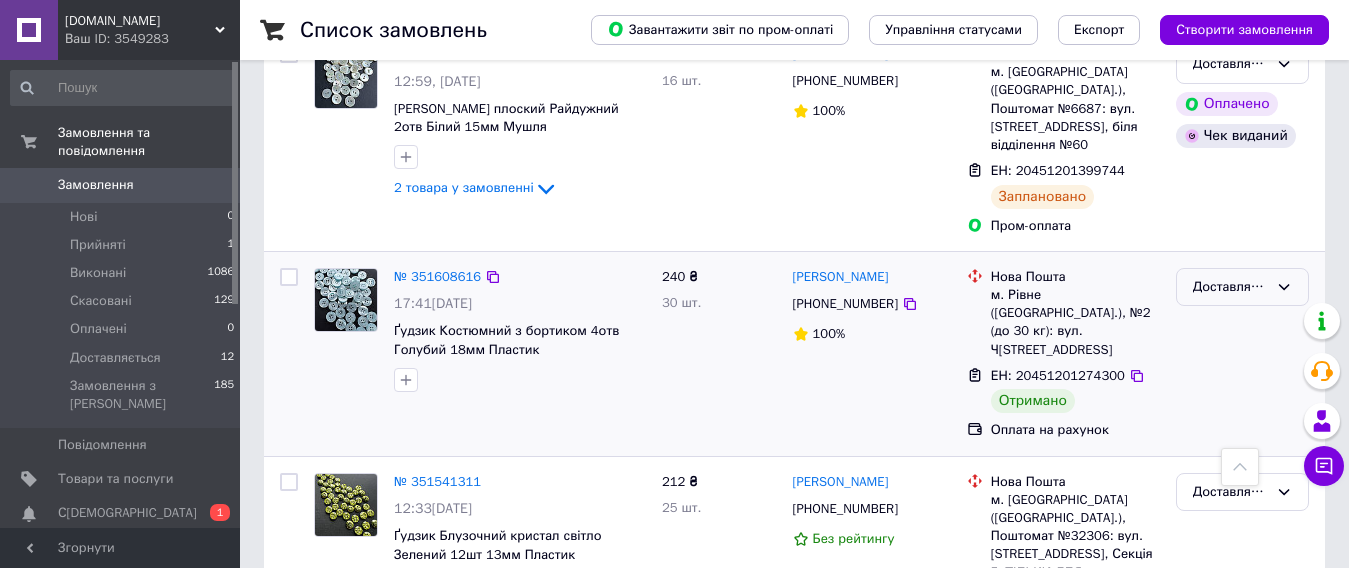 click on "Доставляється" at bounding box center [1230, 287] 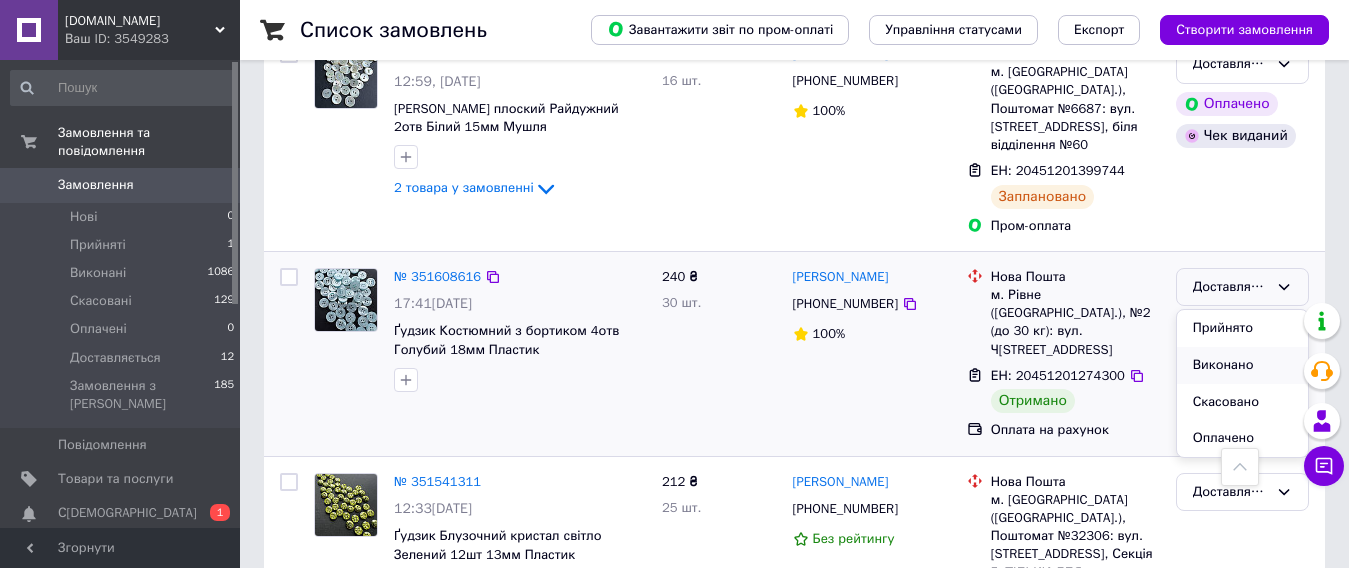 click on "Виконано" at bounding box center [1242, 365] 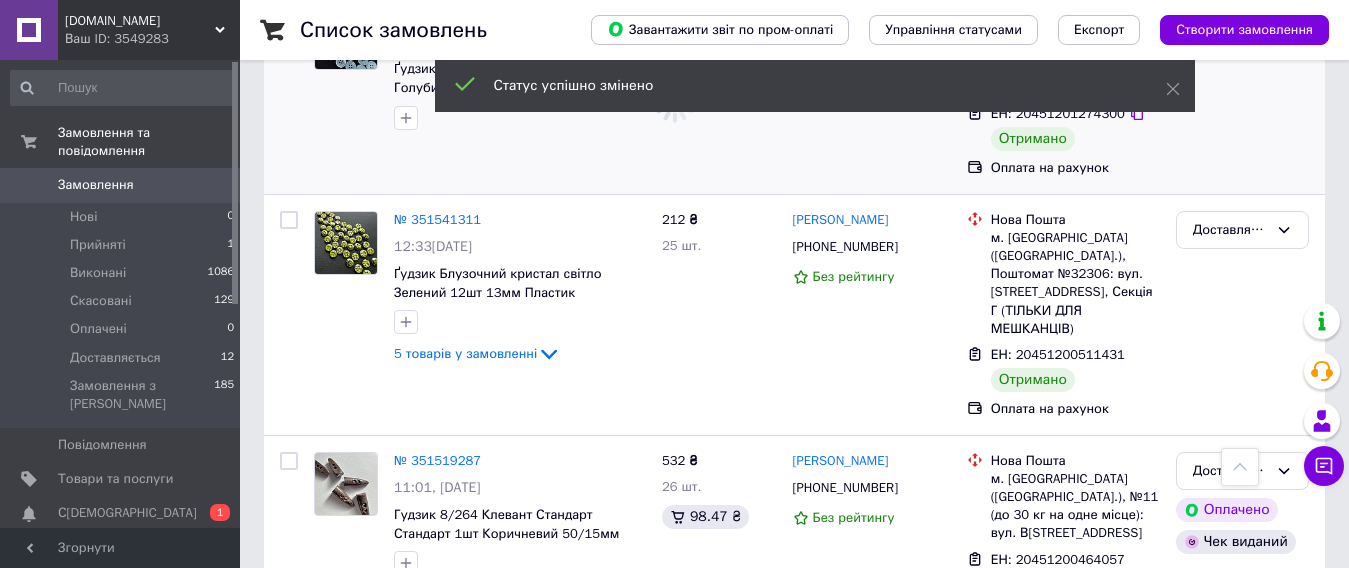 scroll, scrollTop: 1400, scrollLeft: 0, axis: vertical 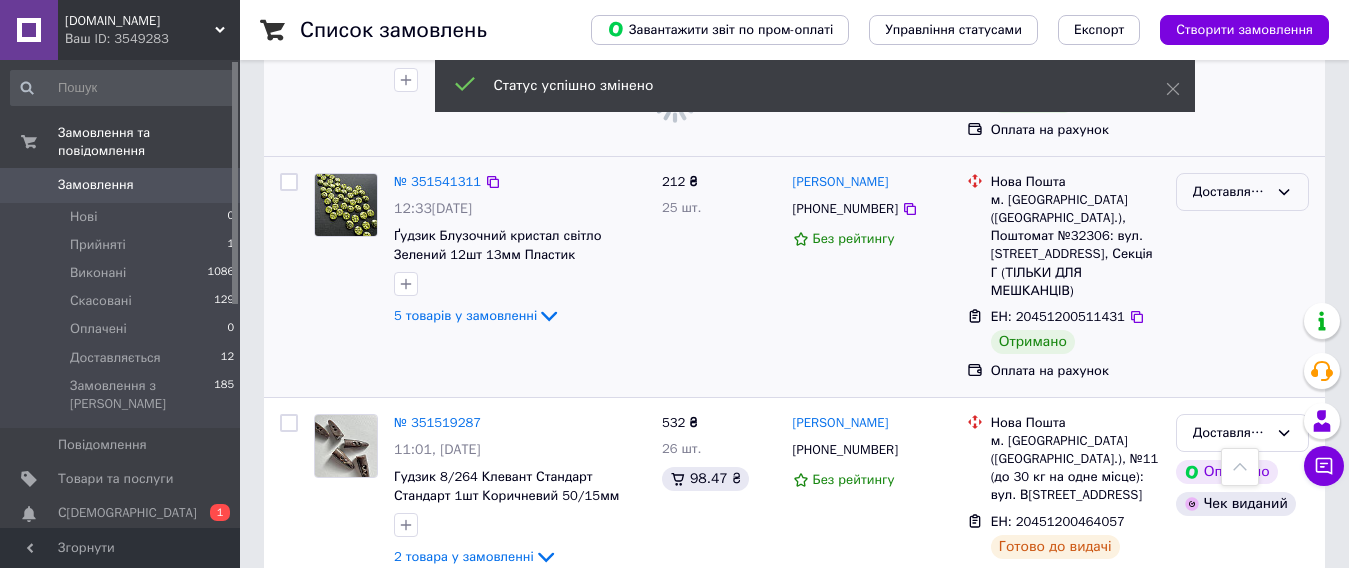 click 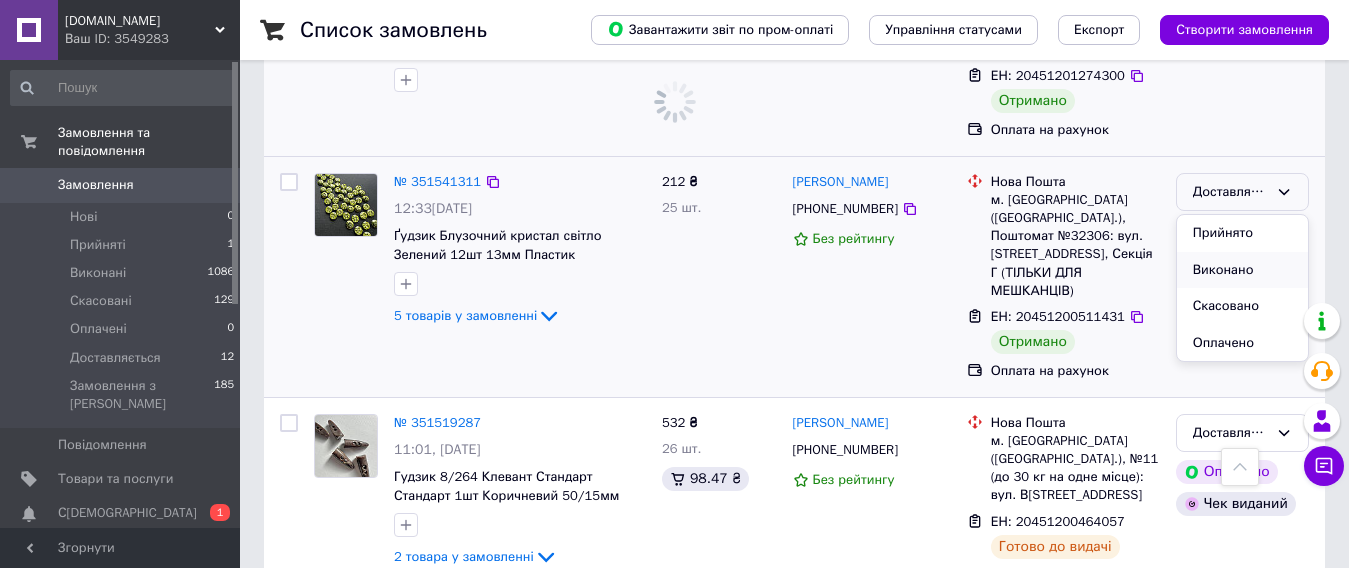 click on "Виконано" at bounding box center [1242, 270] 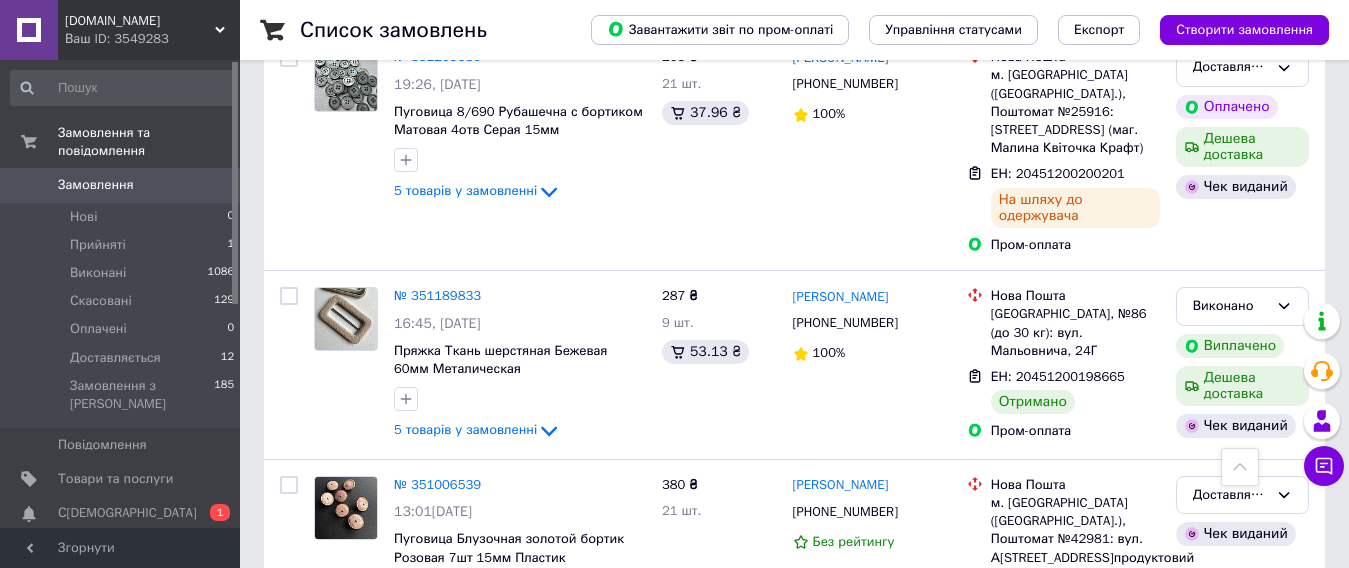 scroll, scrollTop: 2600, scrollLeft: 0, axis: vertical 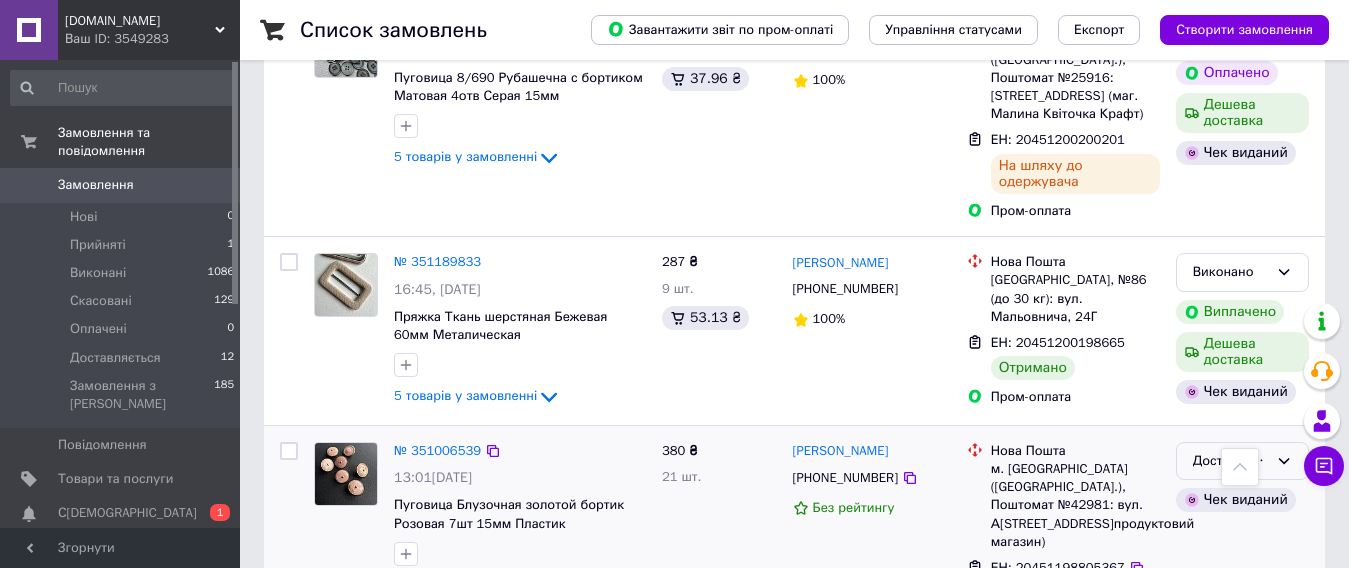 click on "Доставляється" at bounding box center (1230, 461) 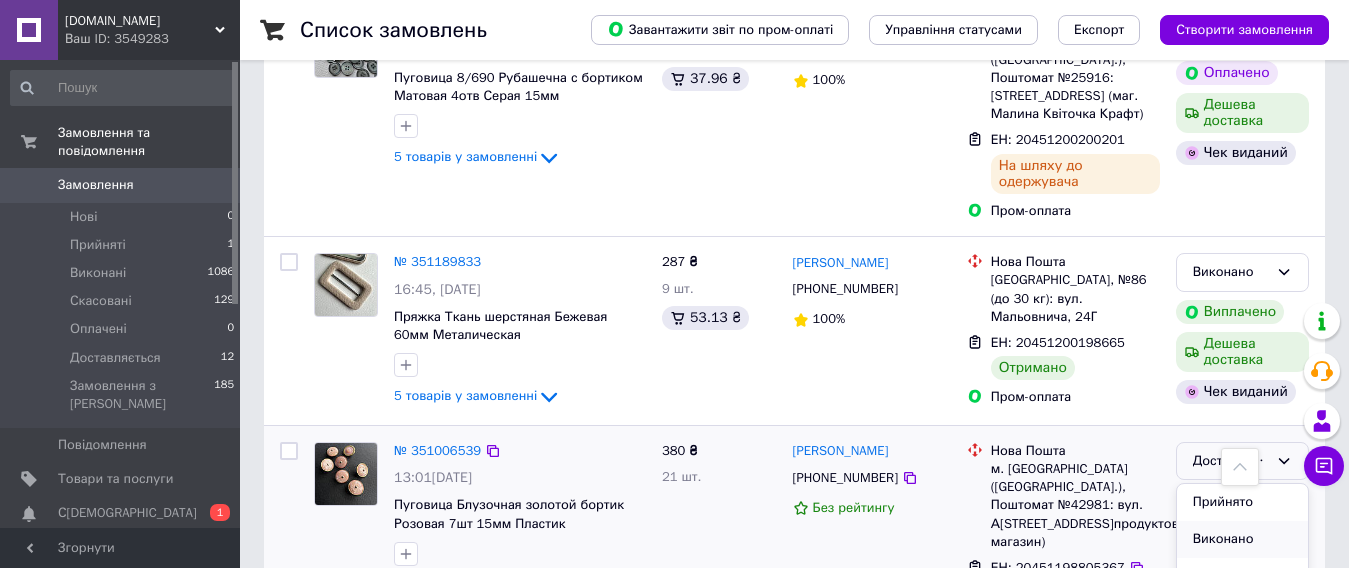 click on "Виконано" at bounding box center (1242, 539) 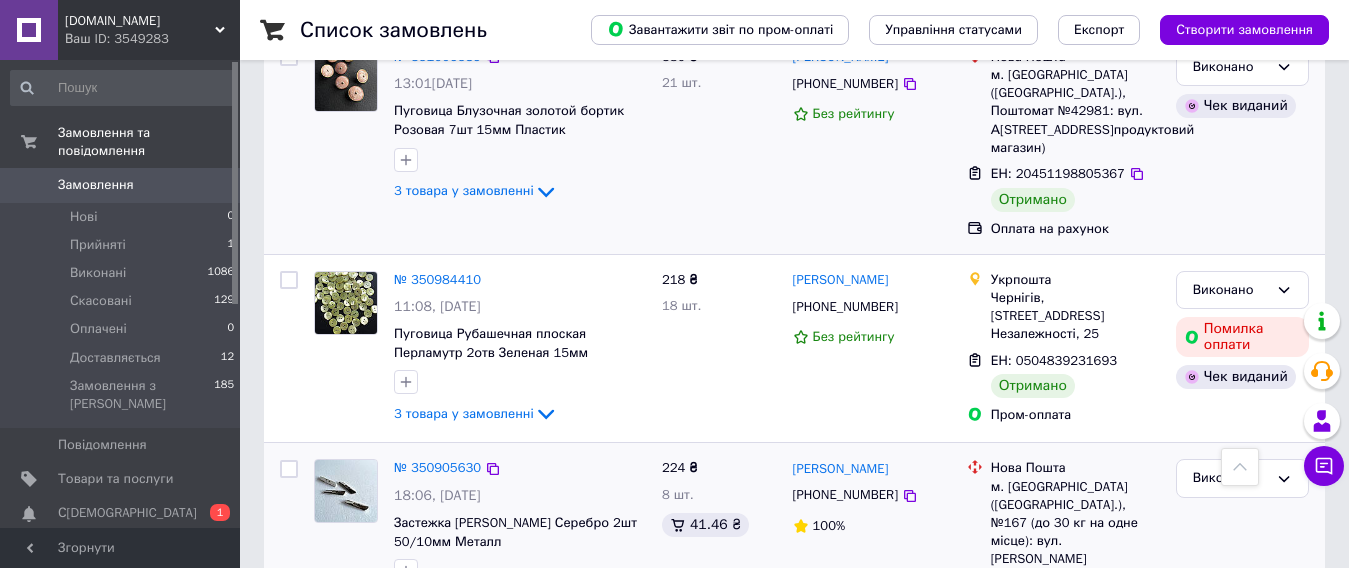 scroll, scrollTop: 3200, scrollLeft: 0, axis: vertical 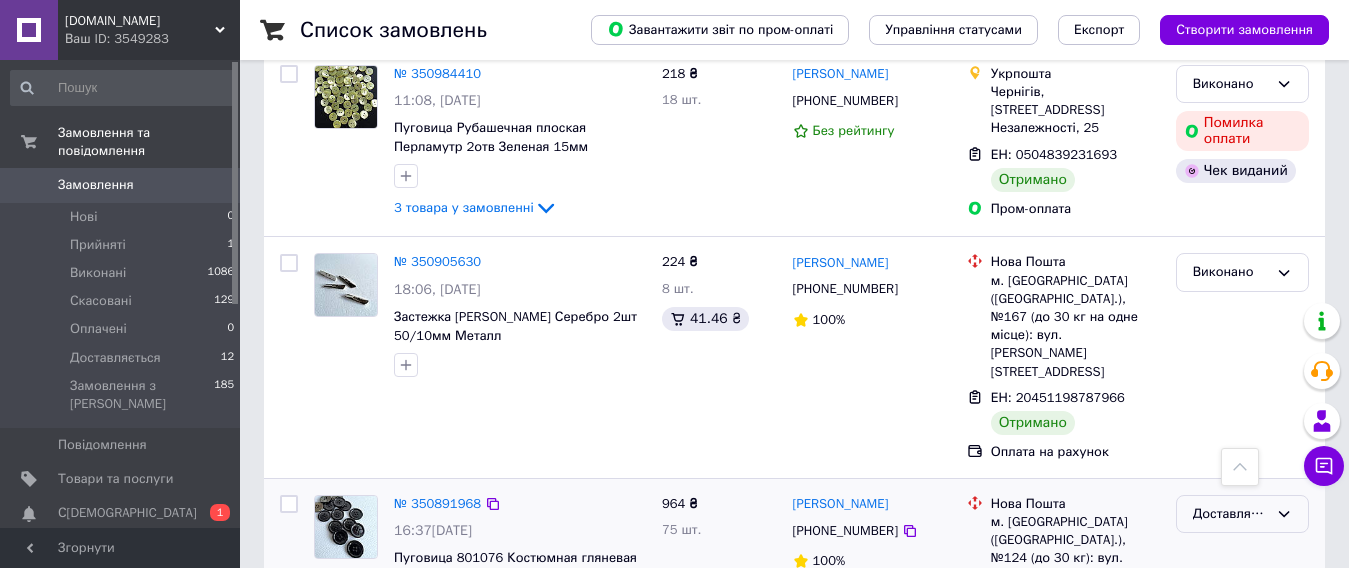 click on "Доставляється" at bounding box center [1230, 514] 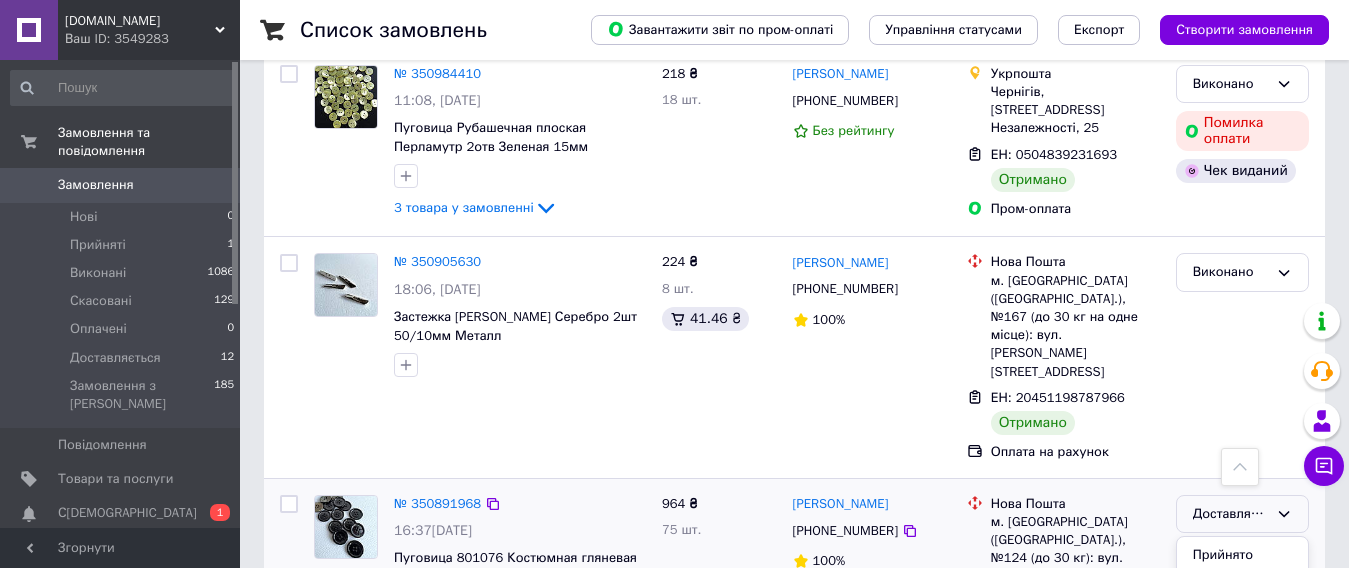 click on "Скасовано" at bounding box center [1242, 628] 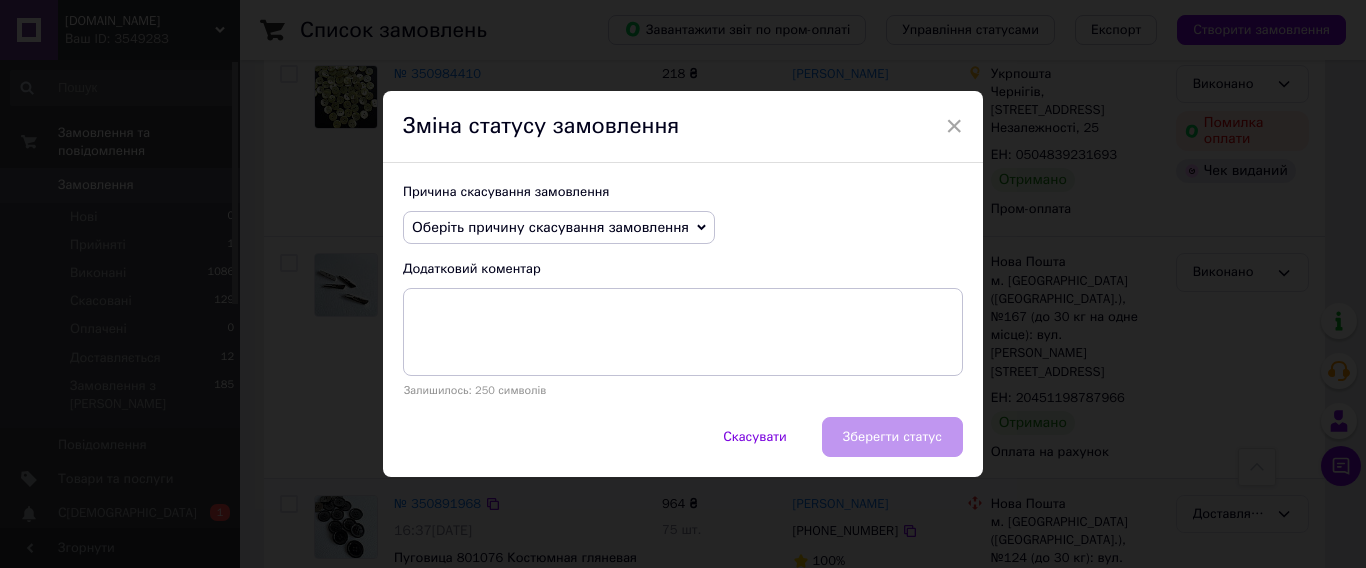 click on "× Зміна статусу замовлення Причина скасування замовлення Оберіть причину скасування замовлення Немає в наявності Немає різновиду товару Оплата не надійшла На прохання покупця Замовлення-дублікат Не виходить додзвонитися Інше Додатковий коментар Залишилось: 250 символів Скасувати   Зберегти статус" at bounding box center (683, 284) 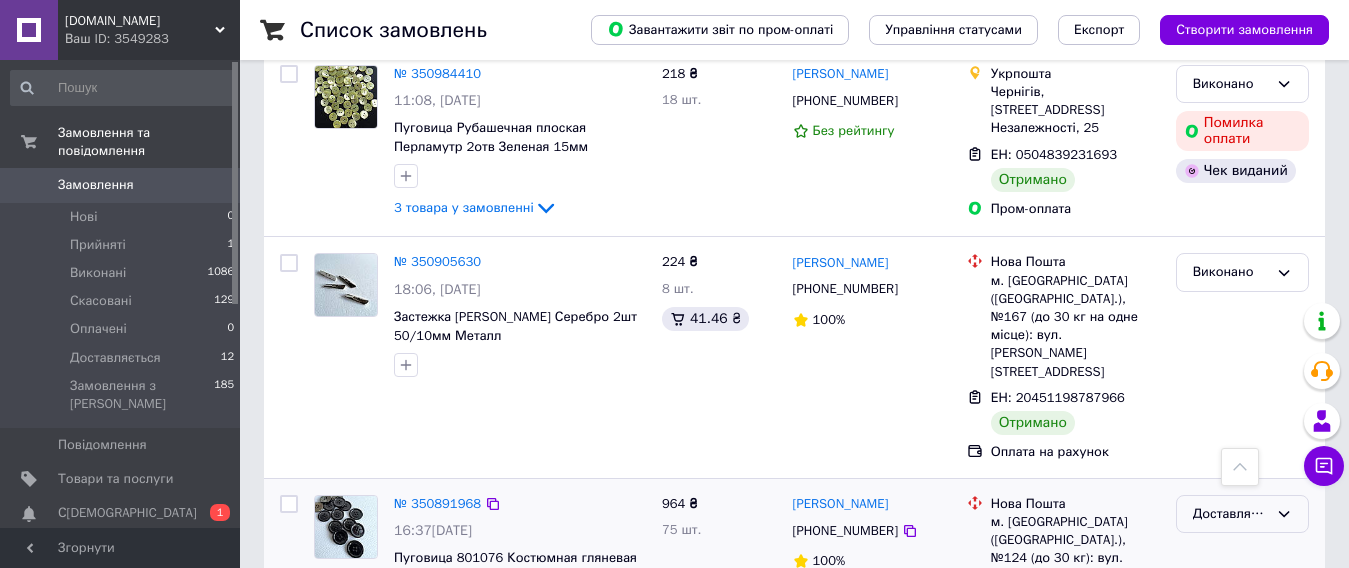click on "Доставляється" at bounding box center (1230, 514) 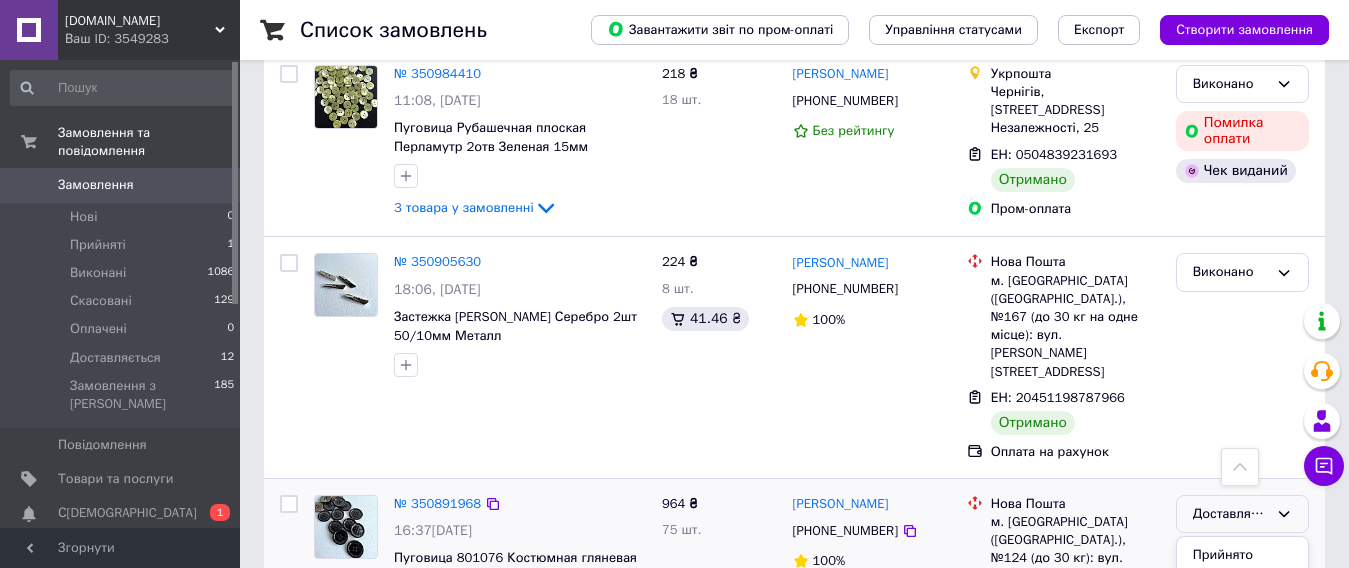 click on "Виконано" at bounding box center [1242, 592] 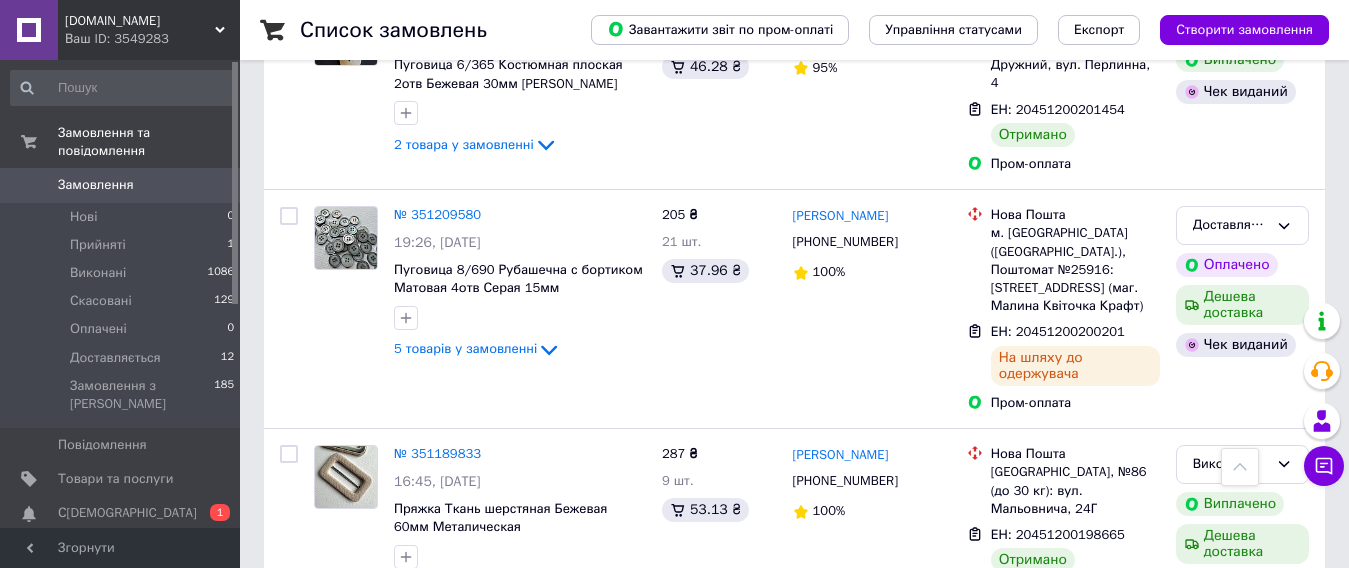scroll, scrollTop: 2400, scrollLeft: 0, axis: vertical 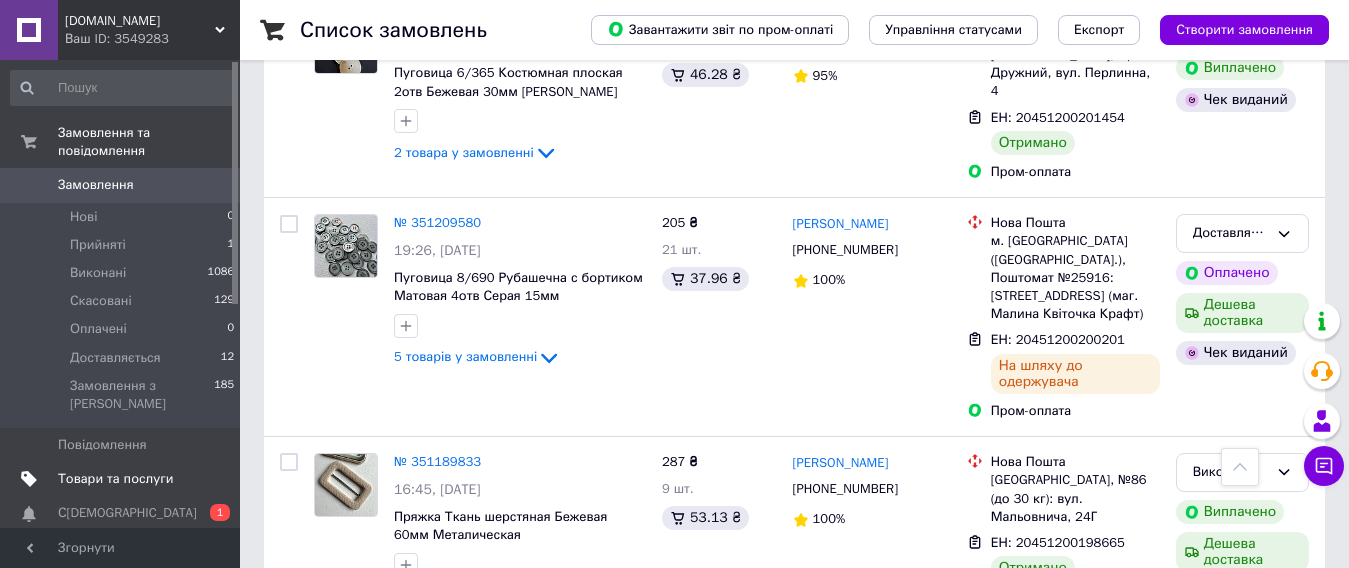 click on "Товари та послуги" at bounding box center [123, 479] 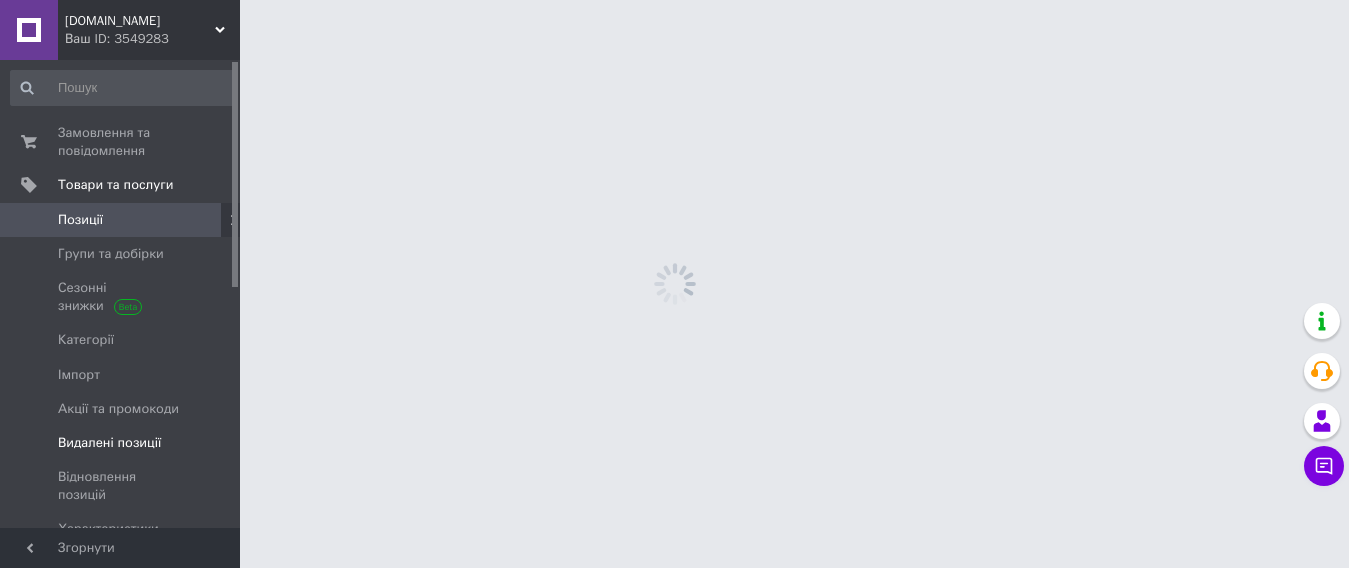 scroll, scrollTop: 0, scrollLeft: 0, axis: both 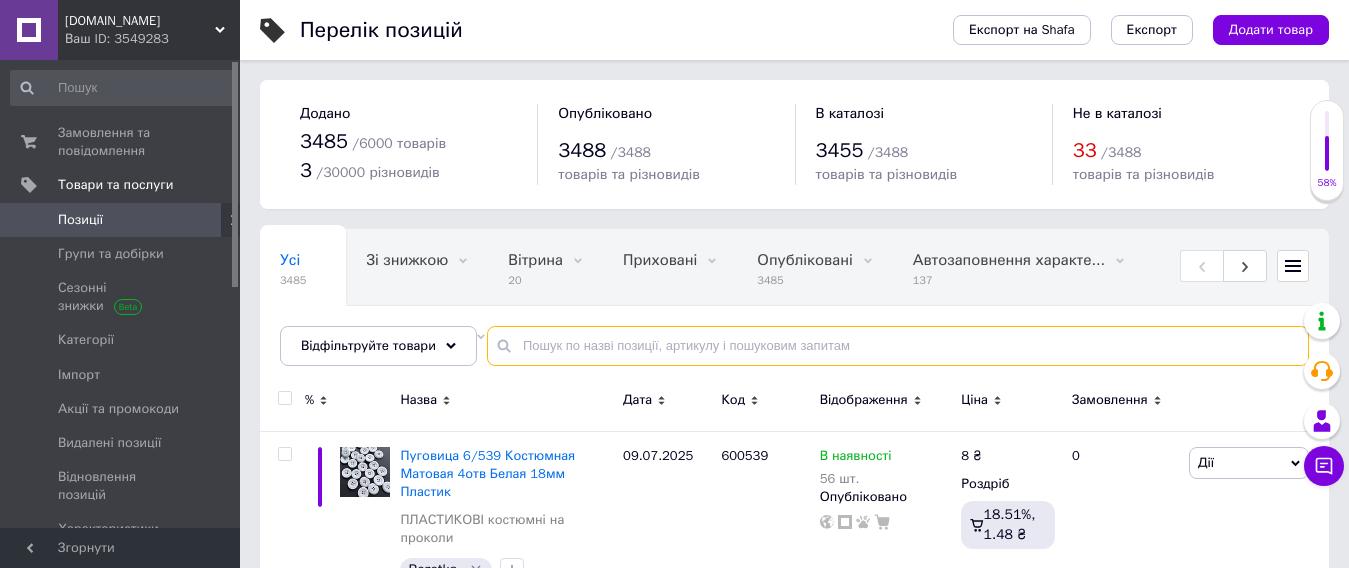 click at bounding box center (898, 346) 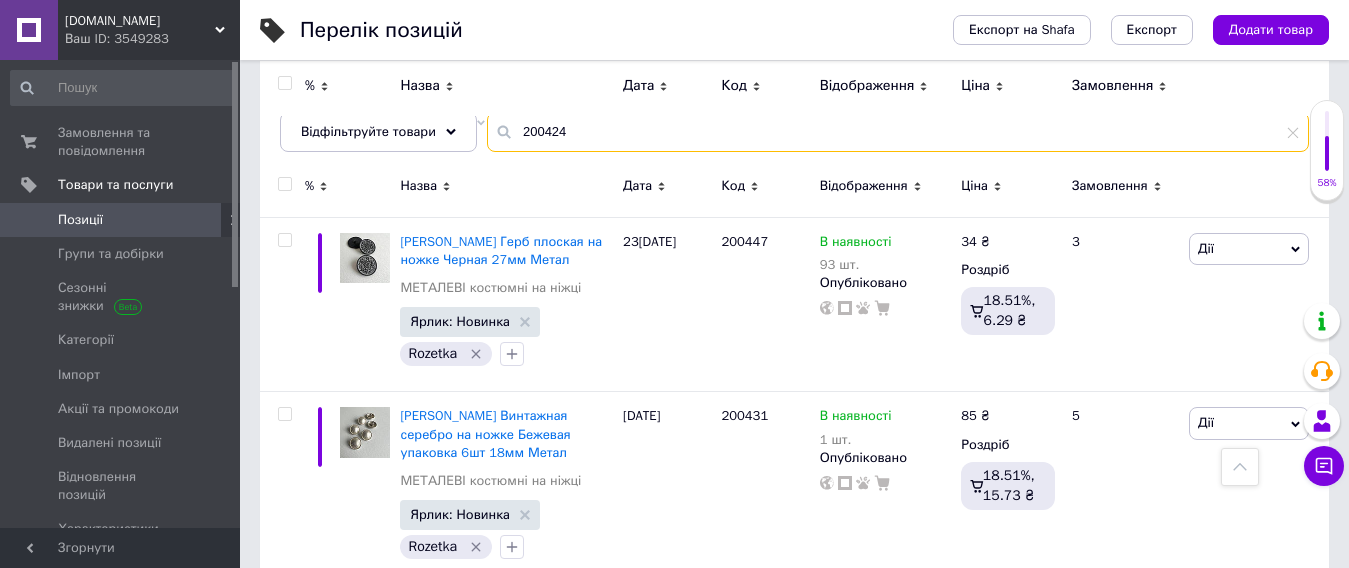 scroll, scrollTop: 0, scrollLeft: 0, axis: both 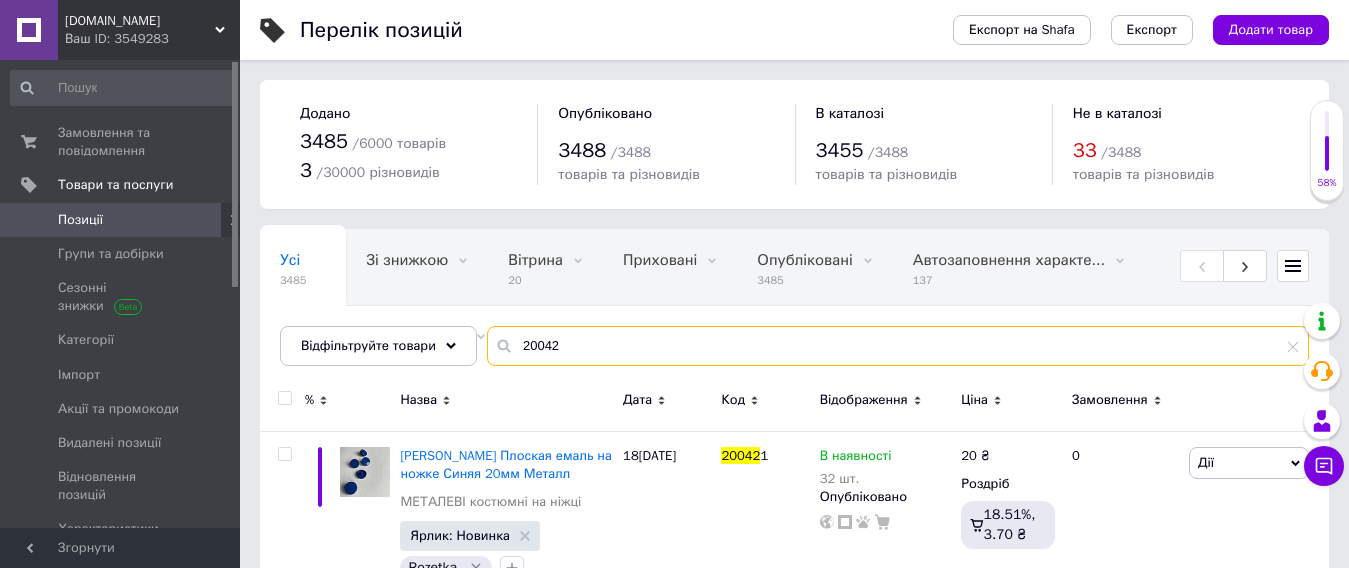 type on "200424" 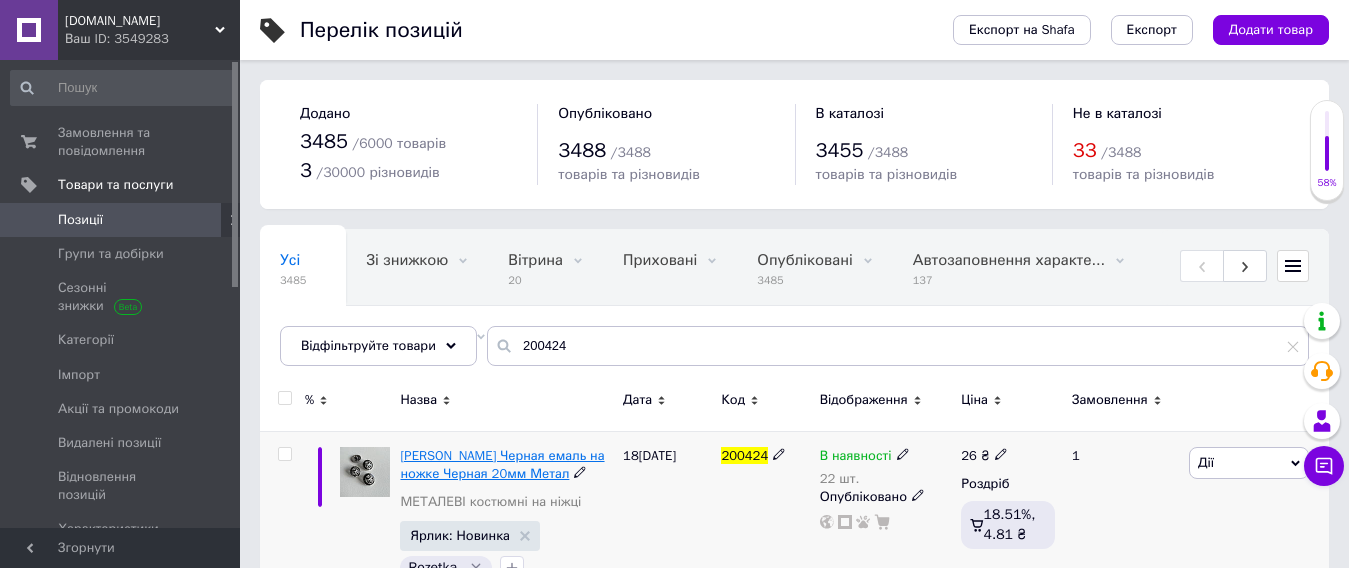 click on "[PERSON_NAME] Черная емаль на ножке Черная 20мм Метал" at bounding box center (502, 464) 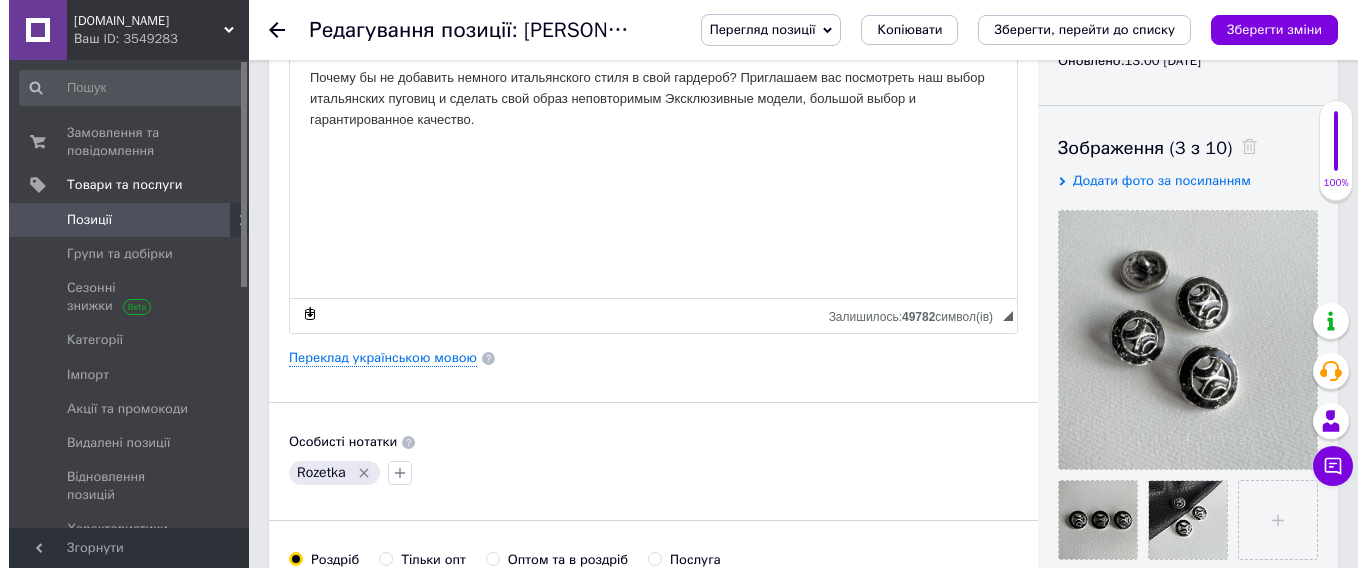 scroll, scrollTop: 0, scrollLeft: 0, axis: both 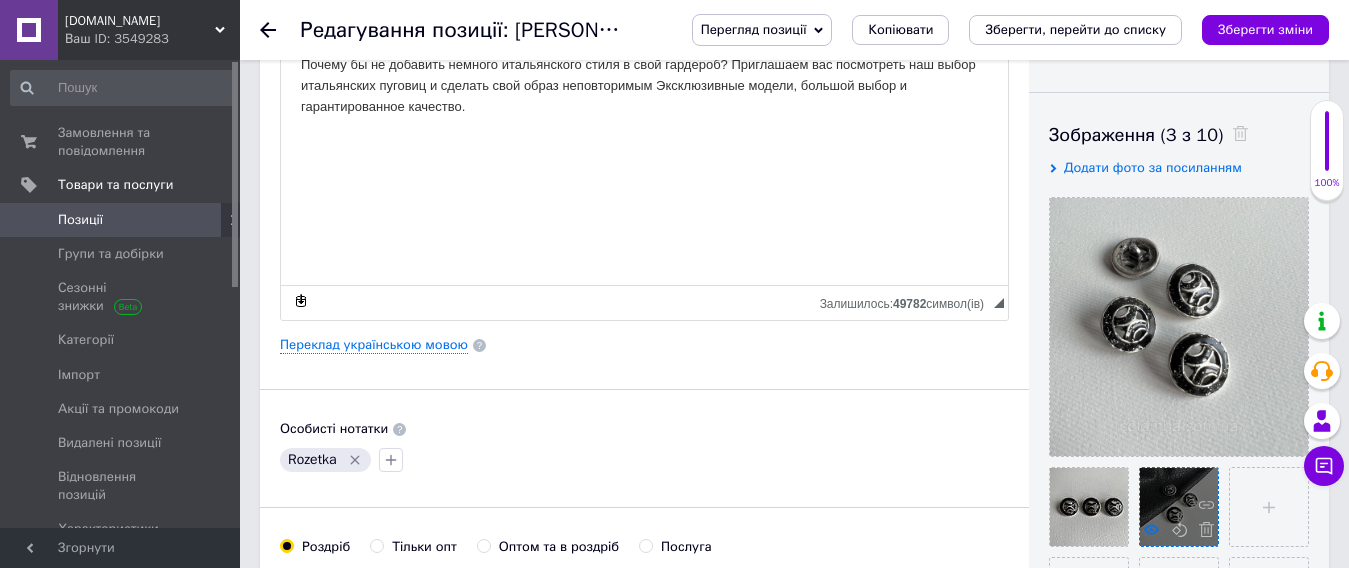 click 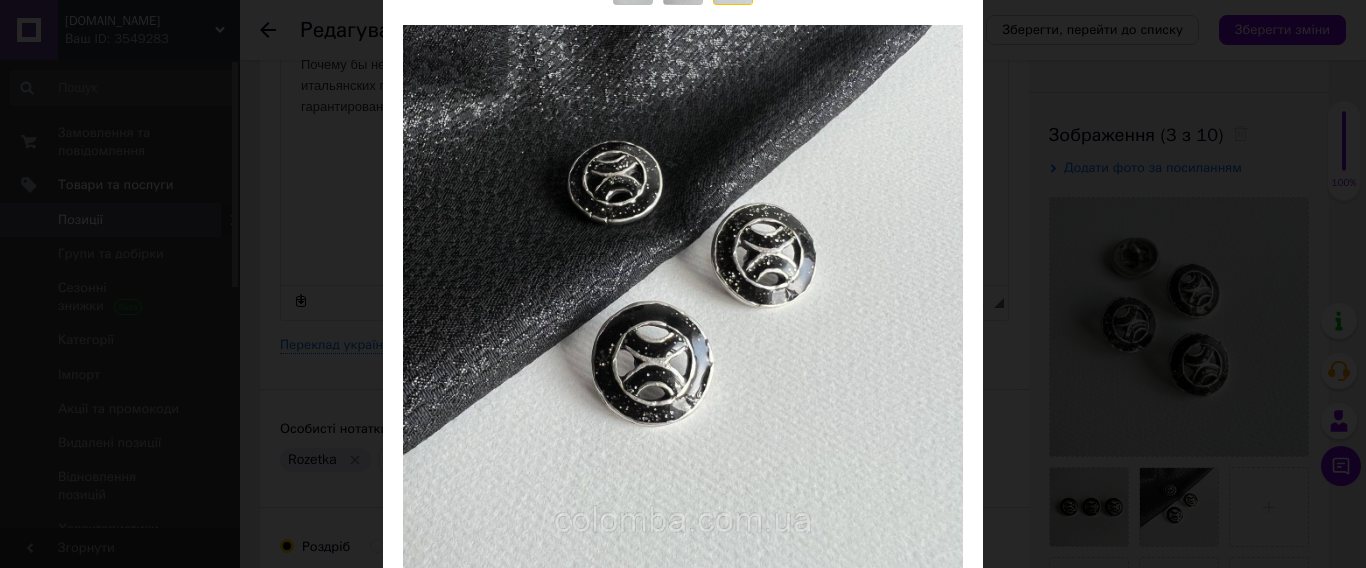 scroll, scrollTop: 0, scrollLeft: 0, axis: both 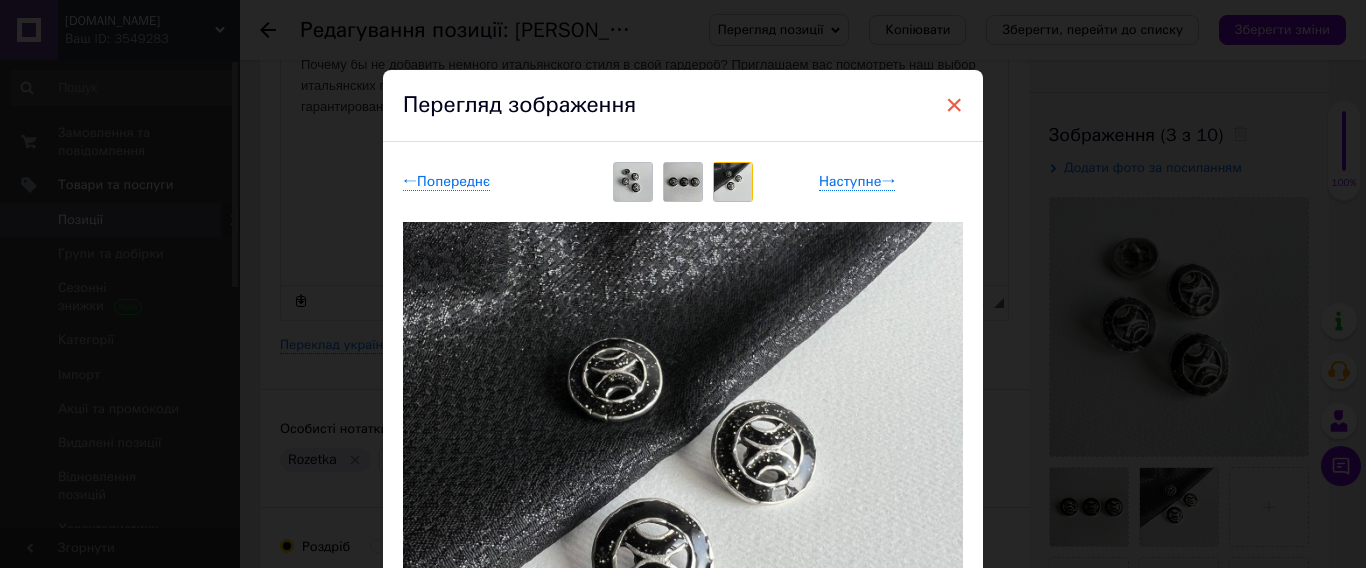 click on "×" at bounding box center [954, 105] 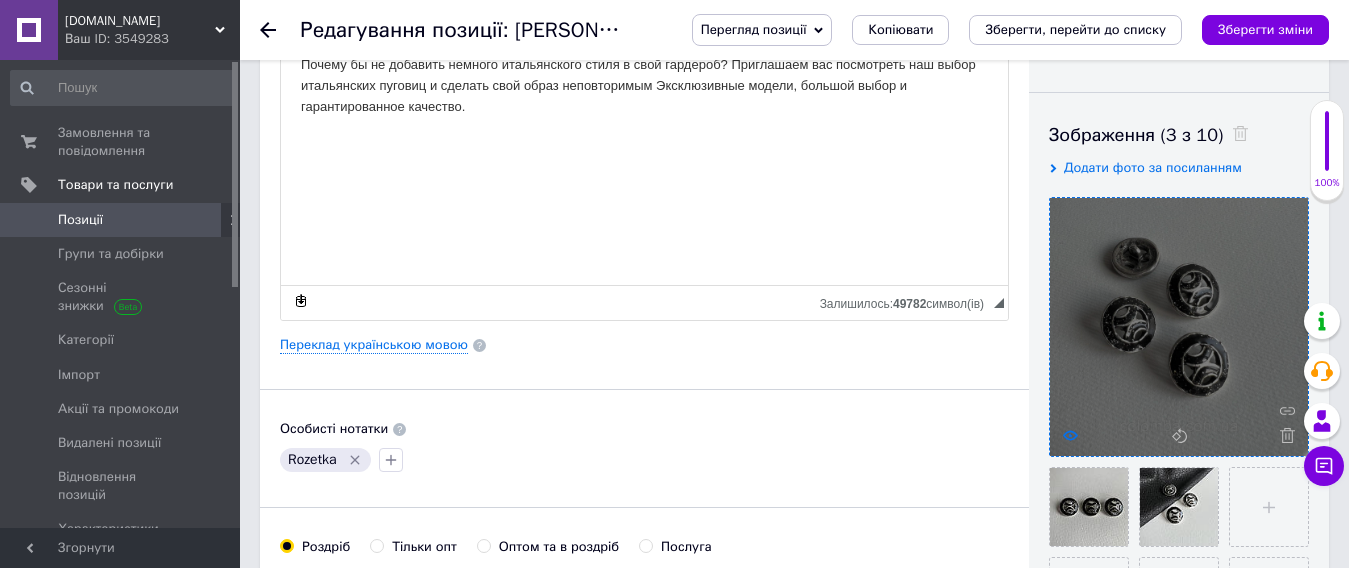 click 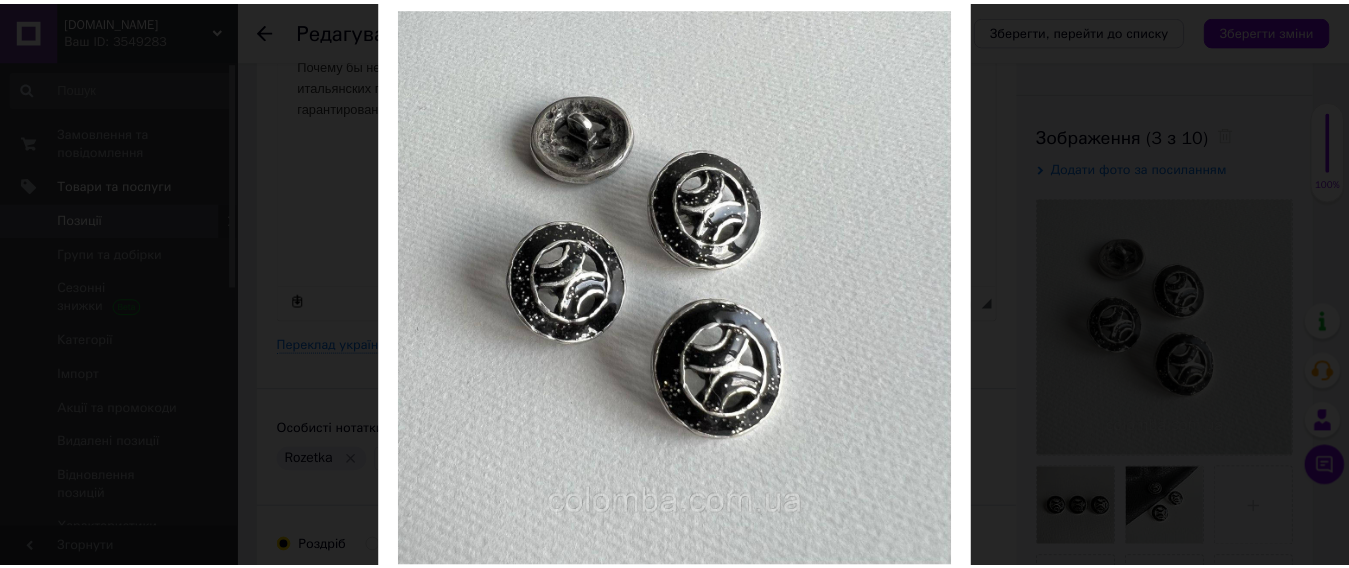 scroll, scrollTop: 0, scrollLeft: 0, axis: both 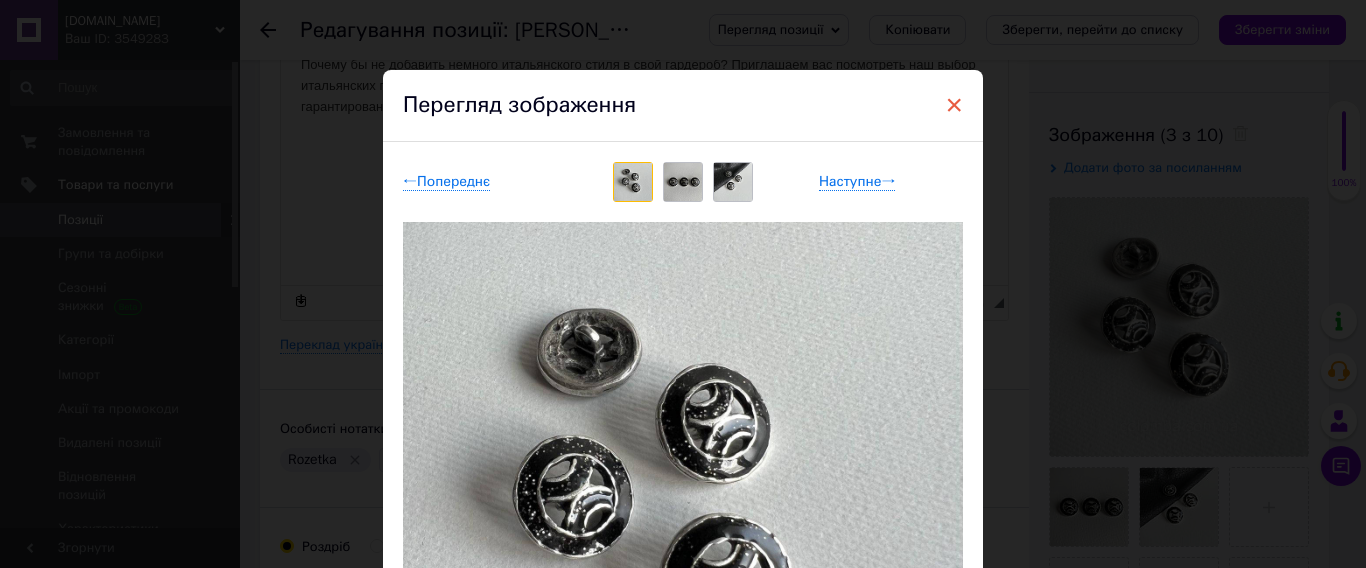 drag, startPoint x: 957, startPoint y: 100, endPoint x: 667, endPoint y: 61, distance: 292.61066 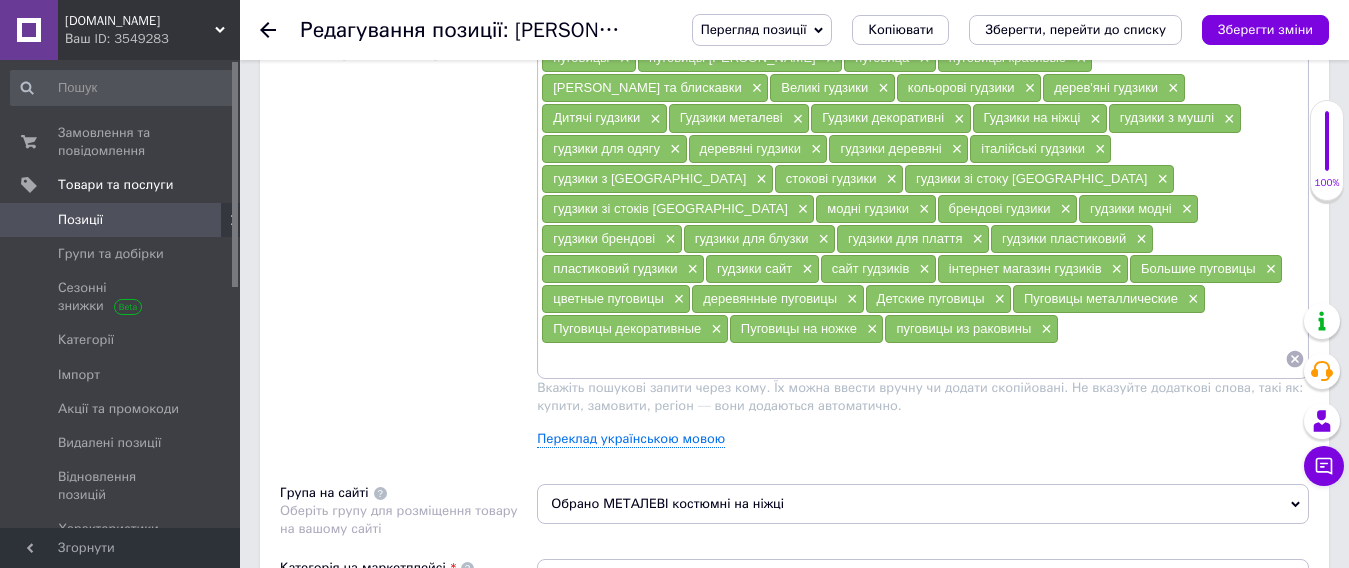 scroll, scrollTop: 800, scrollLeft: 0, axis: vertical 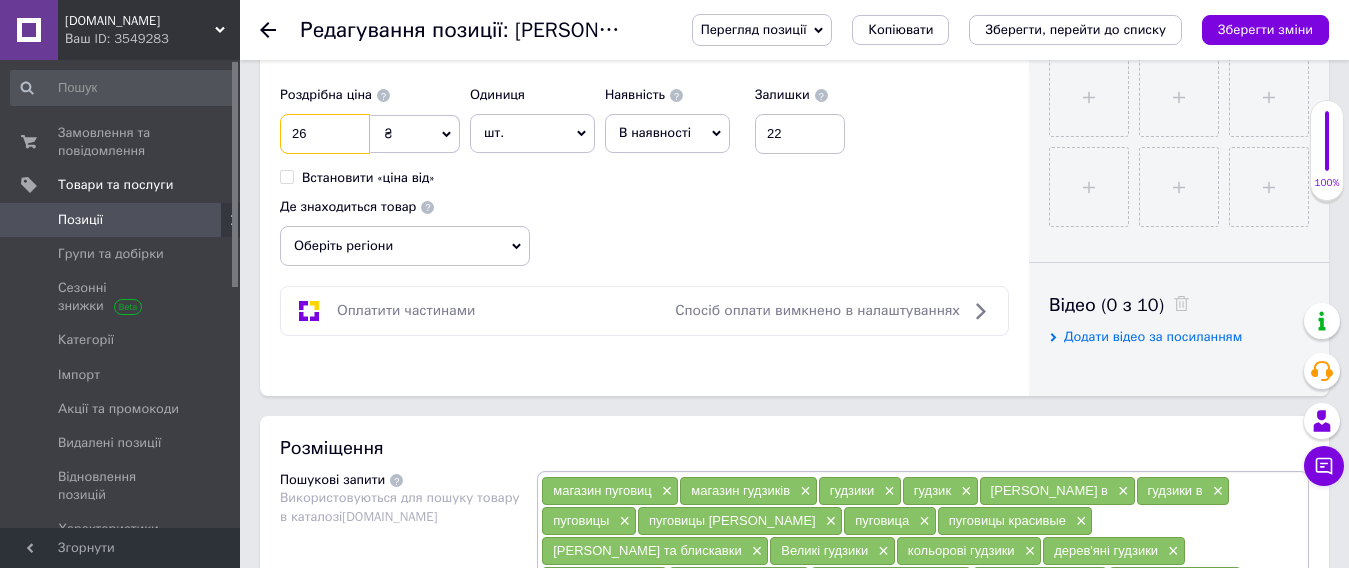 drag, startPoint x: 327, startPoint y: 126, endPoint x: 239, endPoint y: 100, distance: 91.76056 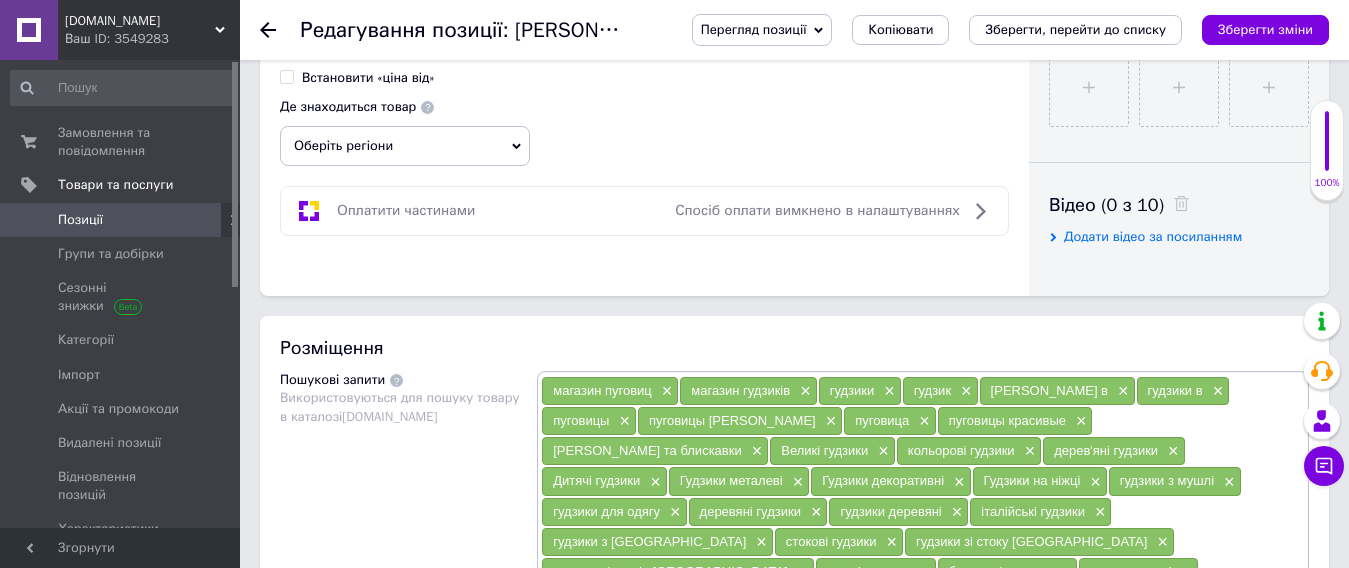 type on "34" 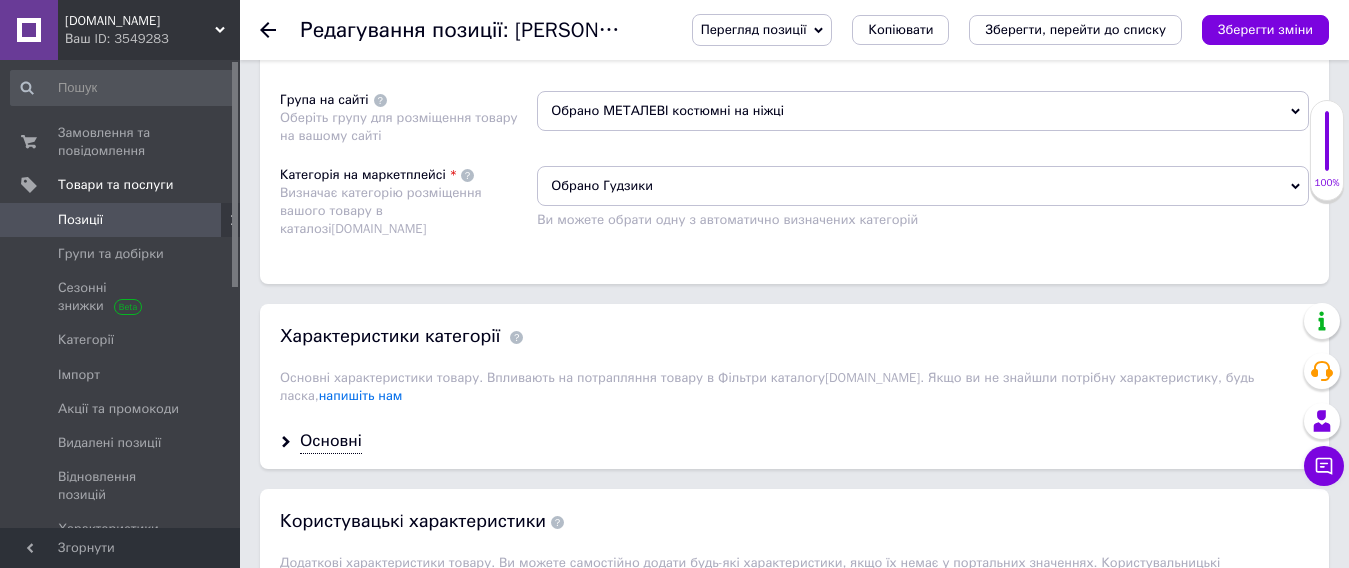 scroll, scrollTop: 1900, scrollLeft: 0, axis: vertical 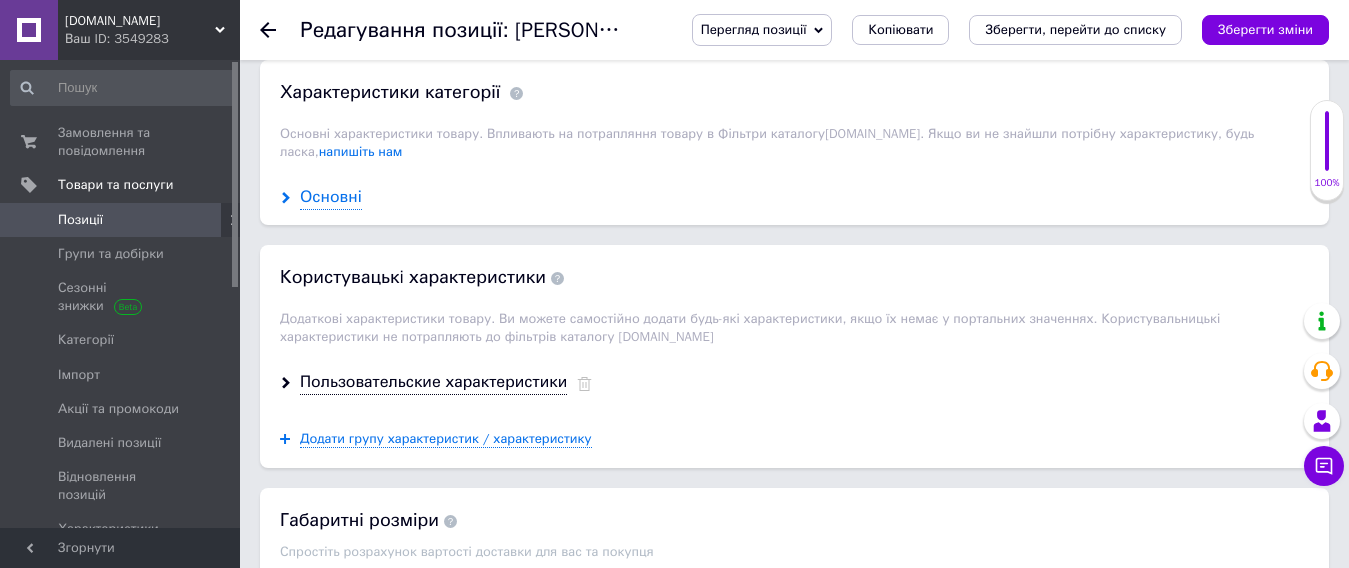 click on "Основні" at bounding box center [331, 197] 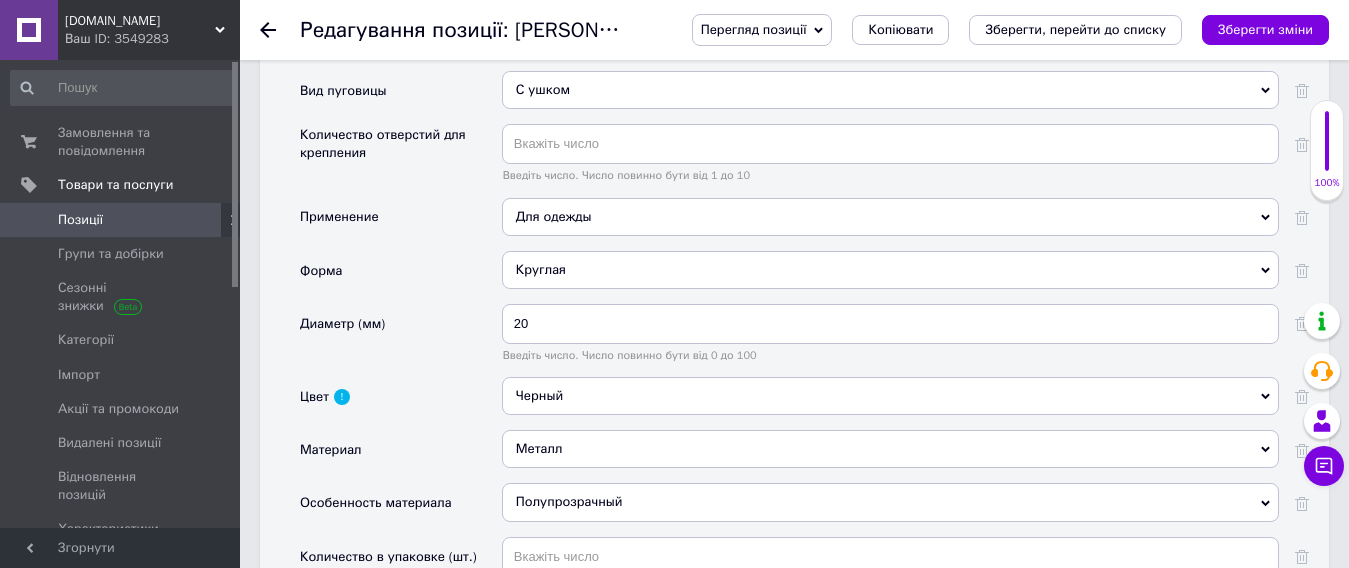 scroll, scrollTop: 2200, scrollLeft: 0, axis: vertical 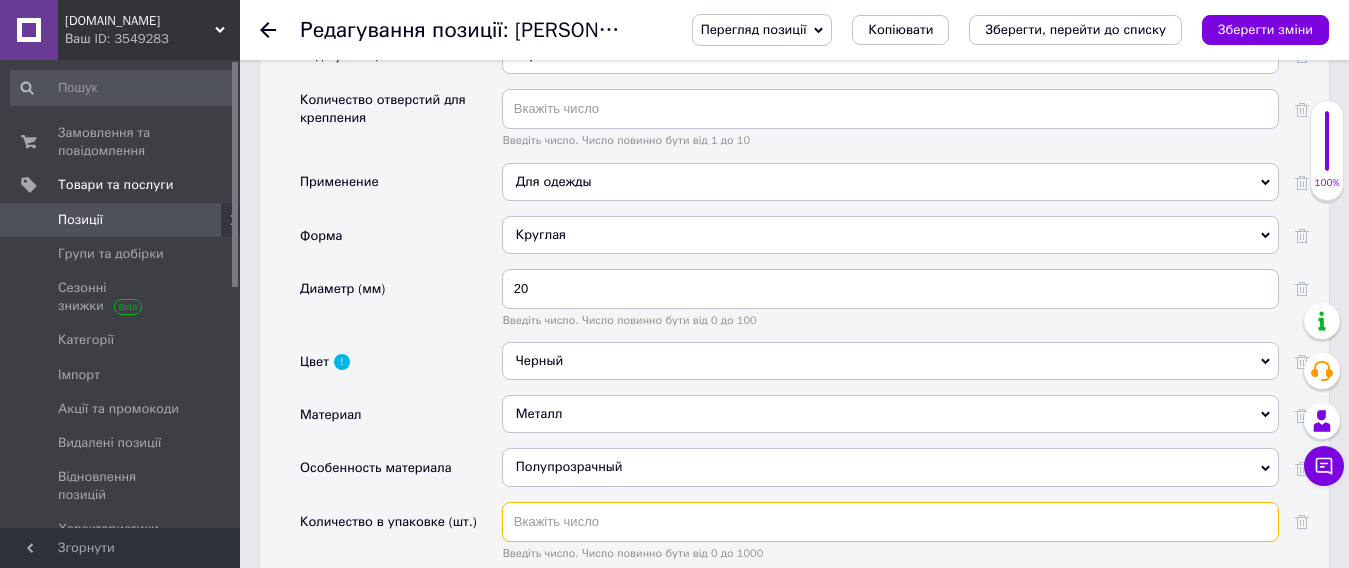 click at bounding box center [890, 522] 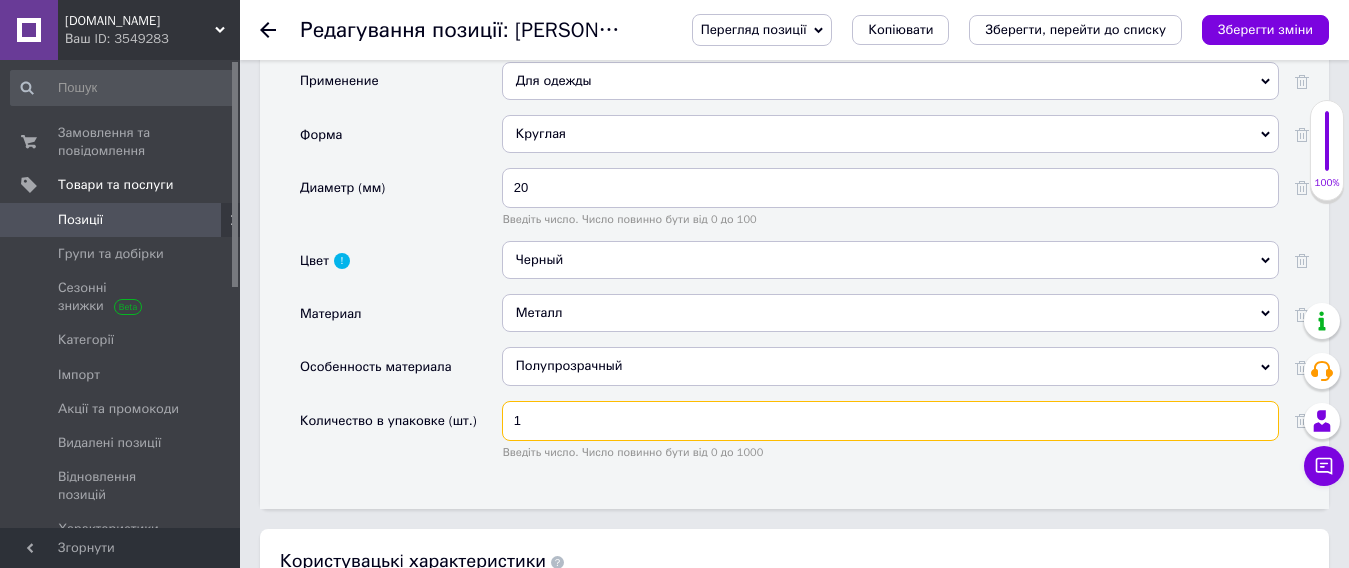 scroll, scrollTop: 2600, scrollLeft: 0, axis: vertical 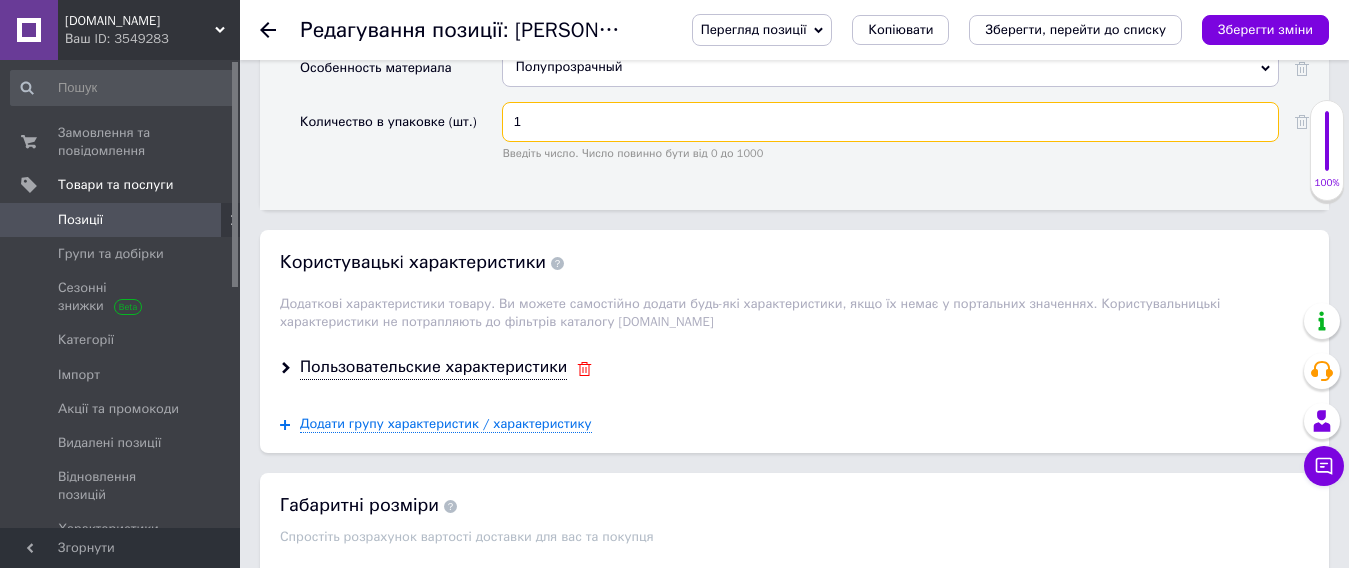 type on "1" 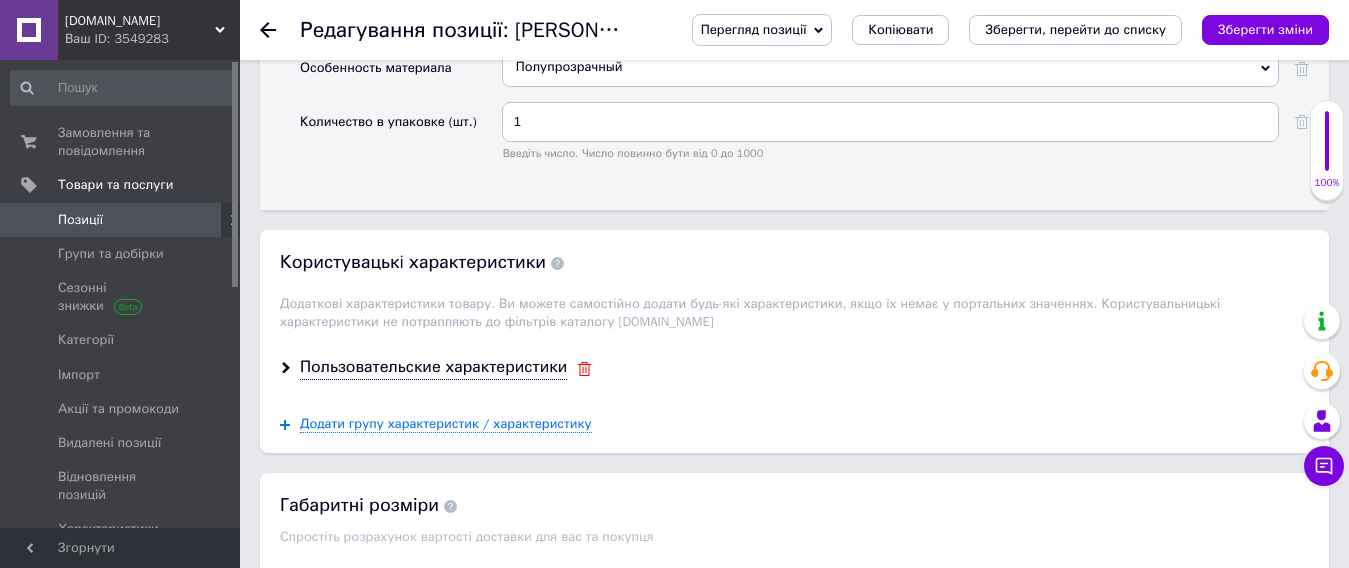 click 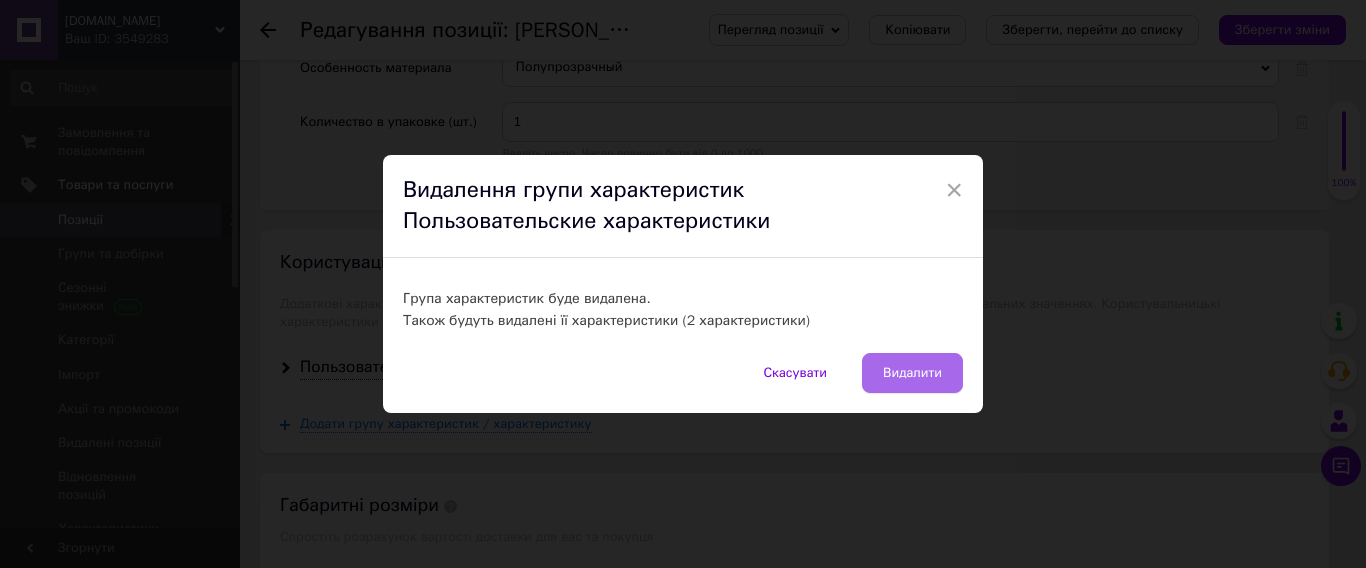 click on "Видалити" at bounding box center (912, 373) 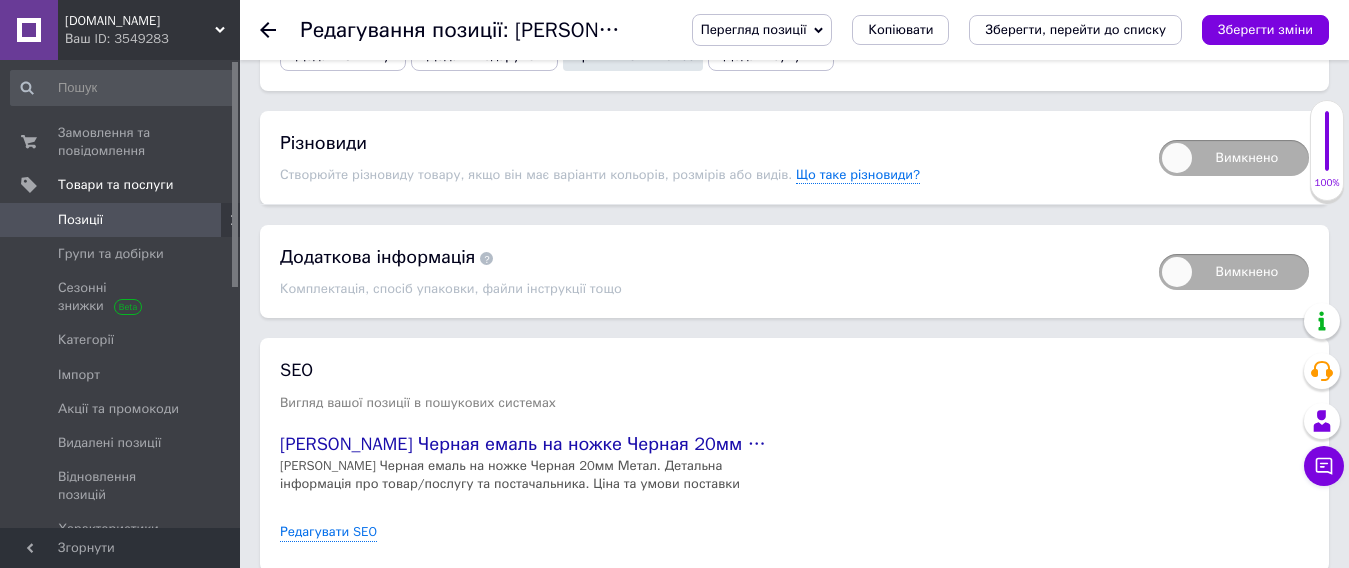 scroll, scrollTop: 3322, scrollLeft: 0, axis: vertical 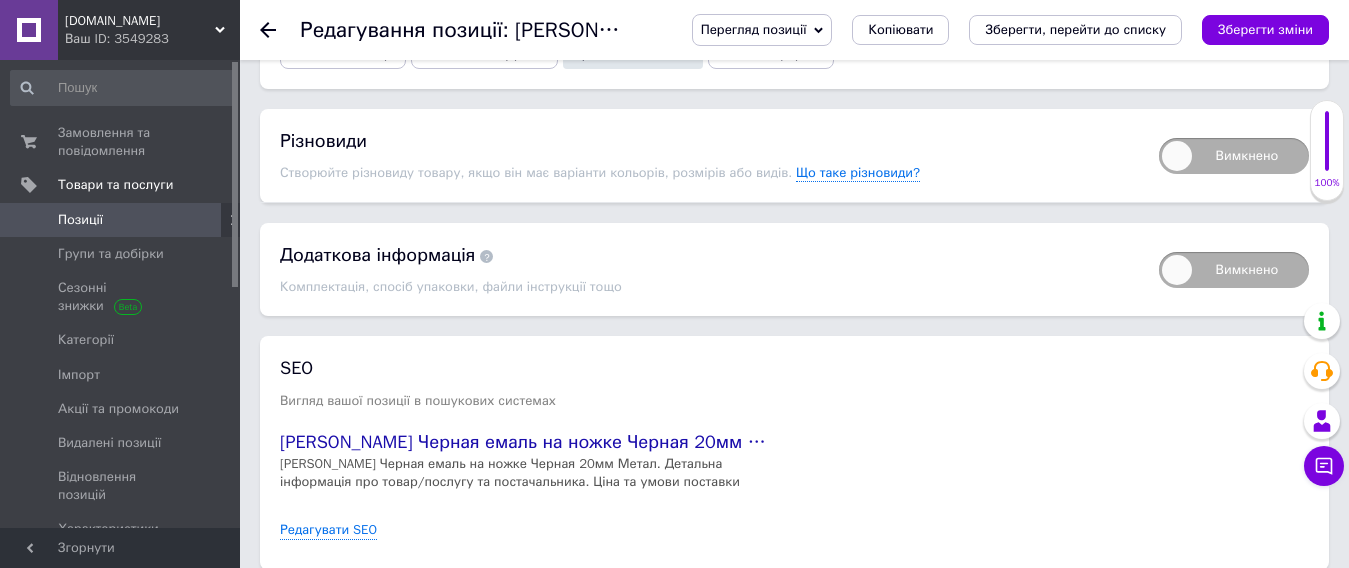 click on "Зберегти зміни" at bounding box center [328, 610] 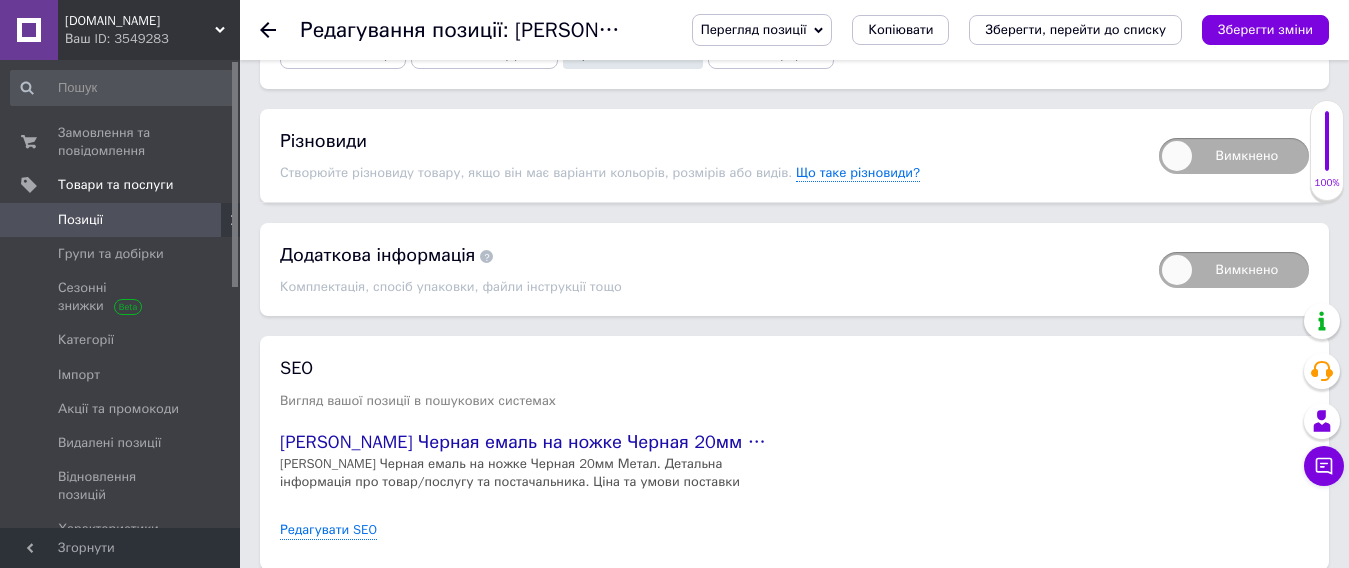 click on "Позиції" at bounding box center [121, 220] 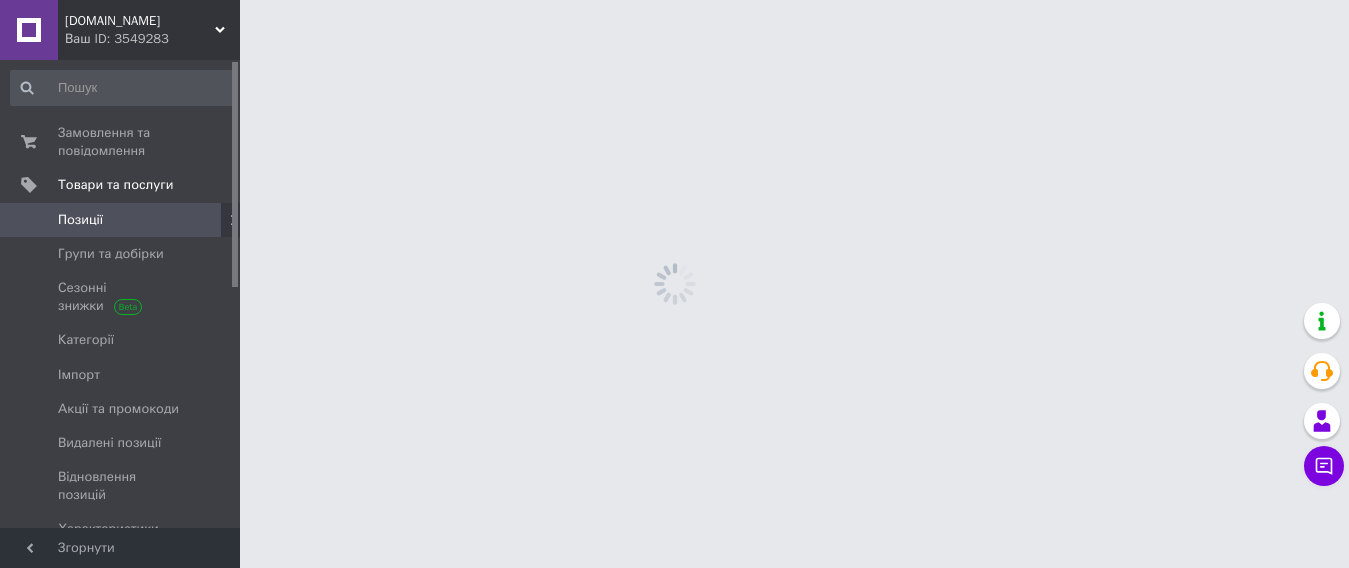 scroll, scrollTop: 0, scrollLeft: 0, axis: both 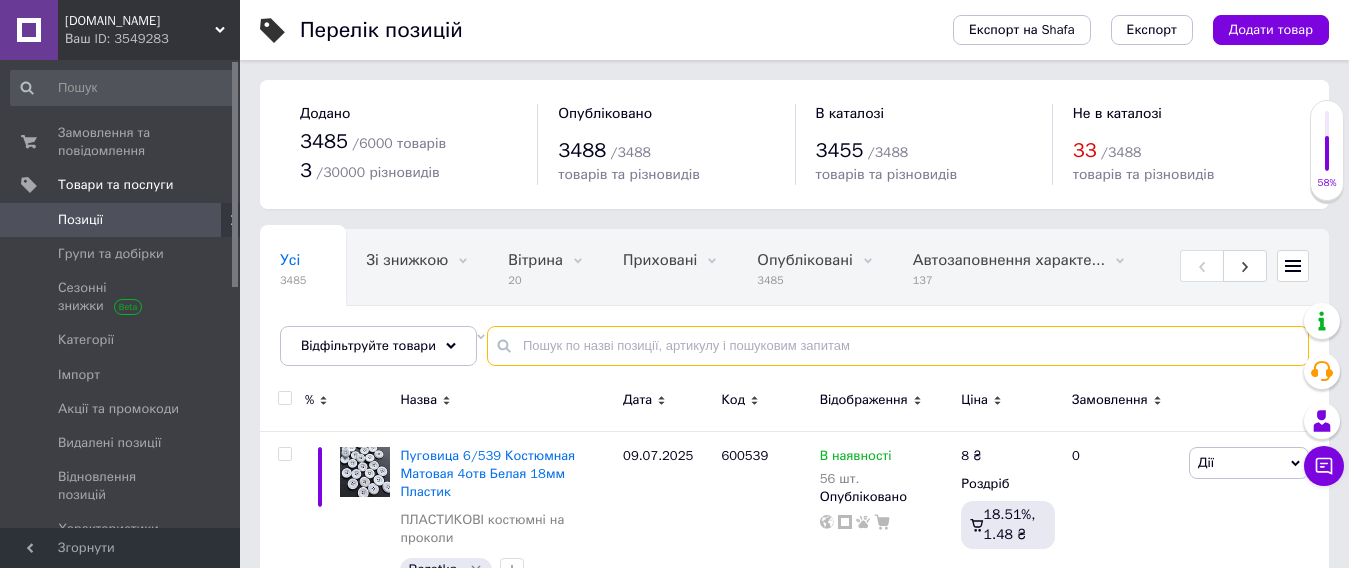 click at bounding box center (898, 346) 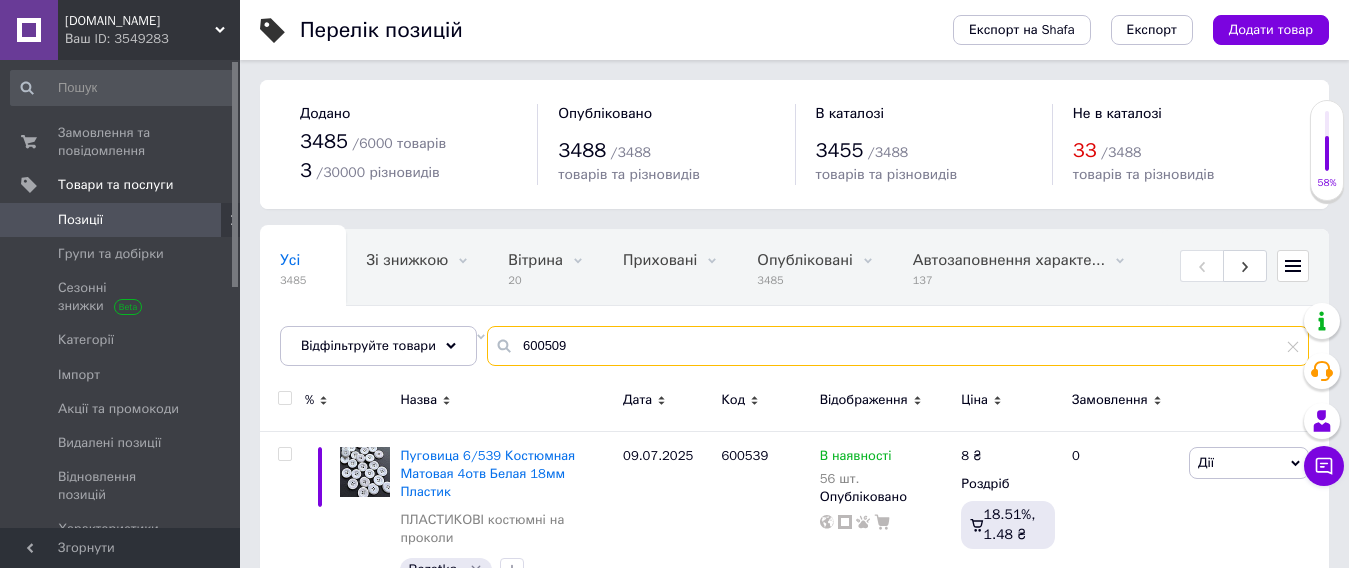 type on "600509" 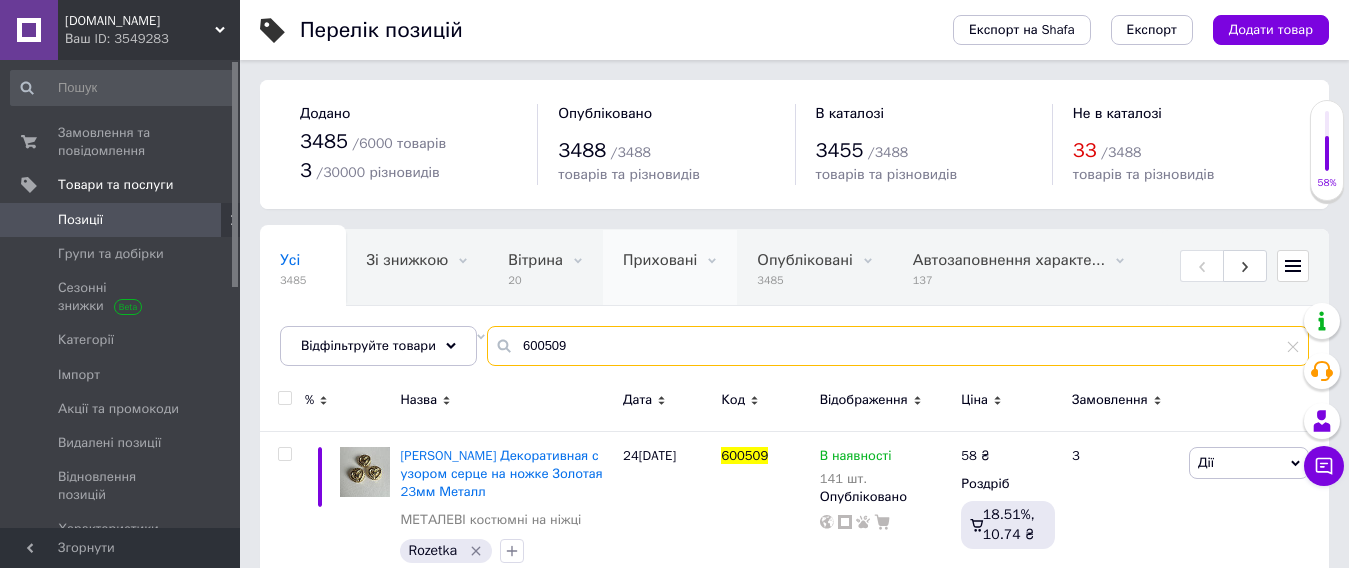 scroll, scrollTop: 40, scrollLeft: 0, axis: vertical 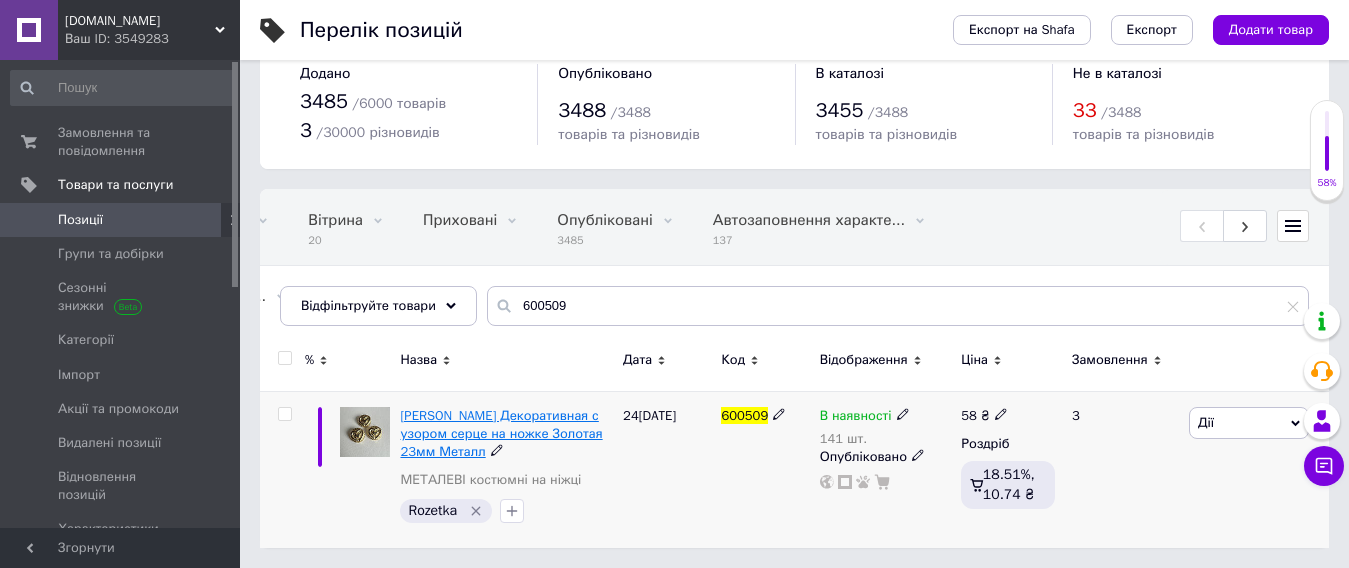 click on "[PERSON_NAME] Декоративная с узором серце на ножке Золотая 23мм Металл" at bounding box center (501, 433) 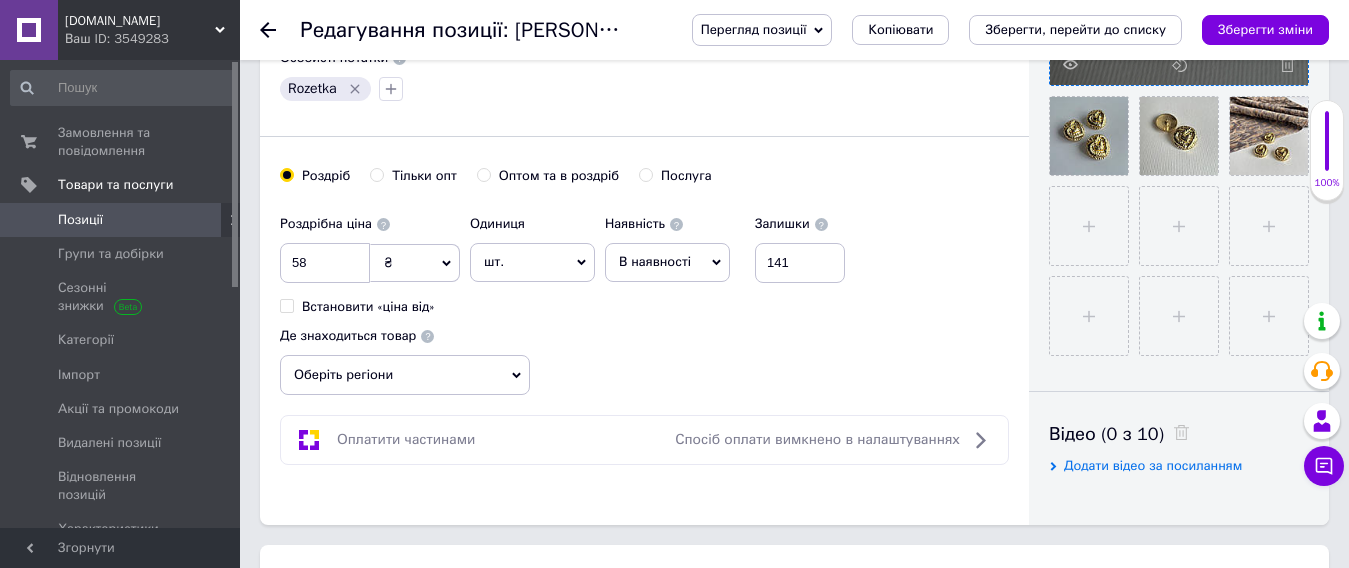 scroll, scrollTop: 700, scrollLeft: 0, axis: vertical 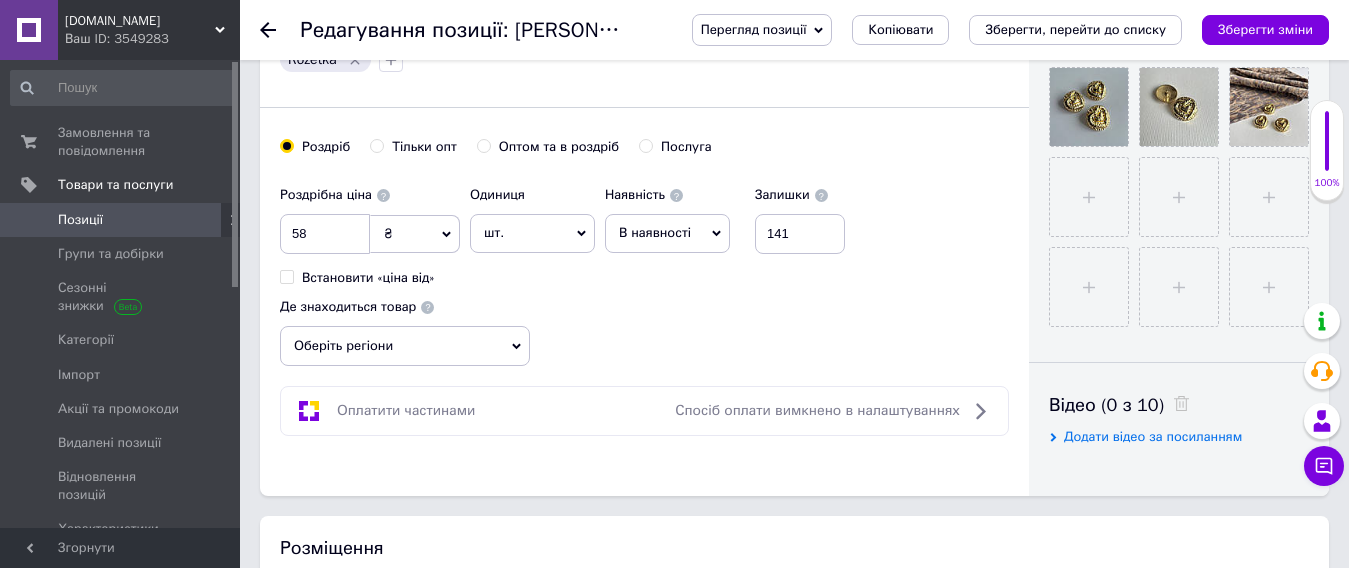 drag, startPoint x: 345, startPoint y: 211, endPoint x: 355, endPoint y: 220, distance: 13.453624 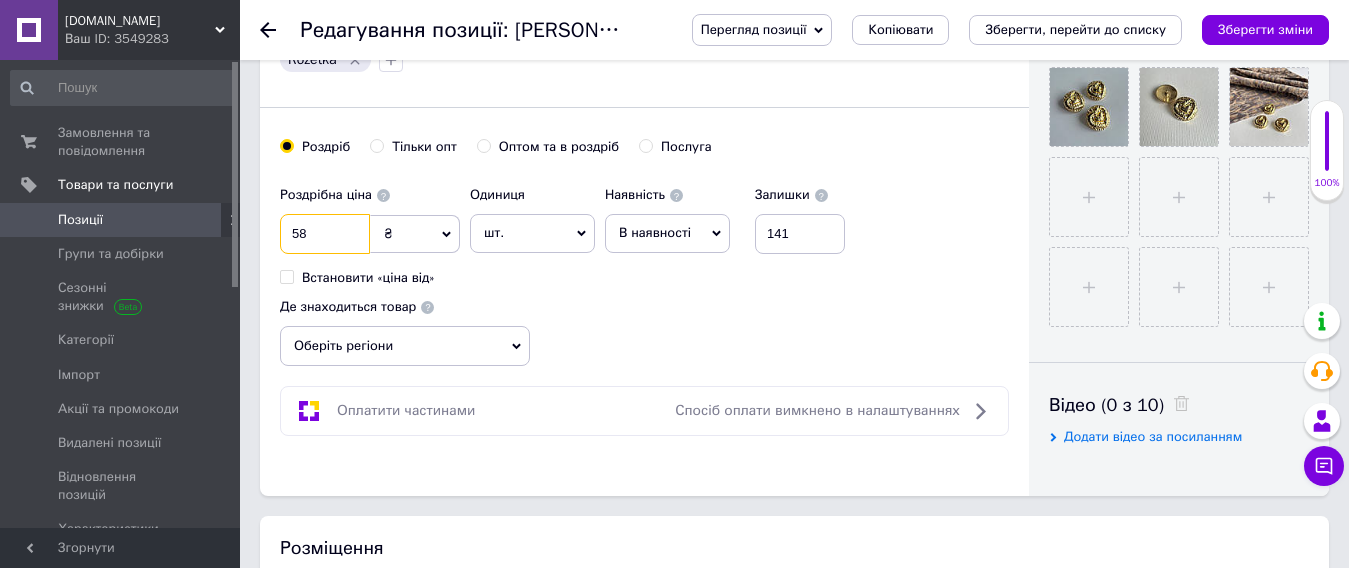 drag, startPoint x: 361, startPoint y: 245, endPoint x: 230, endPoint y: 221, distance: 133.18033 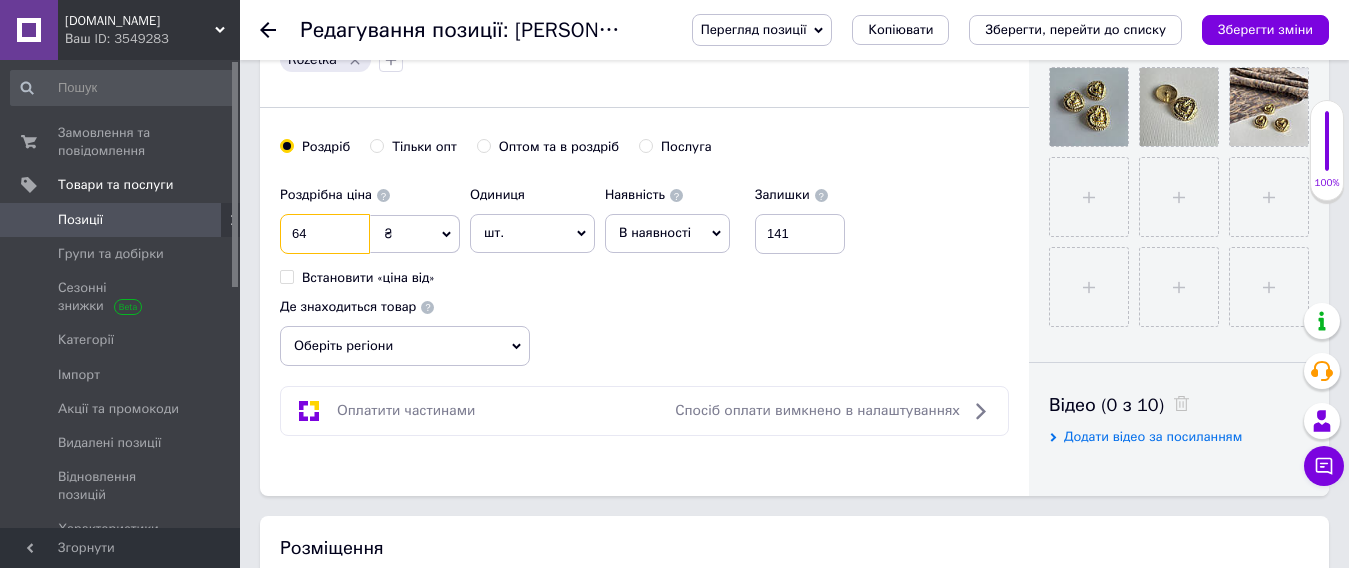 type on "64" 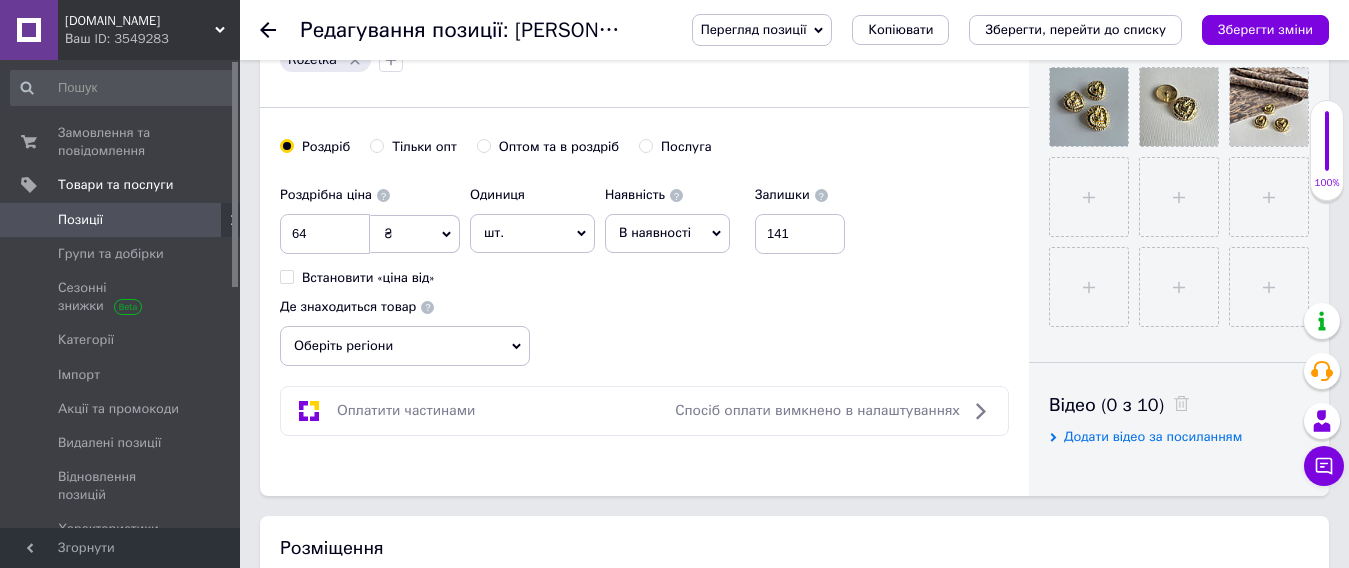 click on "Роздрібна ціна 64 ₴ $ EUR CHF GBP ¥ PLN ₸ MDL HUF KGS CNY TRY KRW lei Встановити «ціна від» Одиниця шт. Популярне комплект упаковка кв.м пара м кг пог.м послуга т а автоцистерна ампула б балон банка блістер бобіна бочка [PERSON_NAME] бухта в ват виїзд відро г г га година гр/кв.м гігакалорія д дав два місяці день доба доза є єврокуб з зміна к кВт каністра карат кв.дм кв.м кв.см кв.фут квартал кг кг/кв.м км колесо комплект коробка куб.дм куб.м л л лист м м мВт мл мм моток місяць мішок н набір номер о об'єкт од. п палетомісце пара партія пач пог.м послуга посівна одиниця птахомісце півроку пігулка 1" at bounding box center (644, 271) 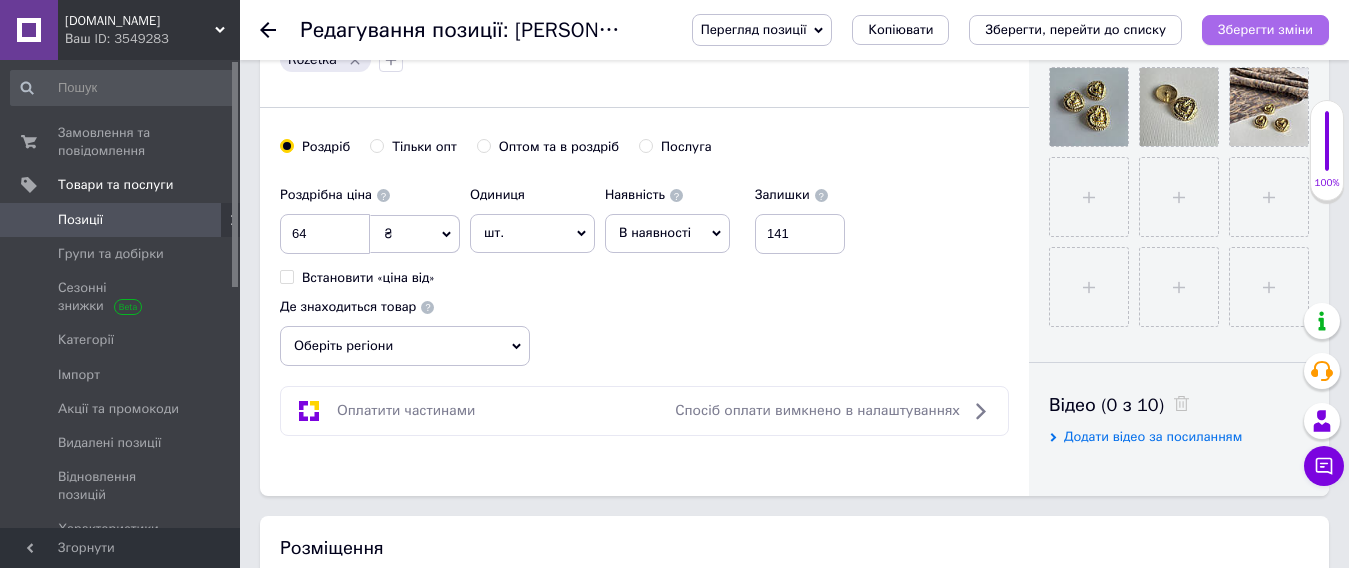 click on "Зберегти зміни" at bounding box center [1265, 29] 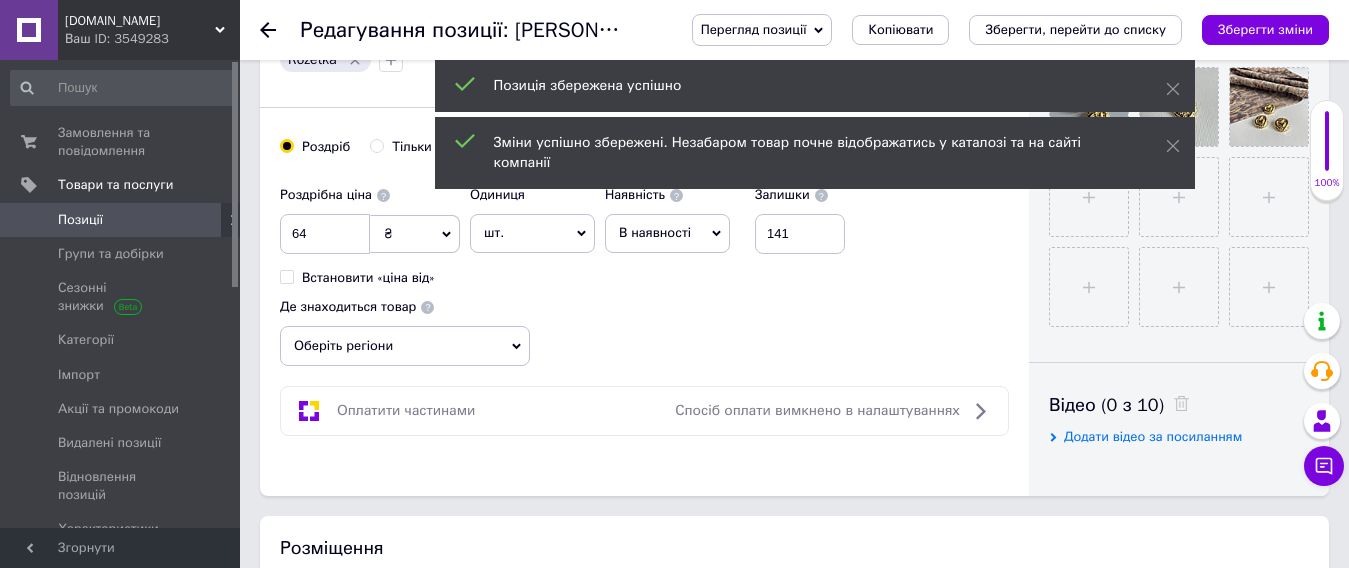 click on "Позиції" at bounding box center [121, 220] 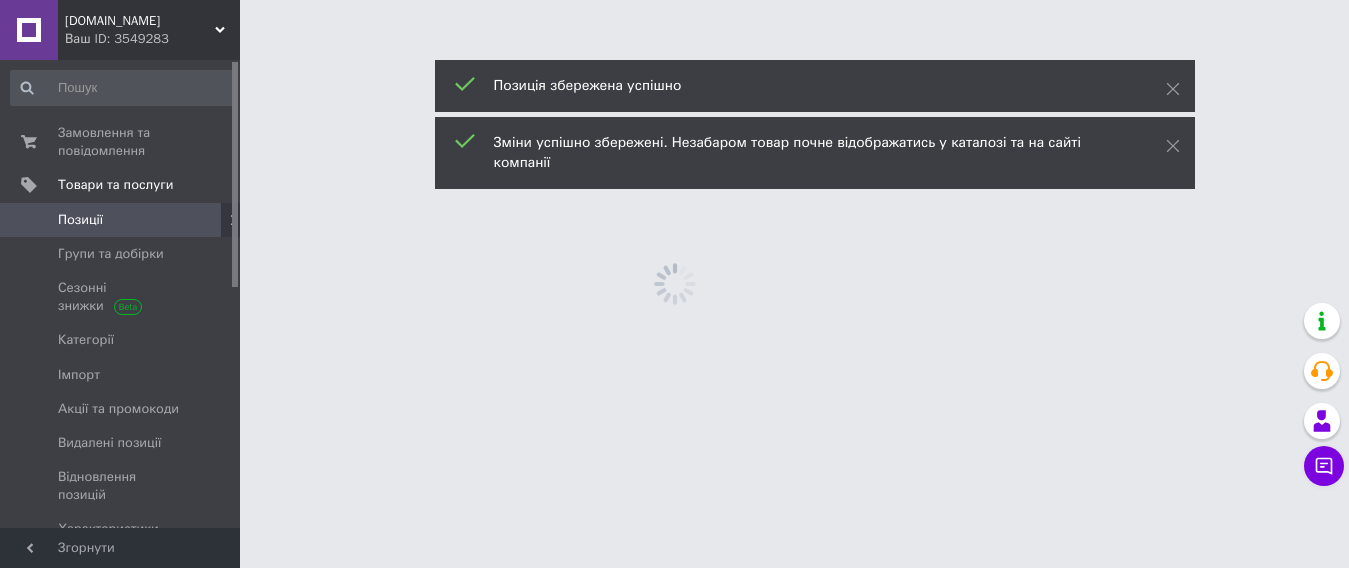 scroll, scrollTop: 0, scrollLeft: 0, axis: both 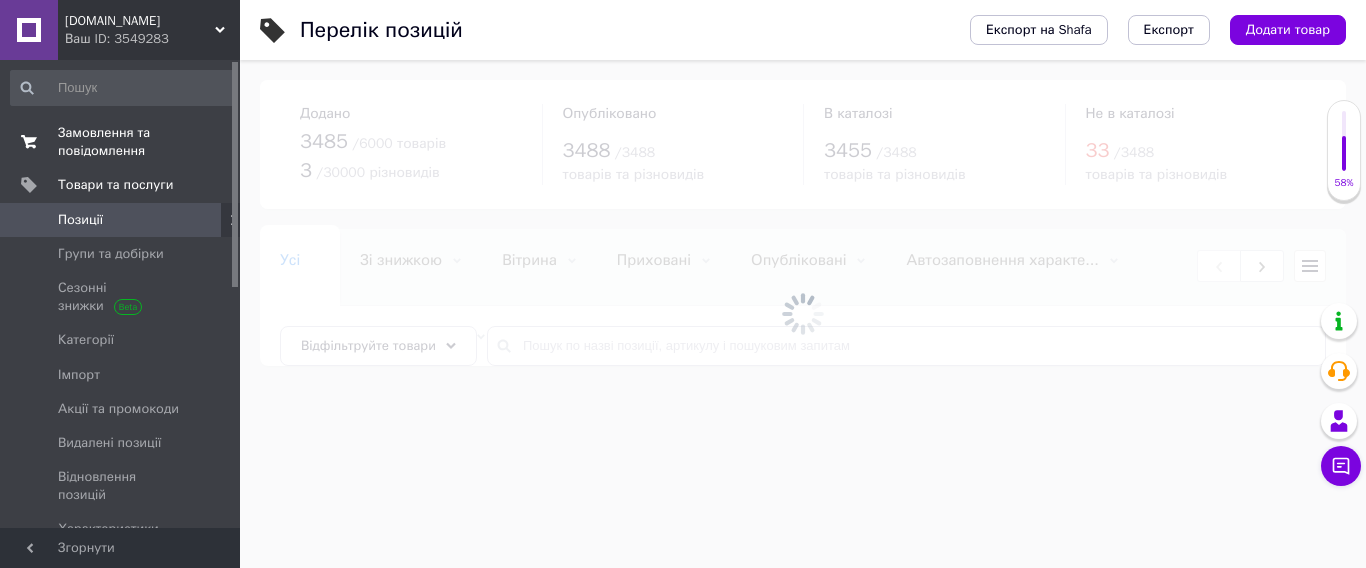 click on "Замовлення та повідомлення" at bounding box center [121, 142] 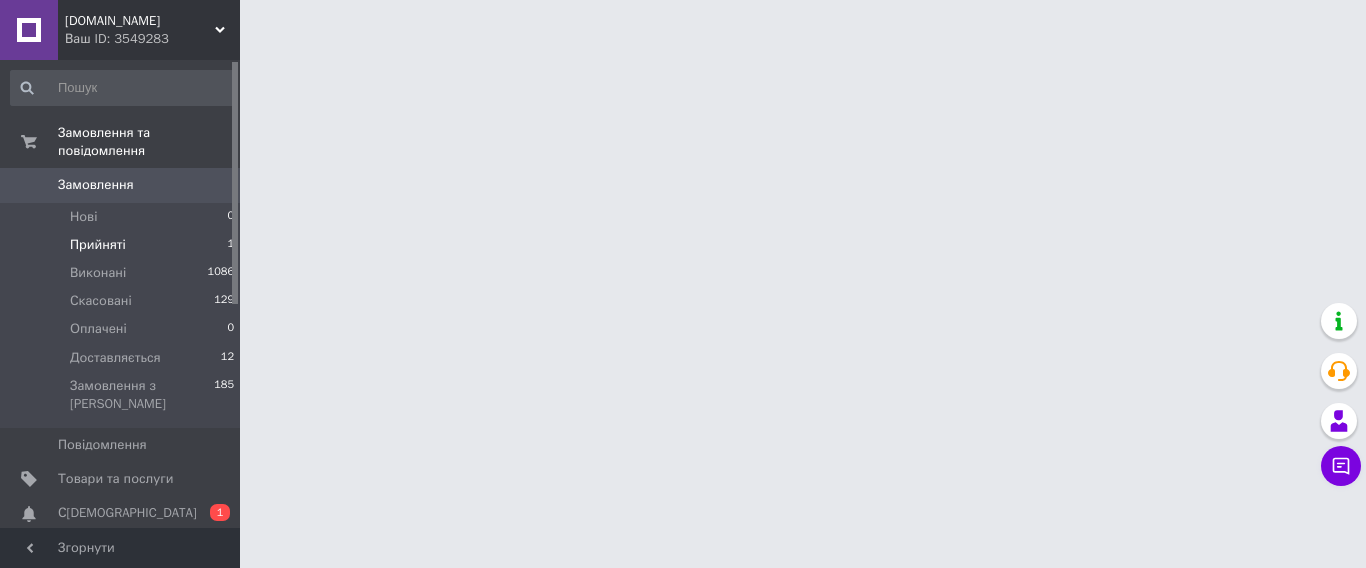 click on "Прийняті 1" at bounding box center (123, 245) 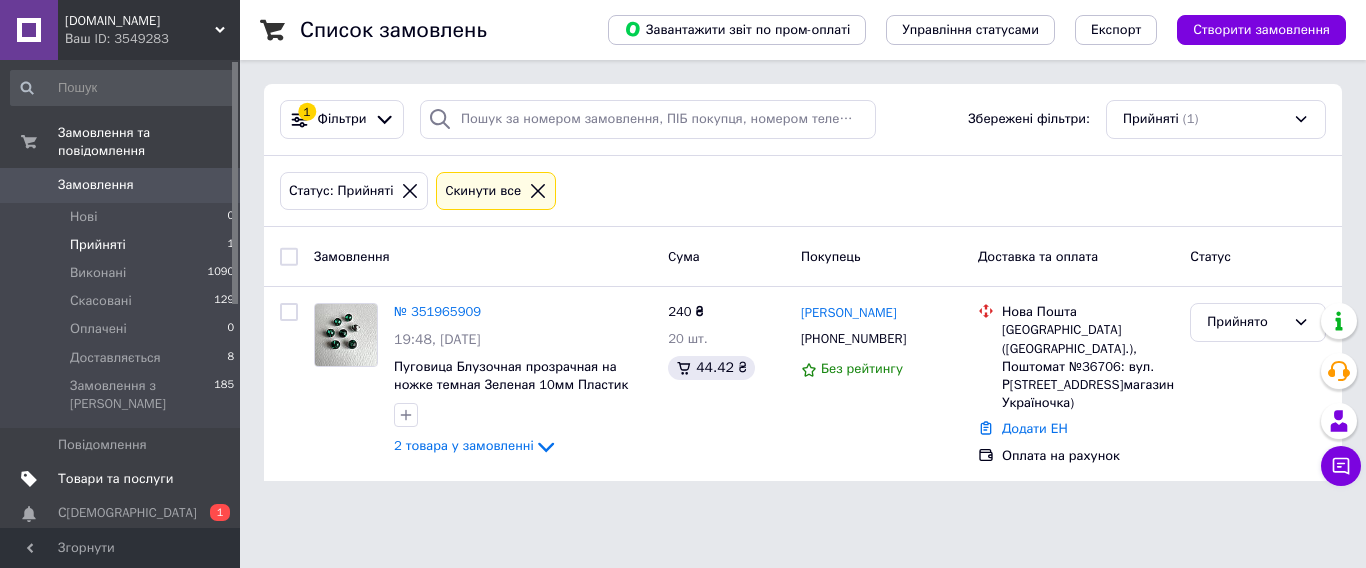 click on "Товари та послуги" at bounding box center [123, 479] 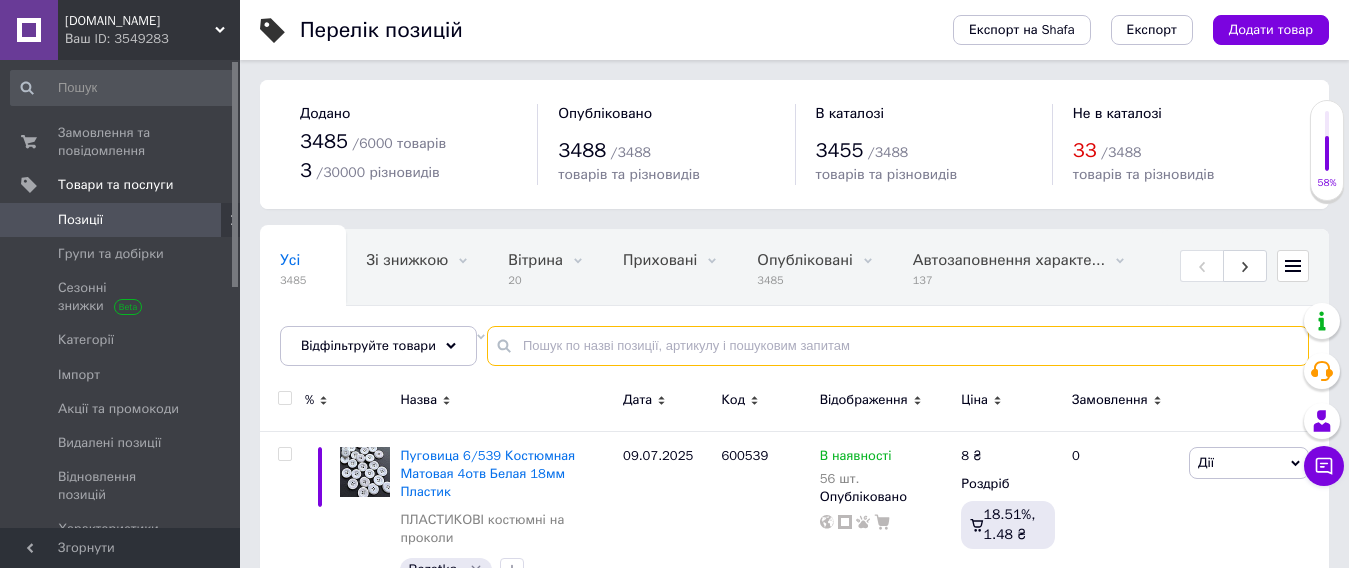 click at bounding box center (898, 346) 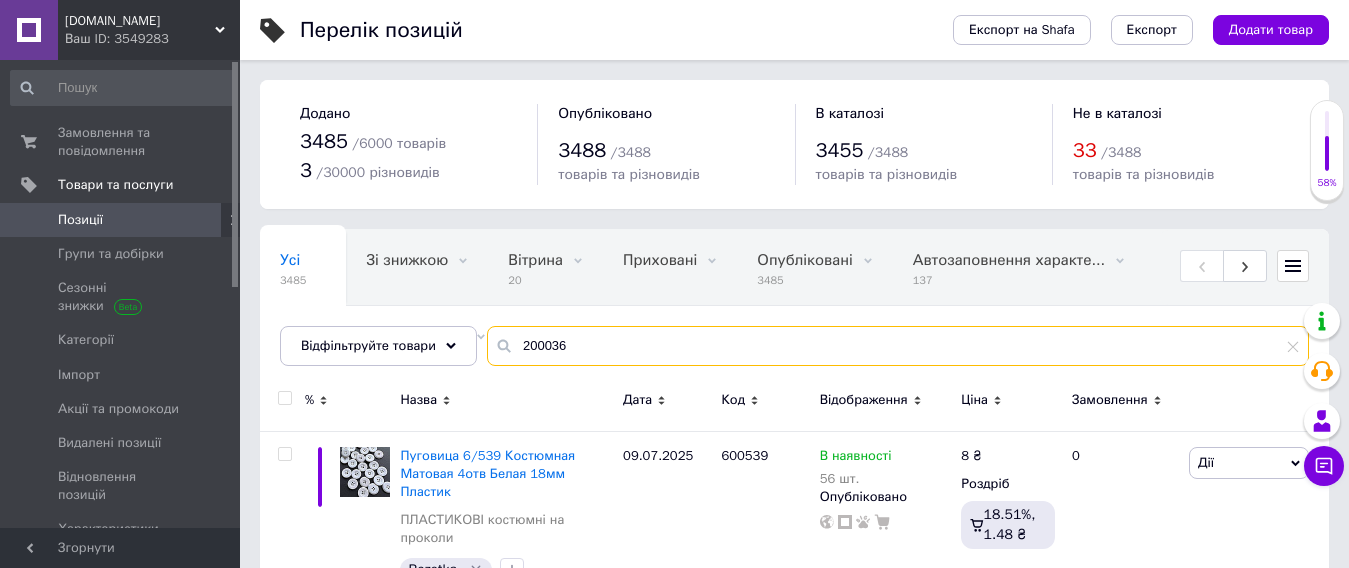 type on "200036" 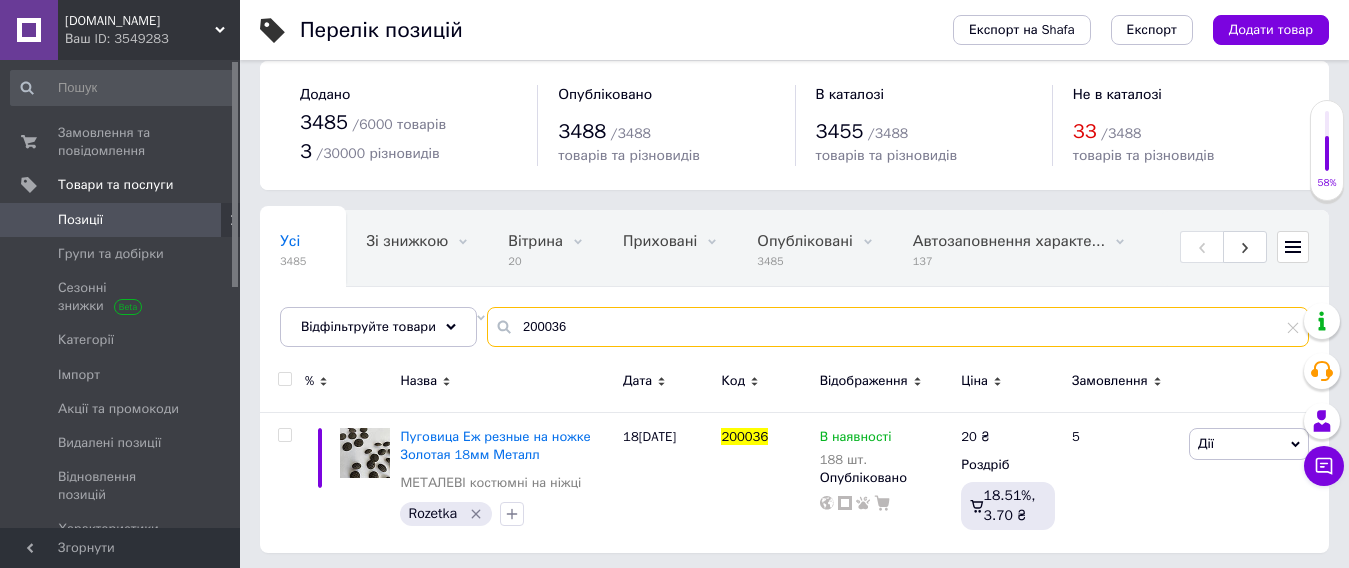 scroll, scrollTop: 24, scrollLeft: 0, axis: vertical 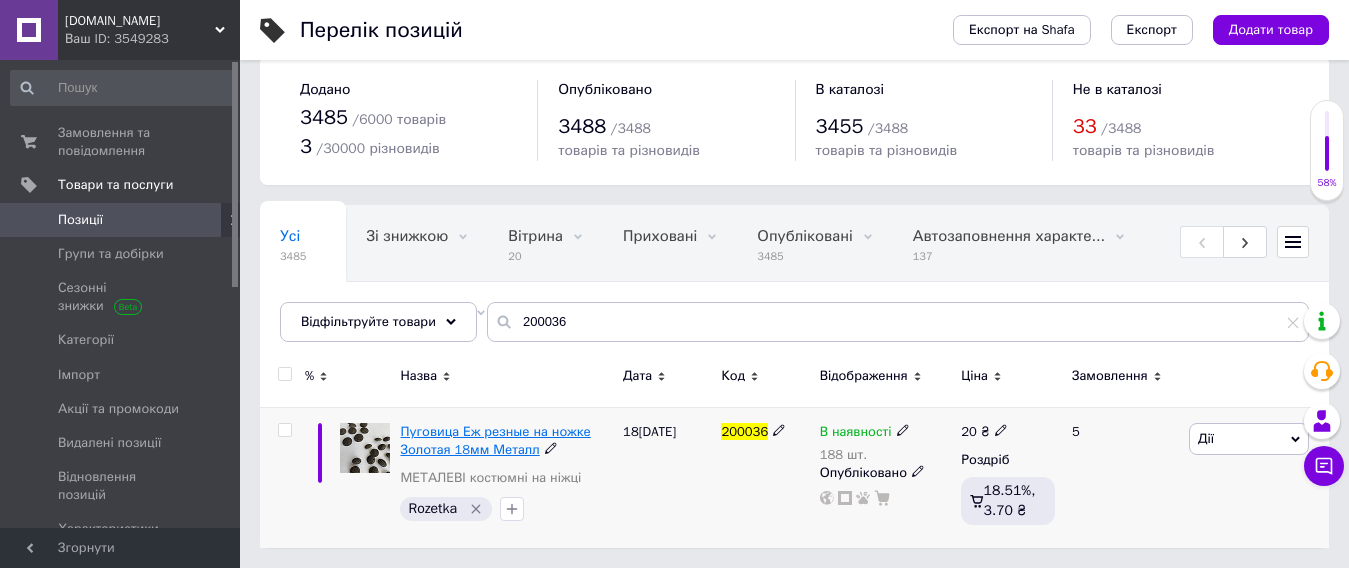 click on "Пуговица Еж резные на ножке Золотая 18мм Металл" at bounding box center [495, 440] 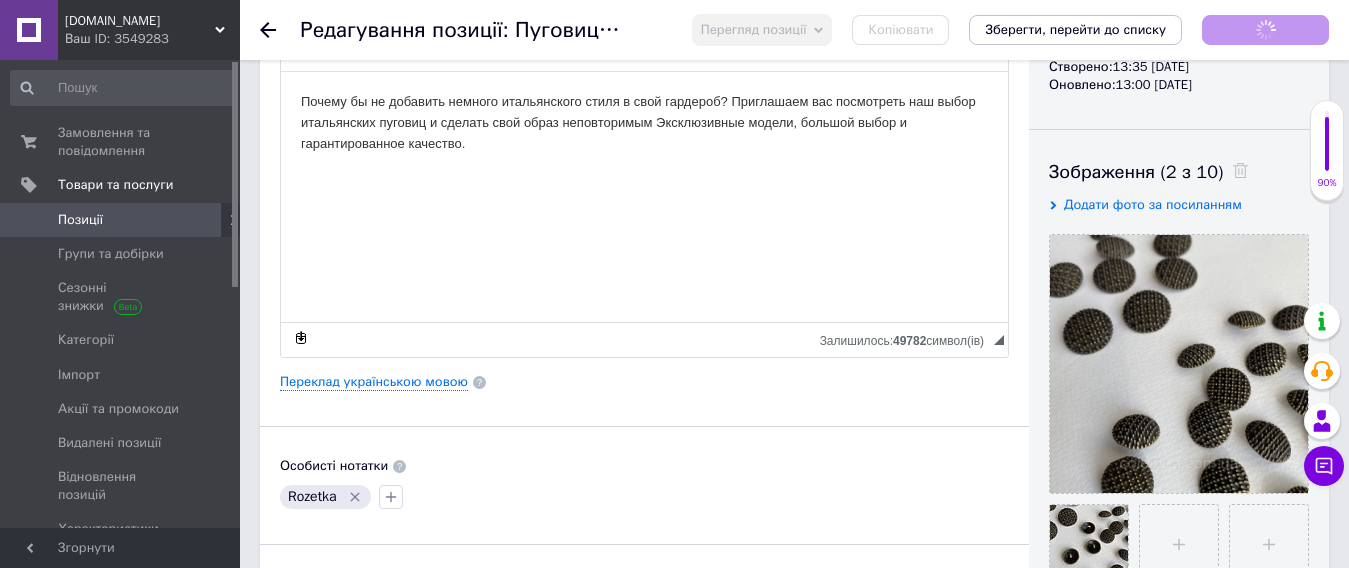 scroll, scrollTop: 300, scrollLeft: 0, axis: vertical 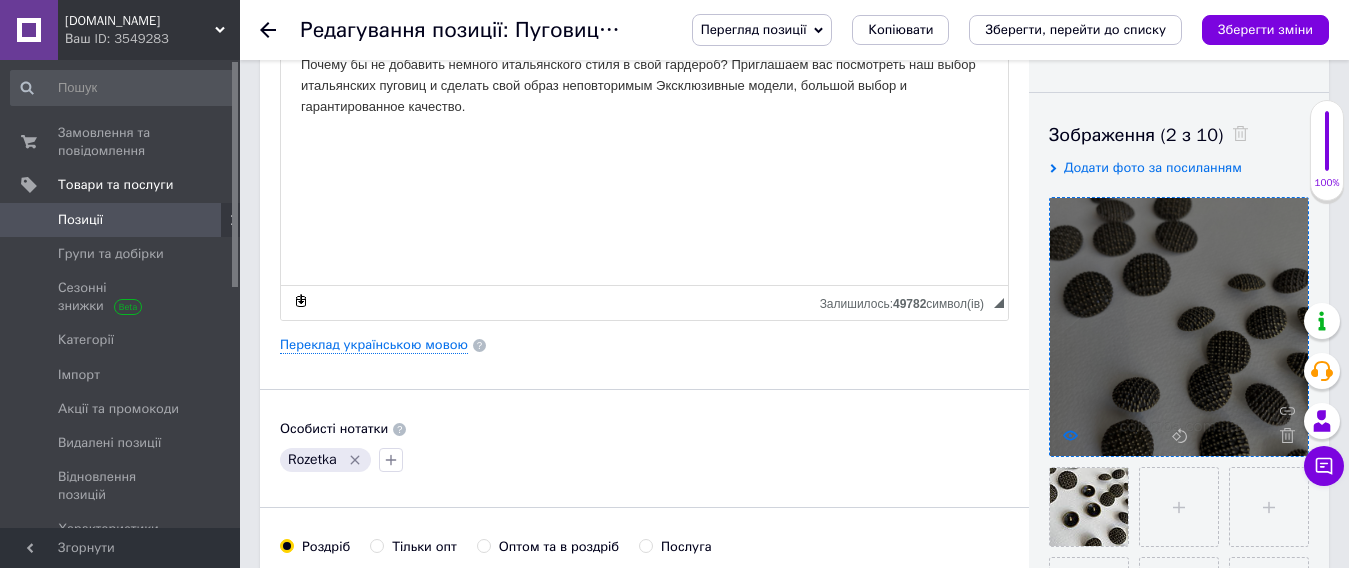 click 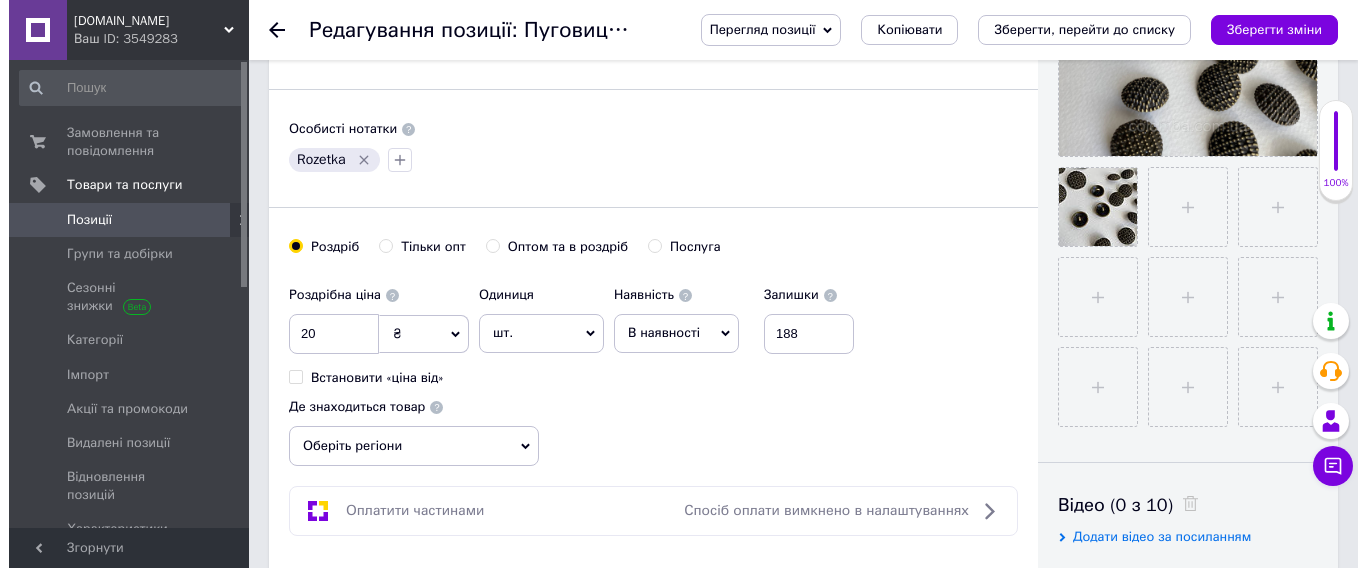 scroll, scrollTop: 500, scrollLeft: 0, axis: vertical 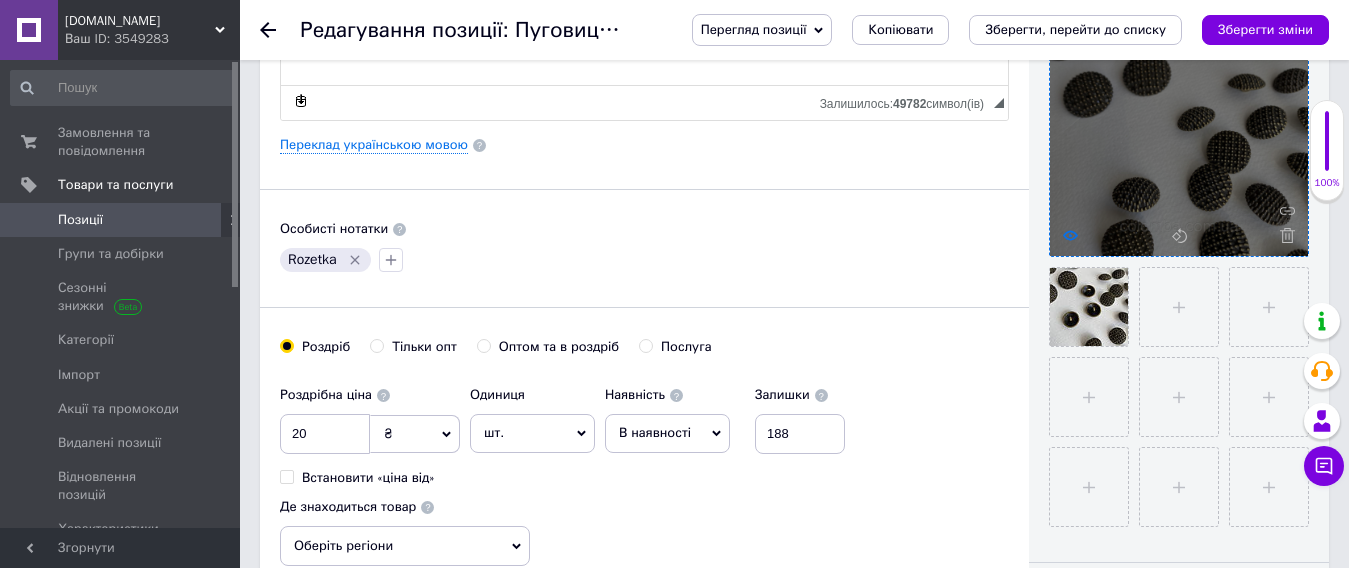 click 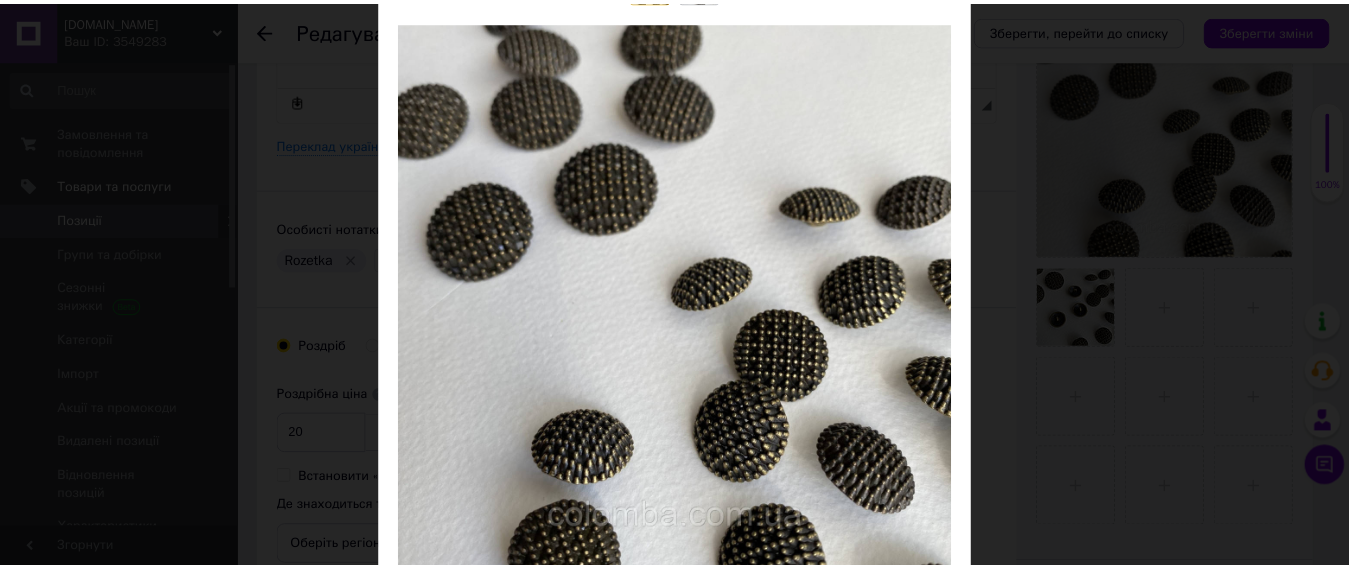 scroll, scrollTop: 0, scrollLeft: 0, axis: both 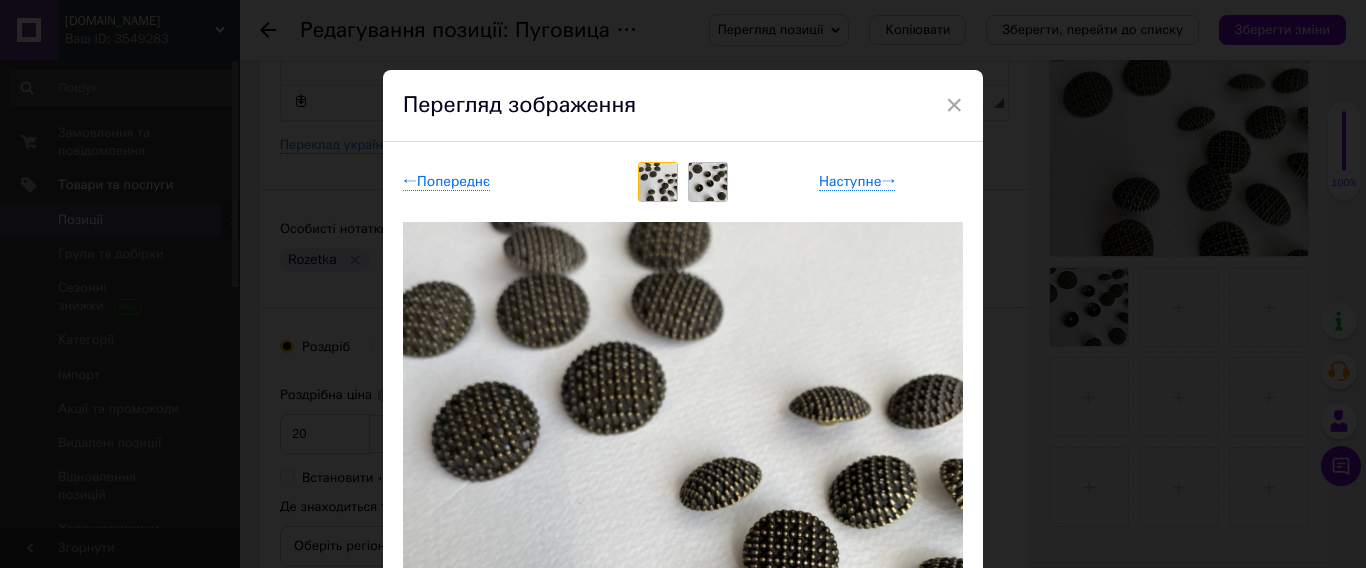click on "Перегляд зображення" at bounding box center (683, 106) 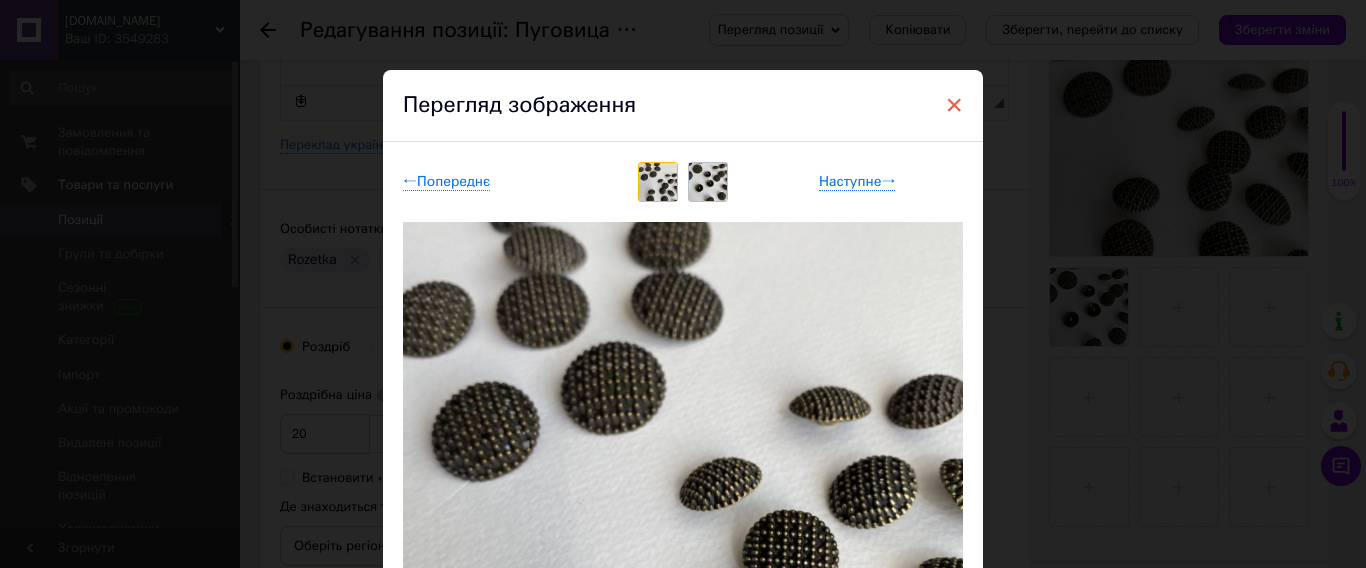 click on "×" at bounding box center (954, 105) 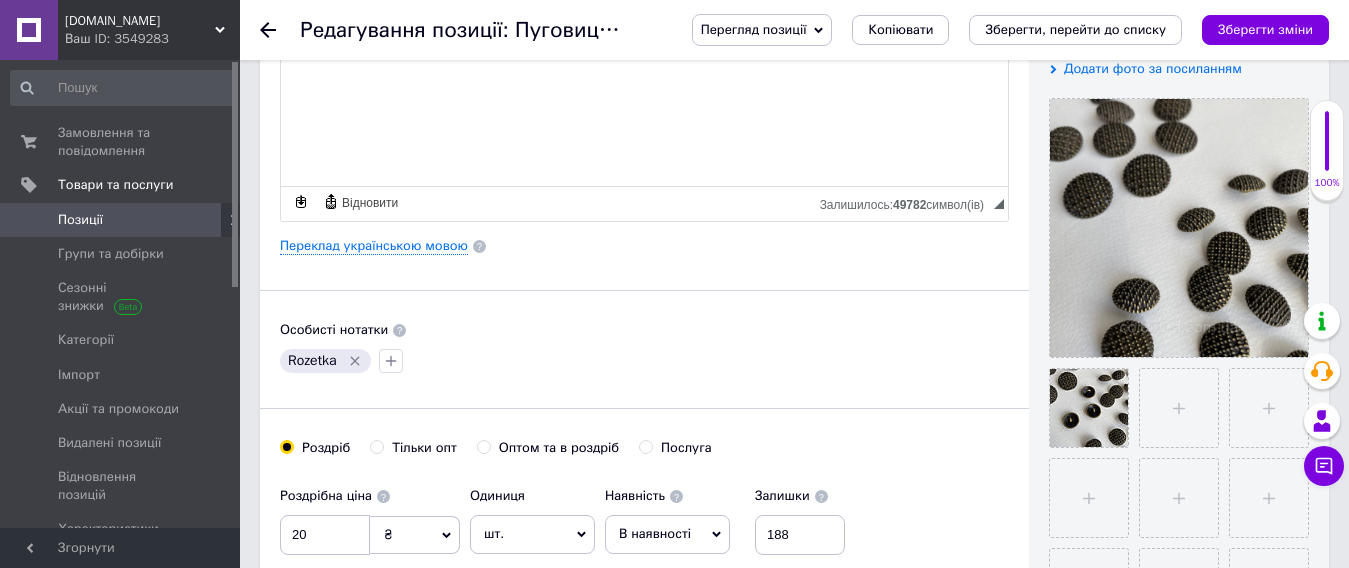 scroll, scrollTop: 400, scrollLeft: 0, axis: vertical 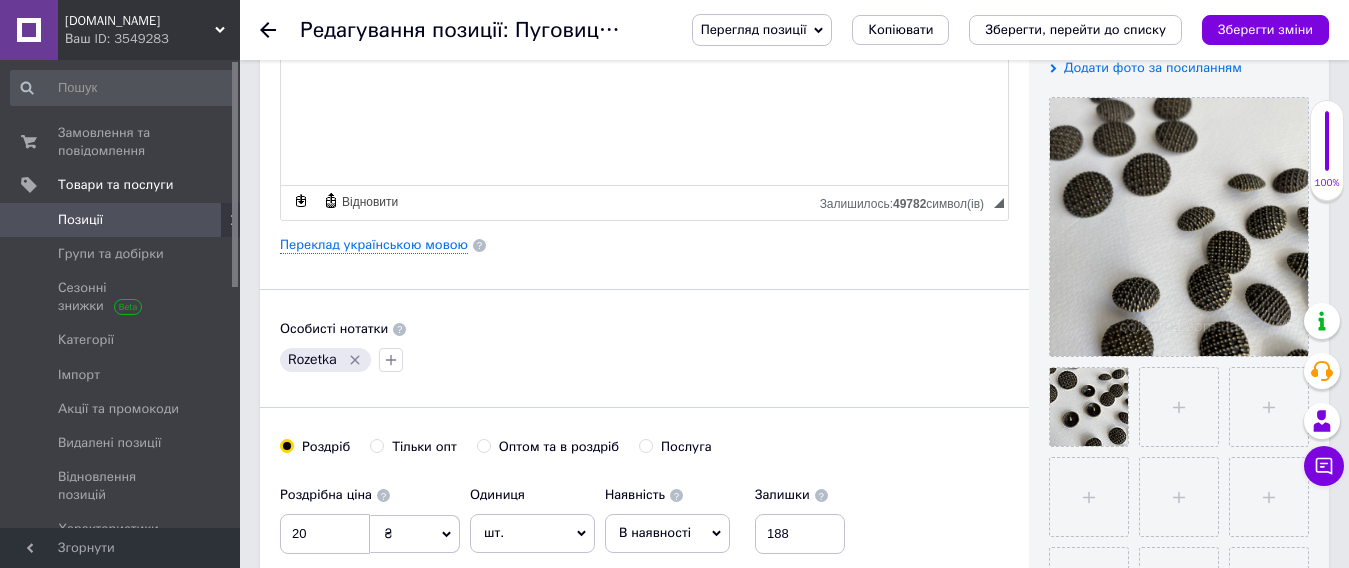 click on "Позиції" at bounding box center [121, 220] 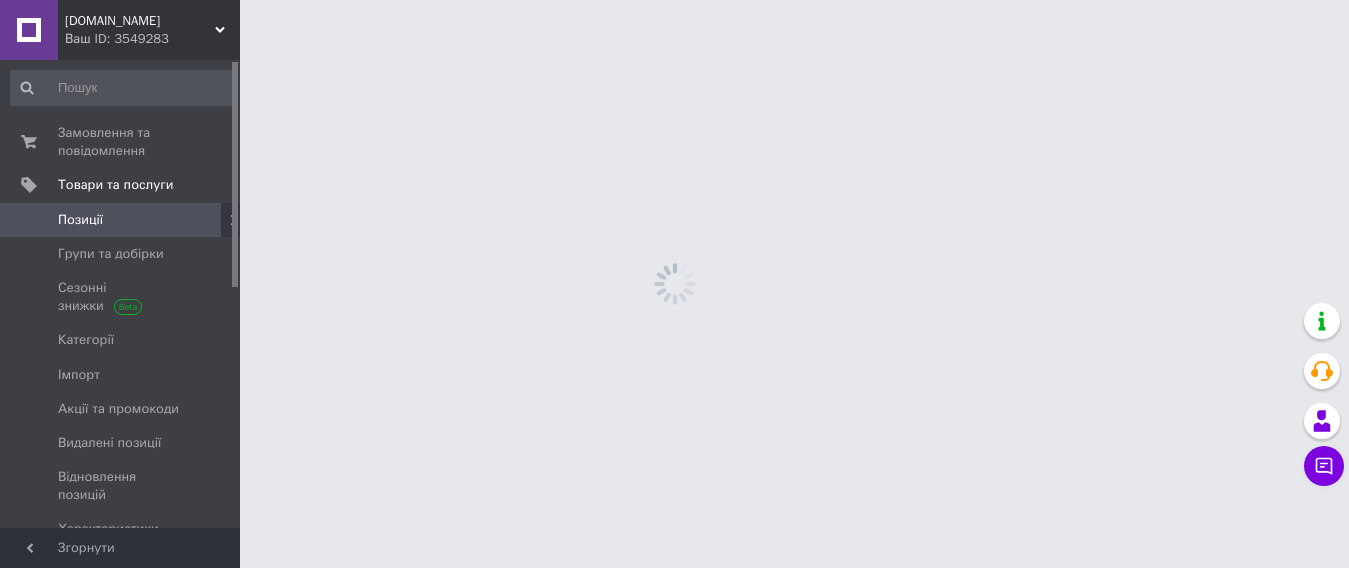 scroll, scrollTop: 0, scrollLeft: 0, axis: both 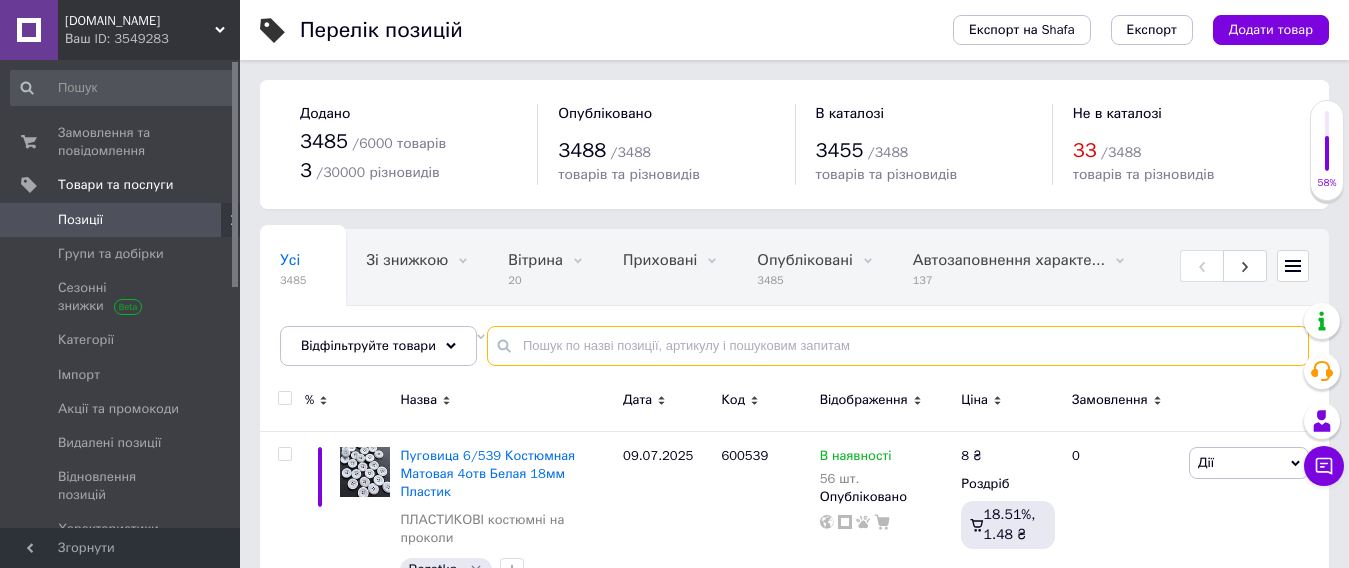 click at bounding box center [898, 346] 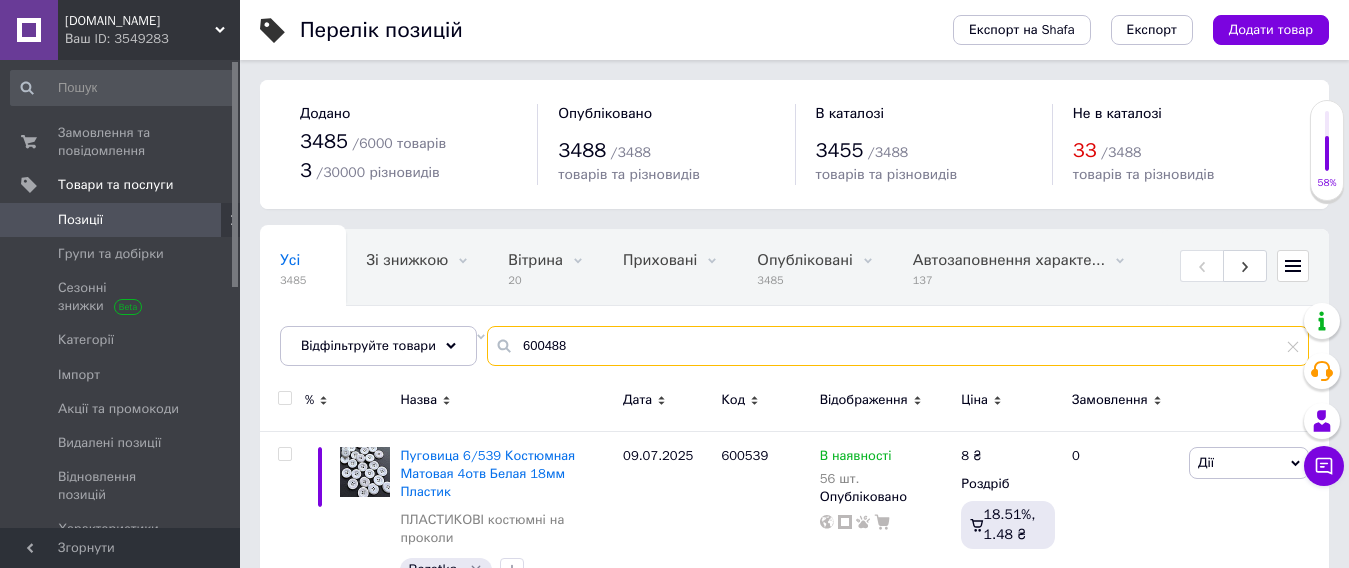 type on "600488" 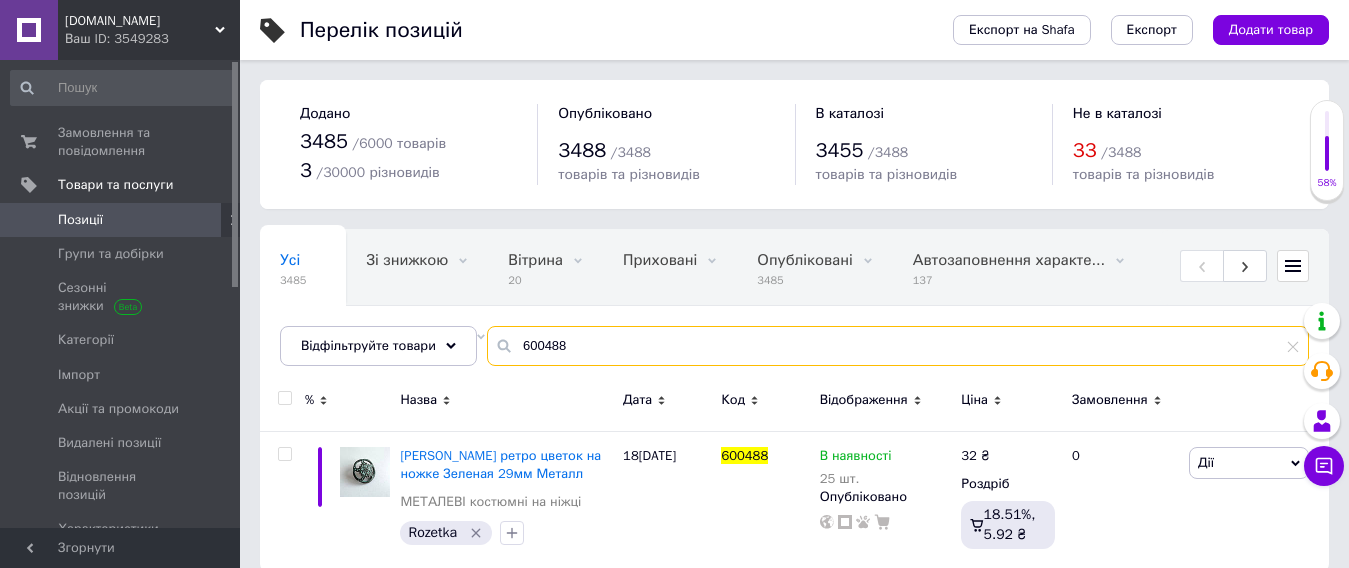scroll, scrollTop: 24, scrollLeft: 0, axis: vertical 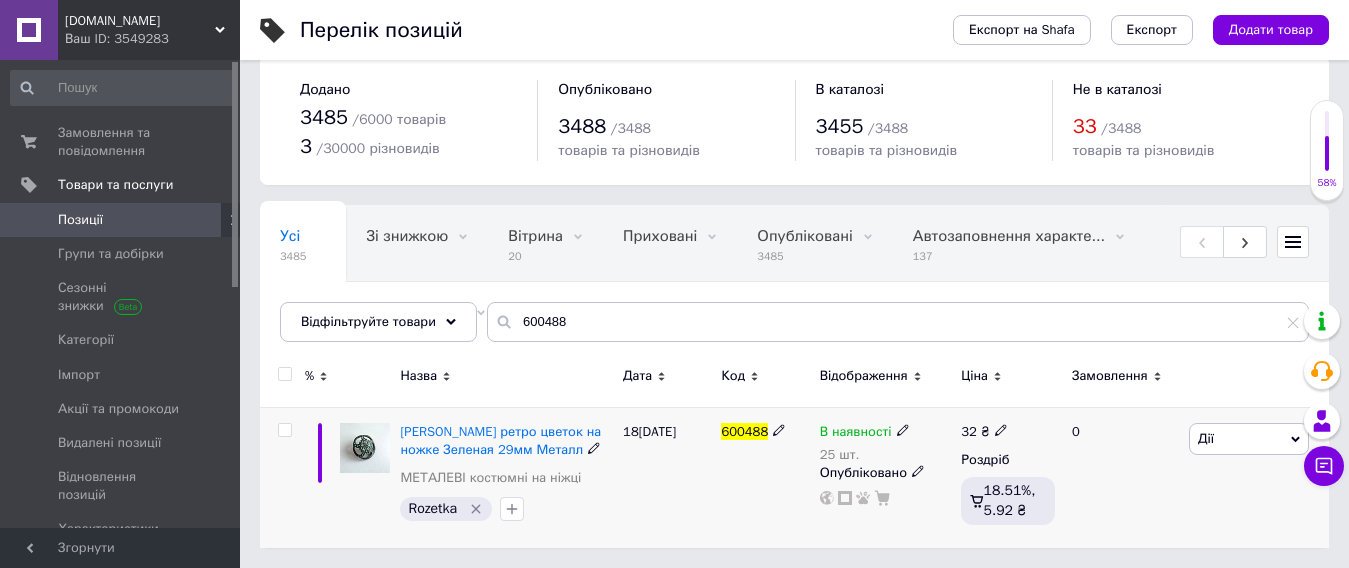 click at bounding box center (903, 429) 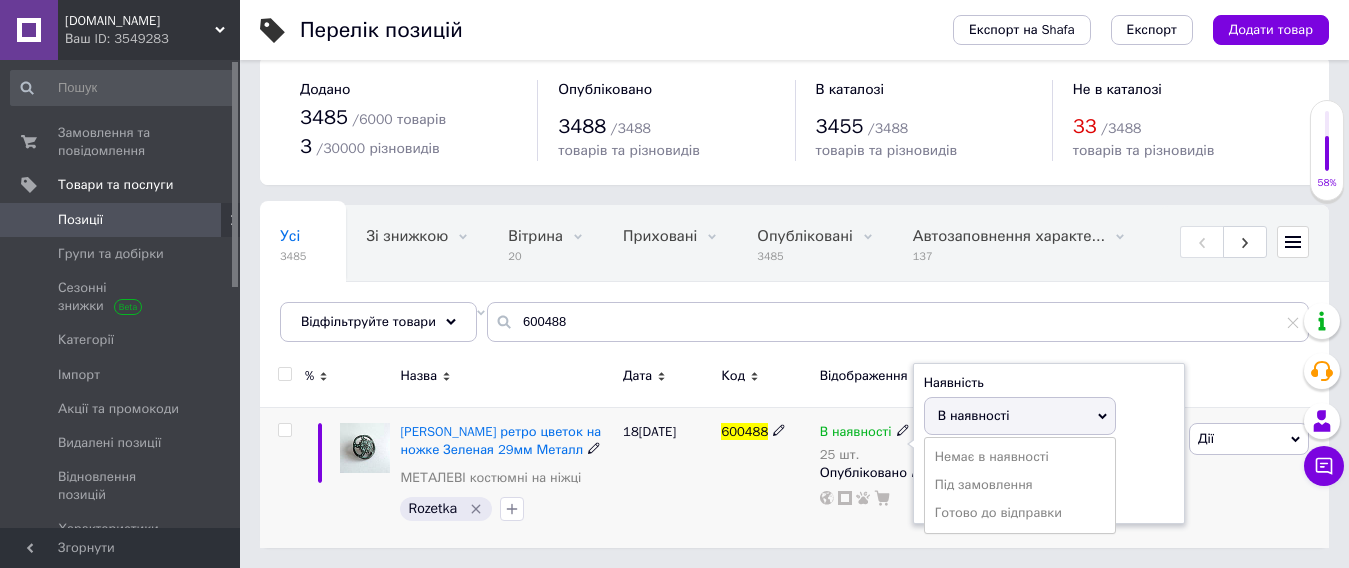 click on "В наявності" at bounding box center [974, 415] 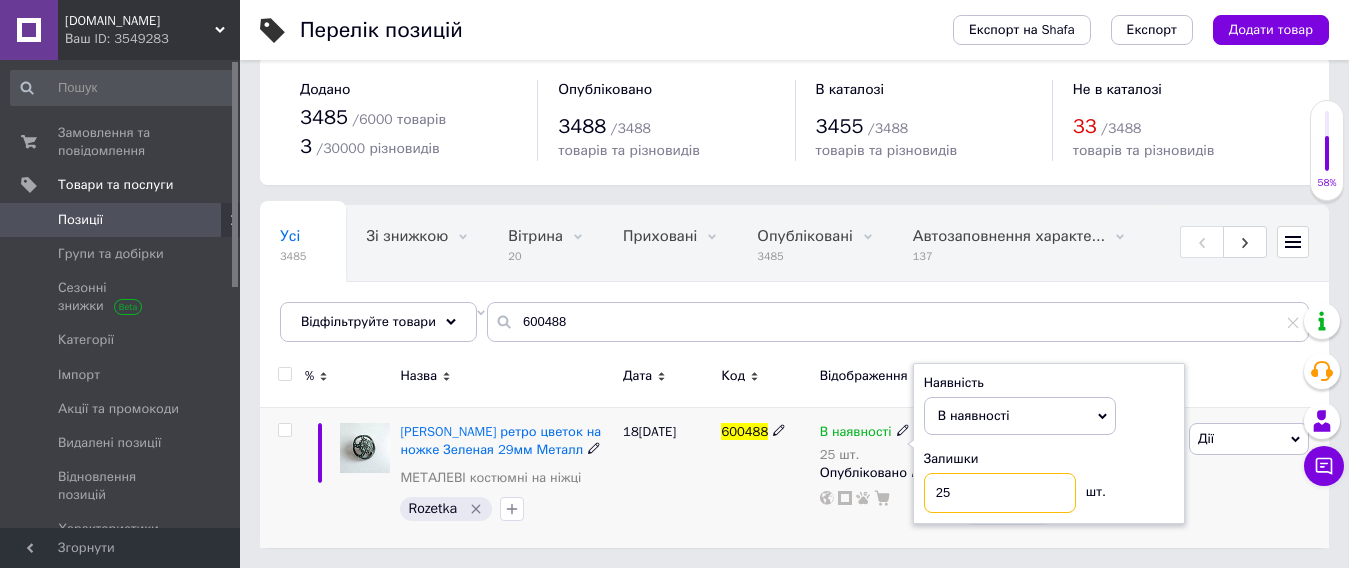 drag, startPoint x: 832, startPoint y: 452, endPoint x: 719, endPoint y: 431, distance: 114.93476 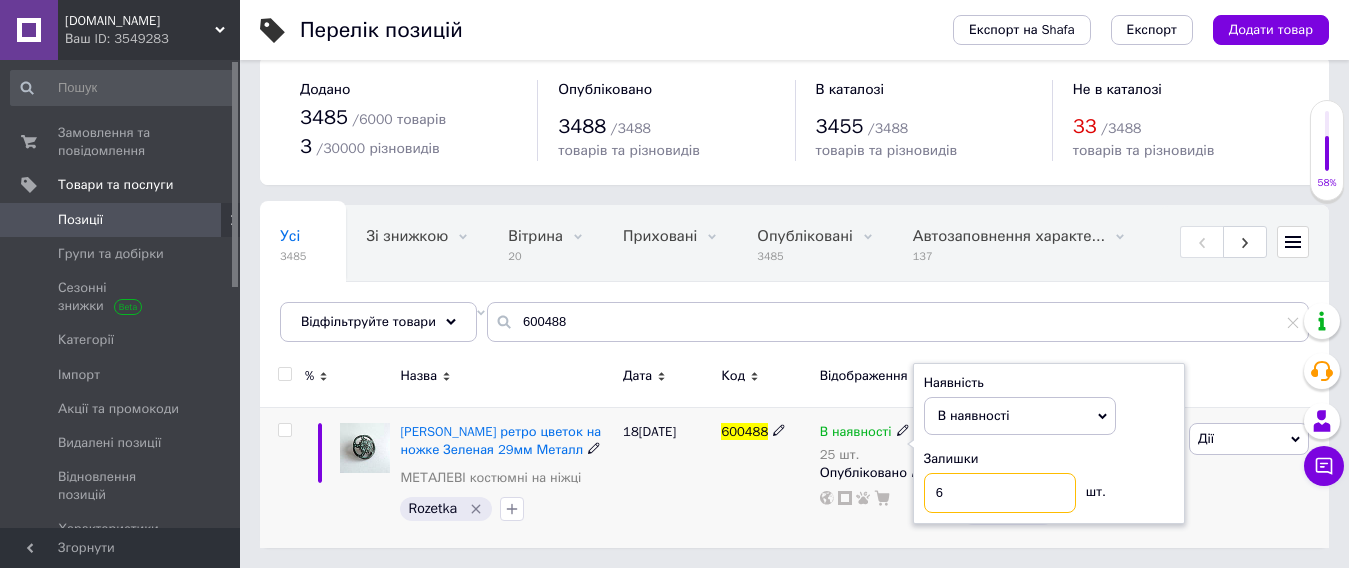 type on "6" 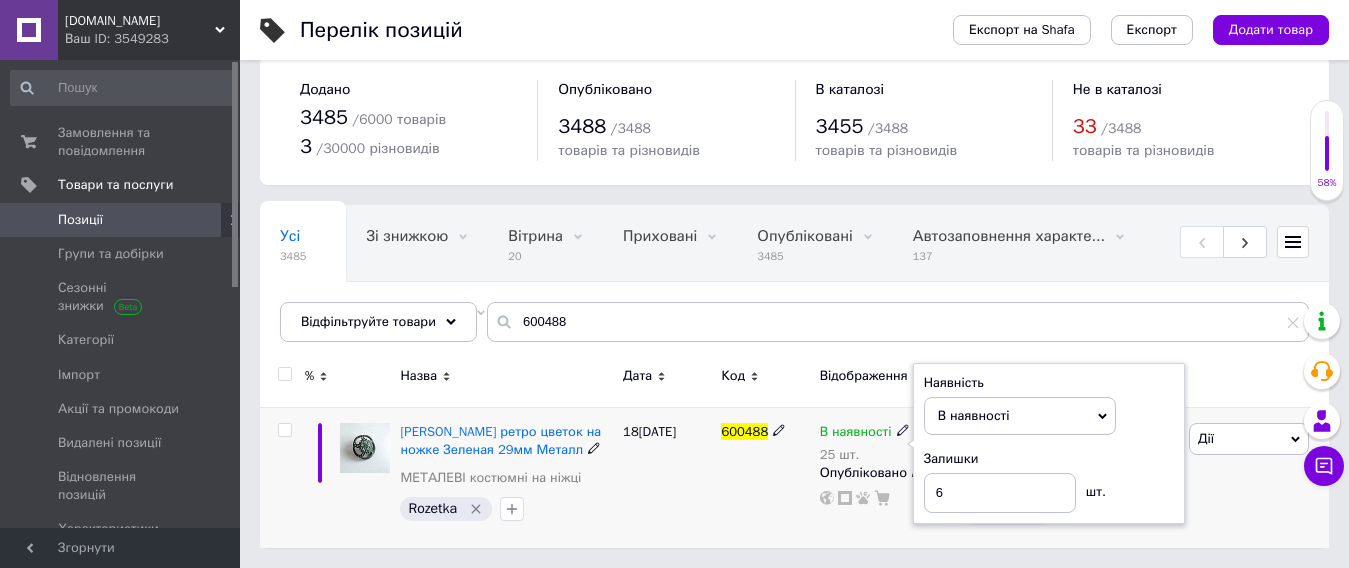 click on "600488" at bounding box center (765, 477) 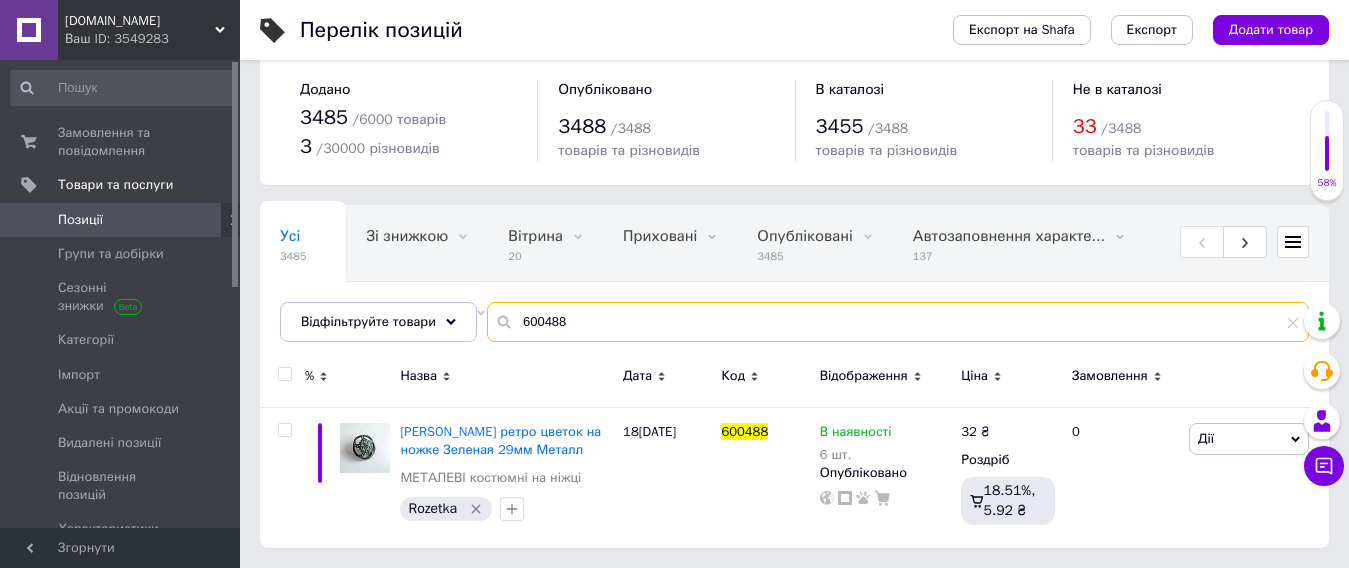click on "600488" at bounding box center (898, 322) 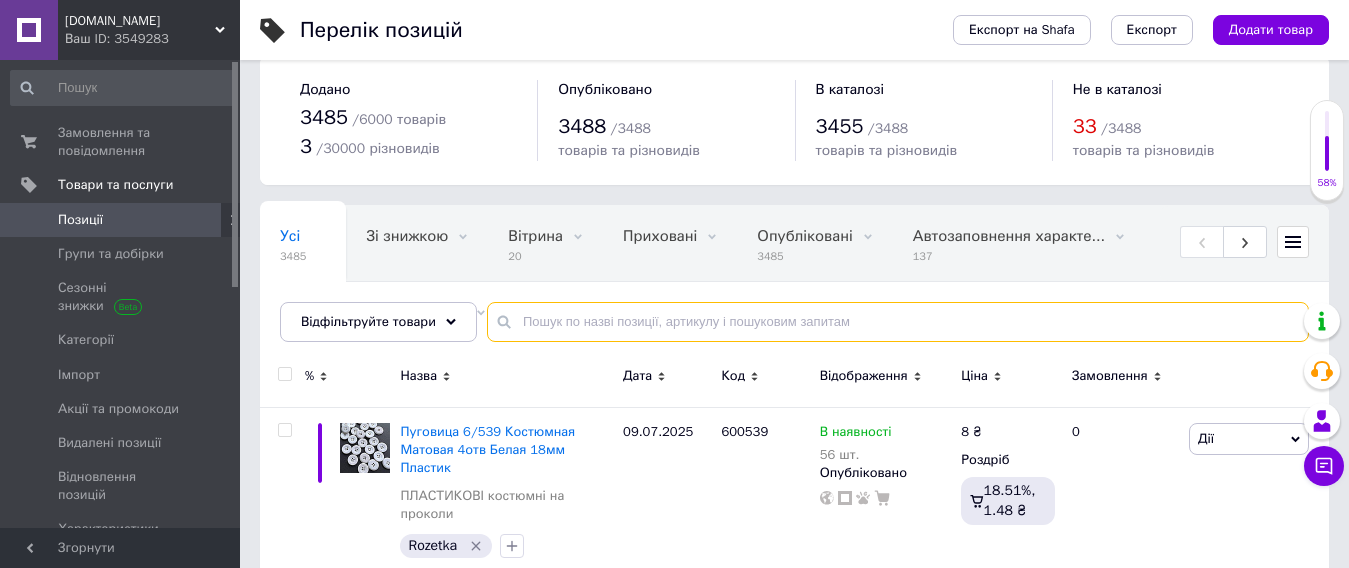 click at bounding box center (898, 322) 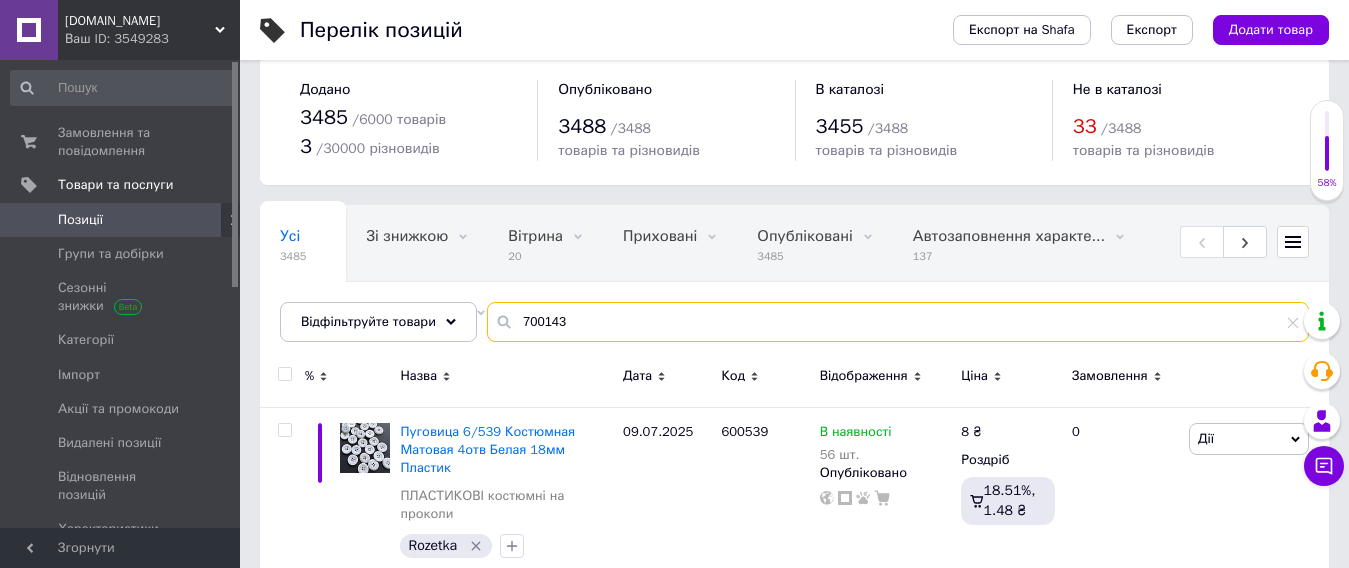 type on "700143" 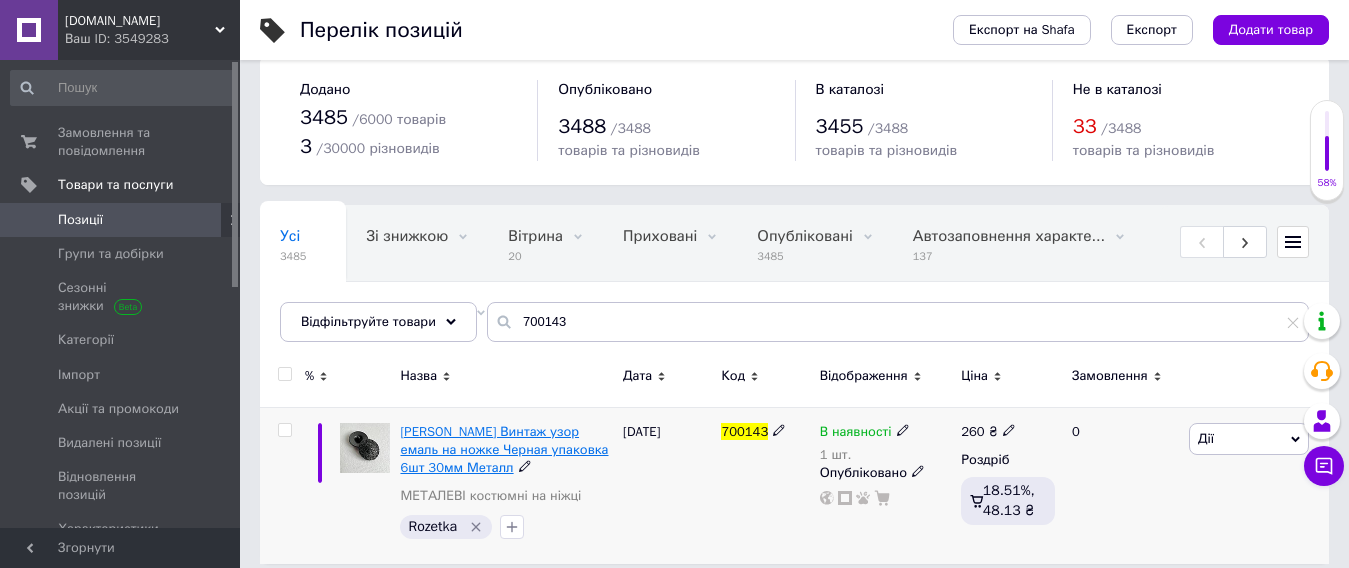 click on "[PERSON_NAME] Винтаж узор емаль на ножке Черная  упаковка 6шт 30мм Металл" at bounding box center (504, 449) 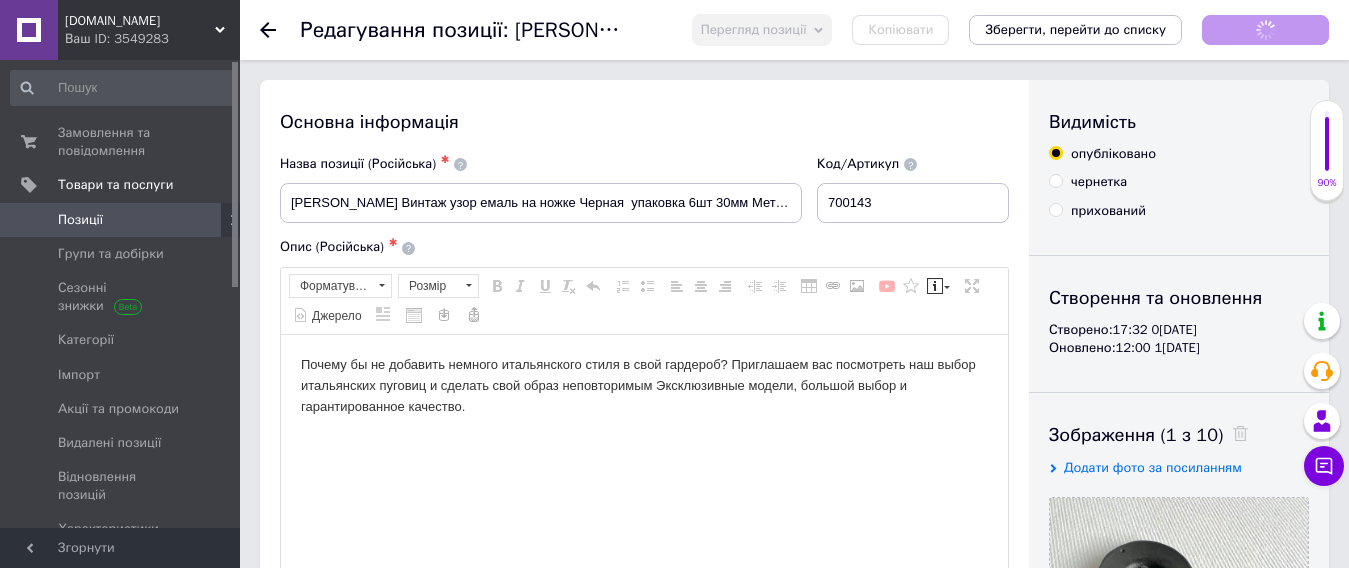 scroll, scrollTop: 0, scrollLeft: 0, axis: both 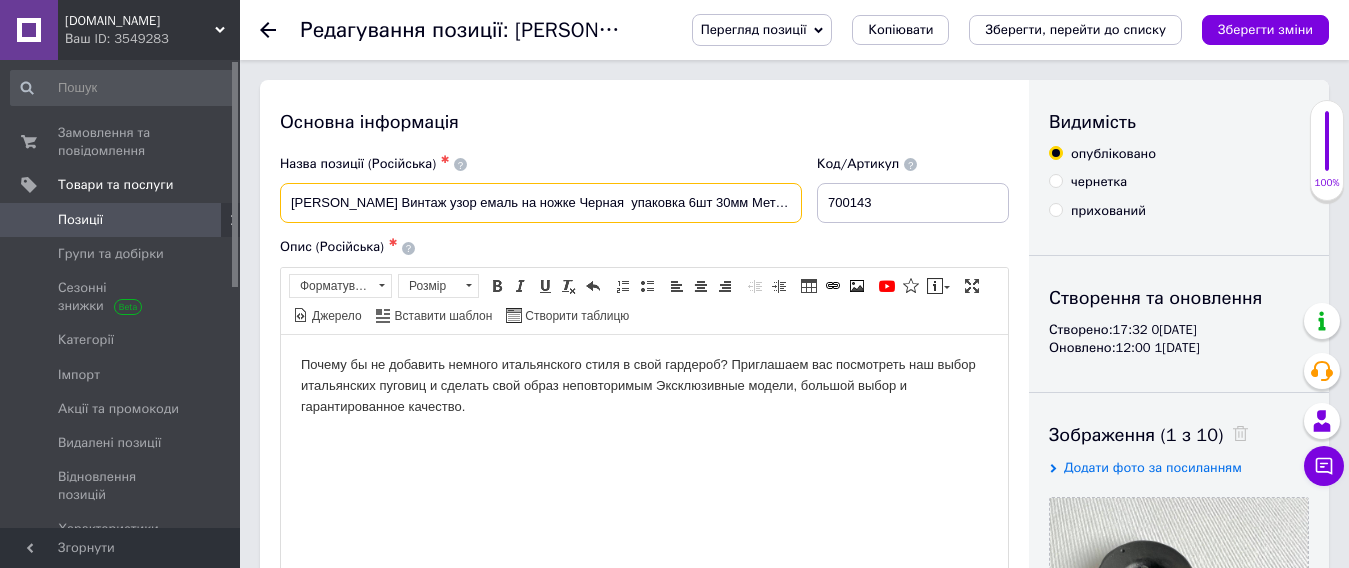 drag, startPoint x: 731, startPoint y: 203, endPoint x: 652, endPoint y: 224, distance: 81.7435 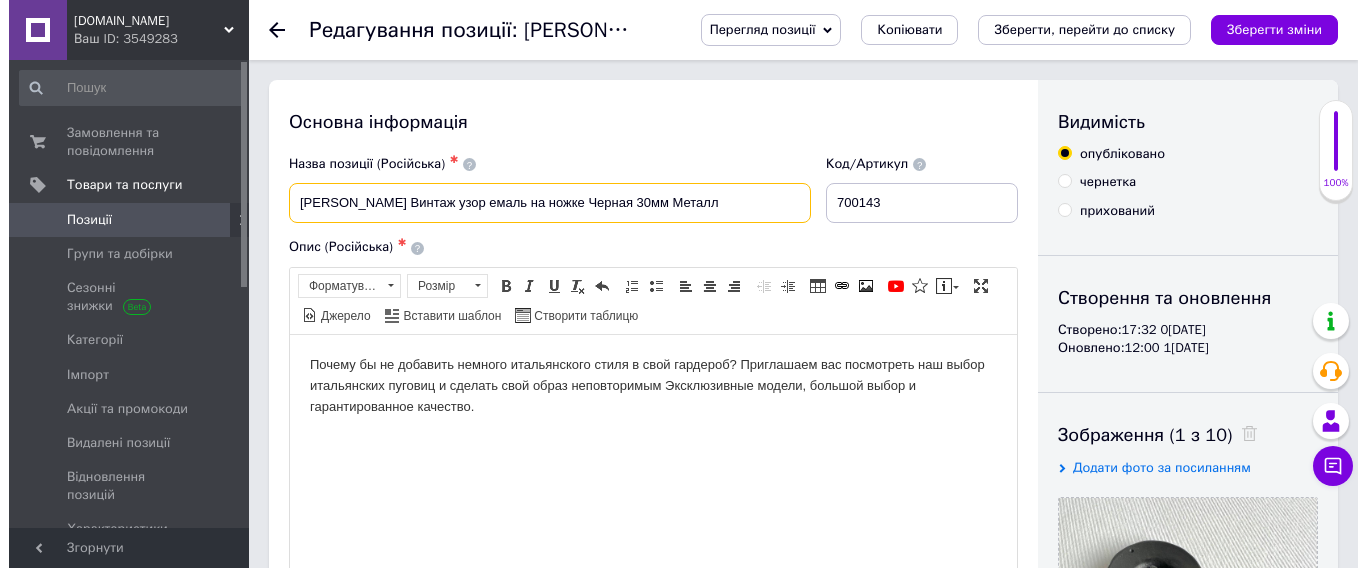 scroll, scrollTop: 400, scrollLeft: 0, axis: vertical 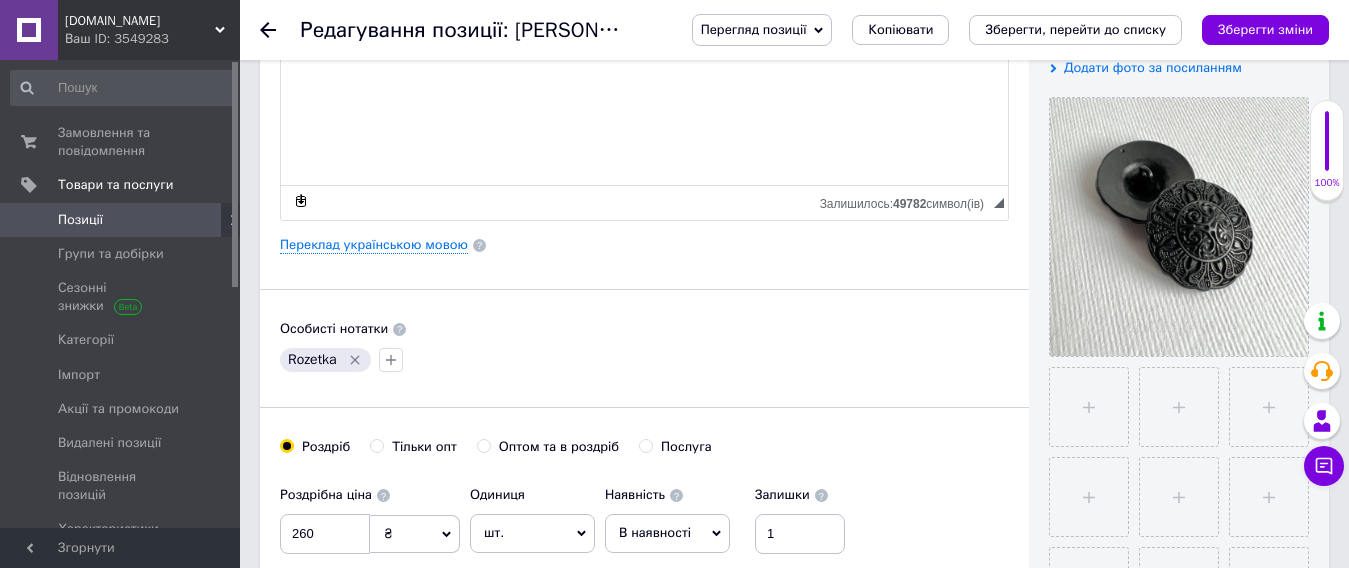 type on "[PERSON_NAME] Винтаж узор емаль на ножке Черная 30мм Металл" 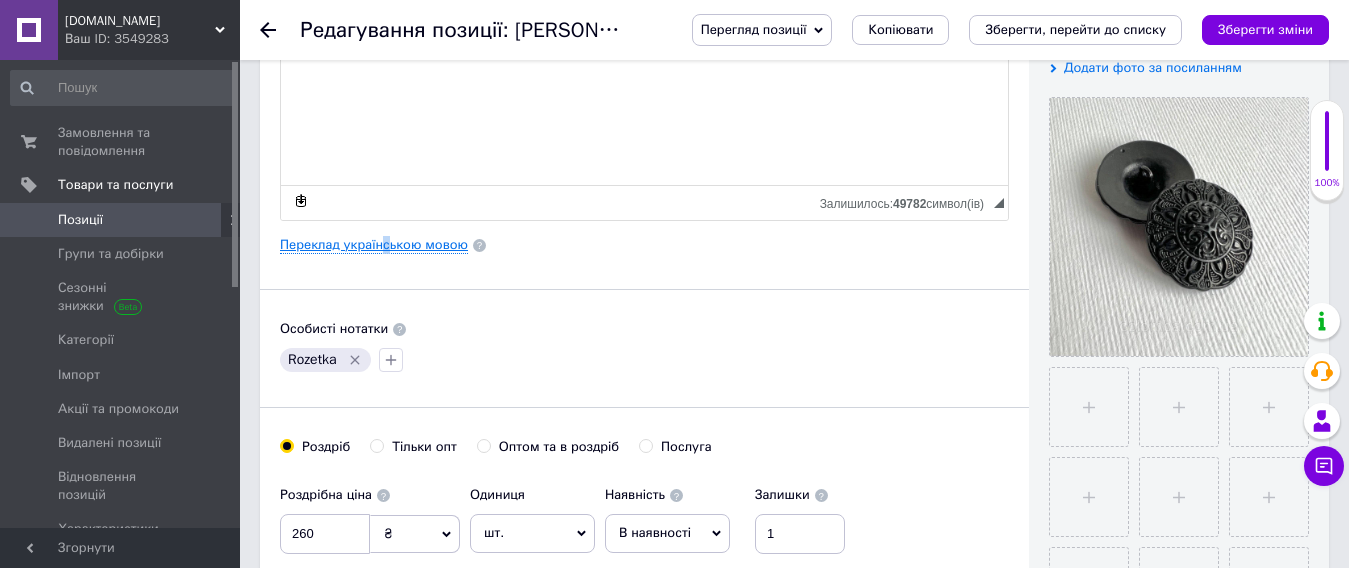 click on "Переклад українською мовою" at bounding box center (374, 245) 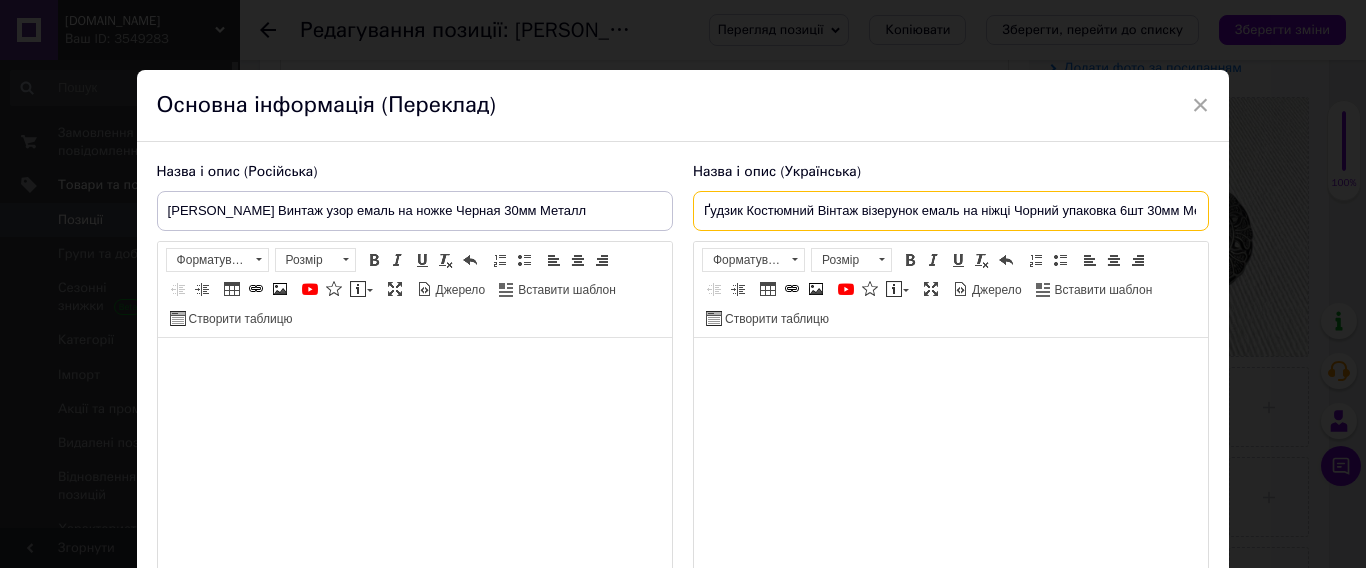 drag, startPoint x: 1145, startPoint y: 216, endPoint x: 1058, endPoint y: 209, distance: 87.28116 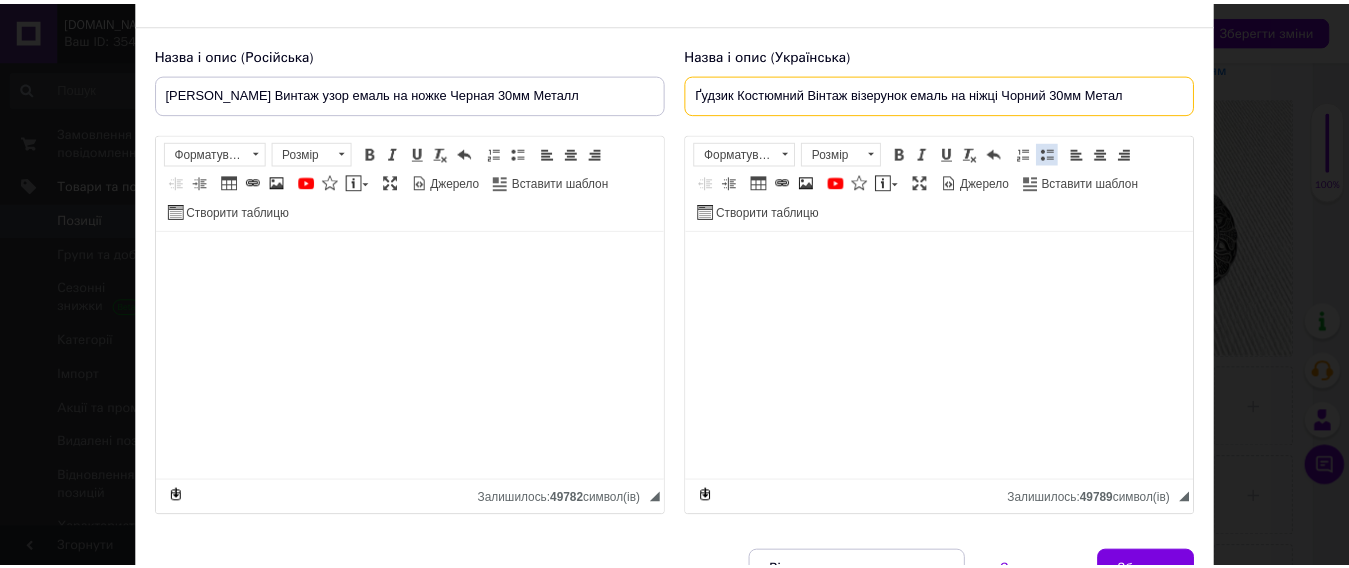 scroll, scrollTop: 231, scrollLeft: 0, axis: vertical 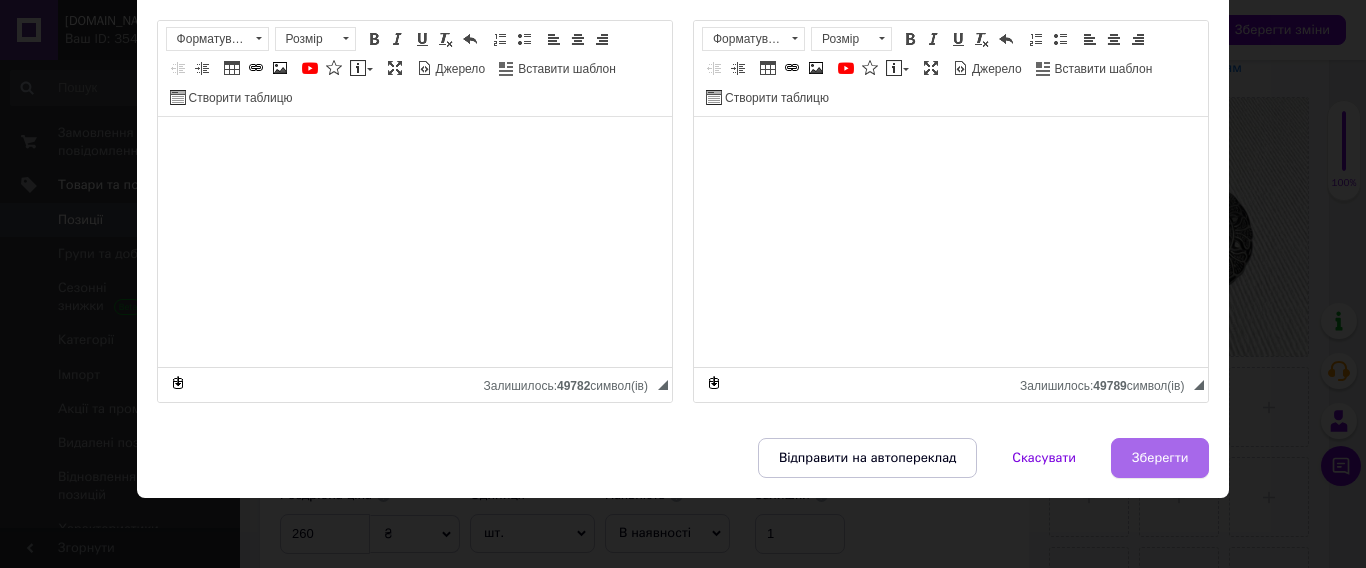 type on "Ґудзик Костюмний Вінтаж візерунок емаль на ніжці Чорний 30мм Метал" 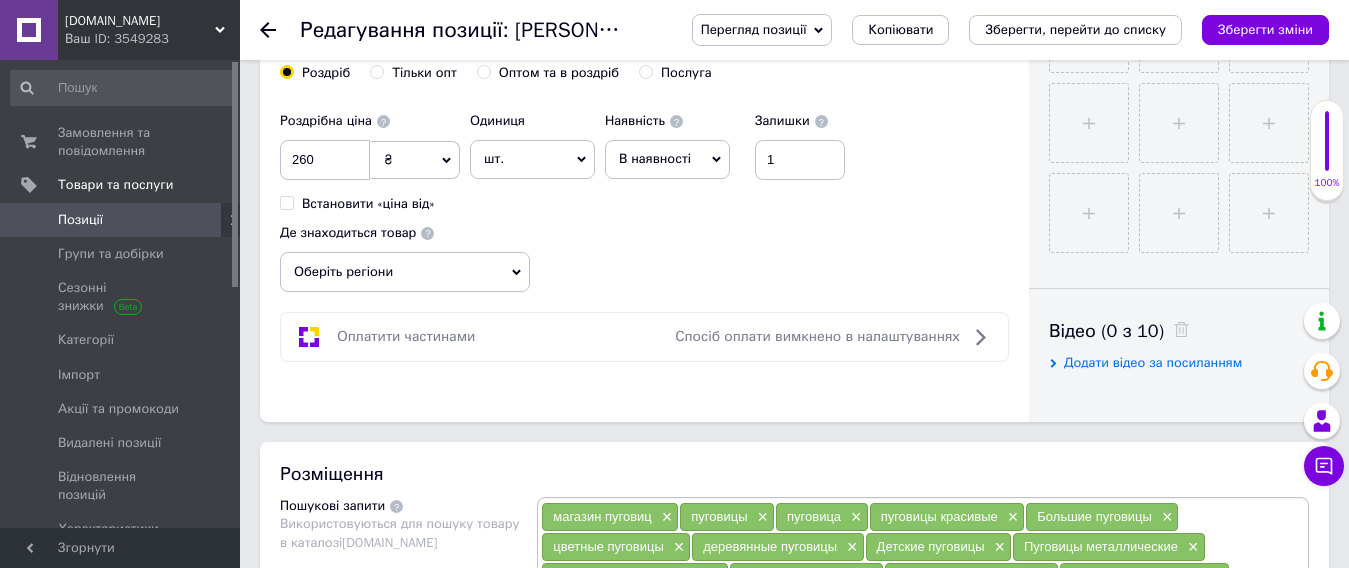 scroll, scrollTop: 800, scrollLeft: 0, axis: vertical 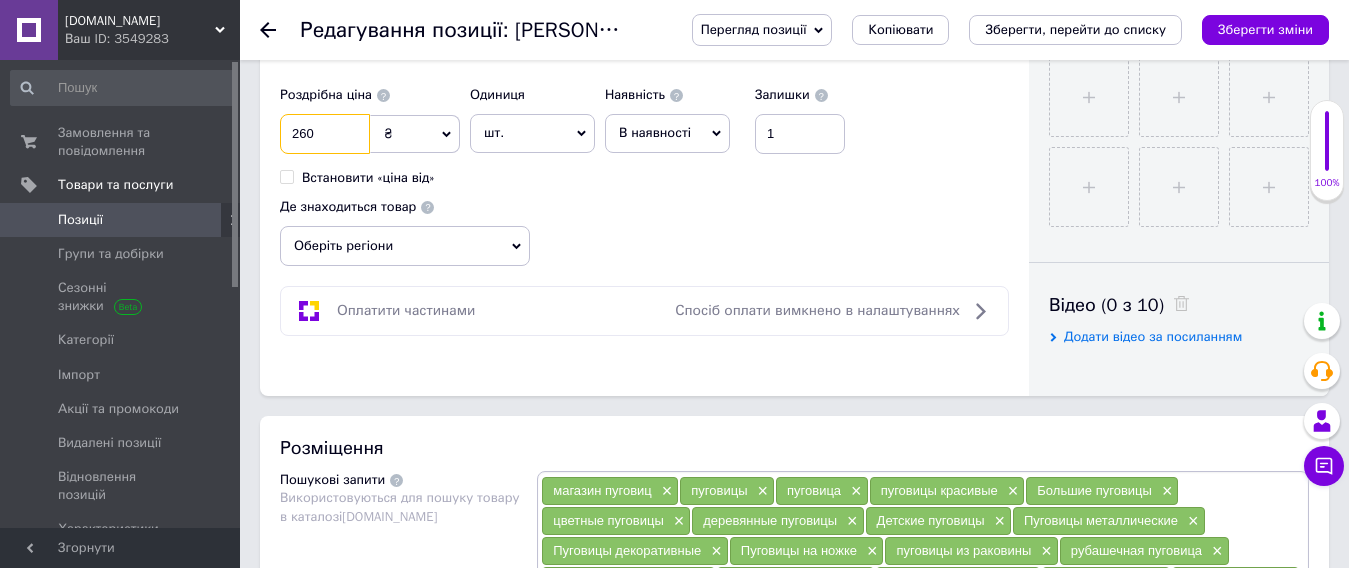 drag, startPoint x: 320, startPoint y: 137, endPoint x: 95, endPoint y: 50, distance: 241.23433 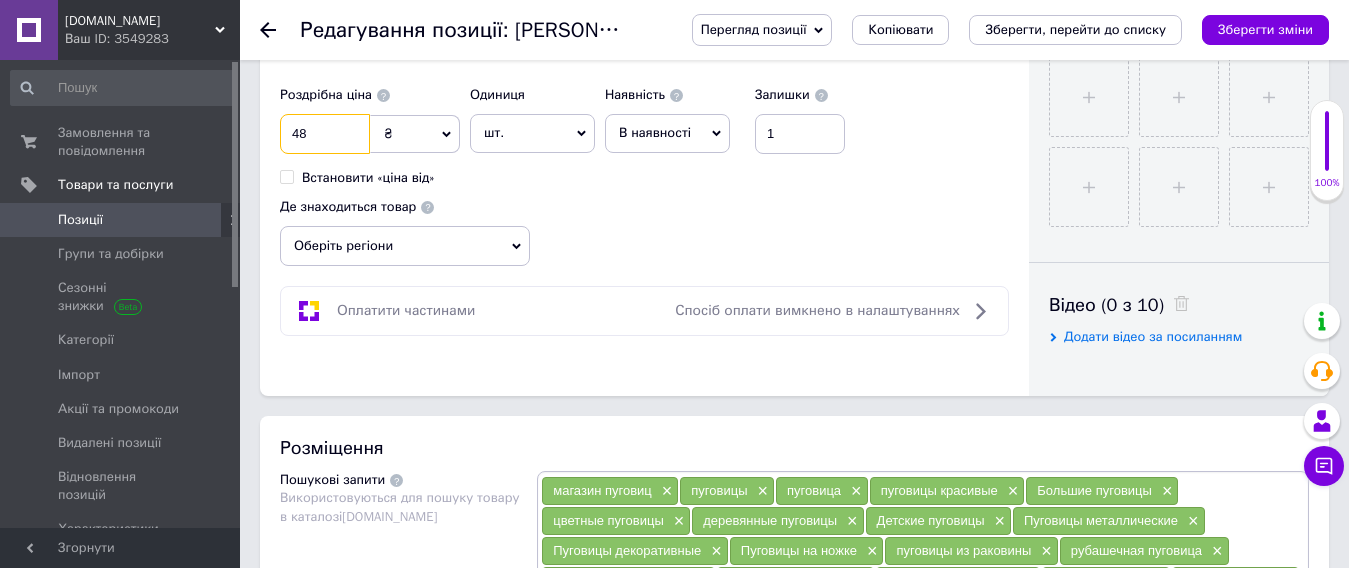 type on "48" 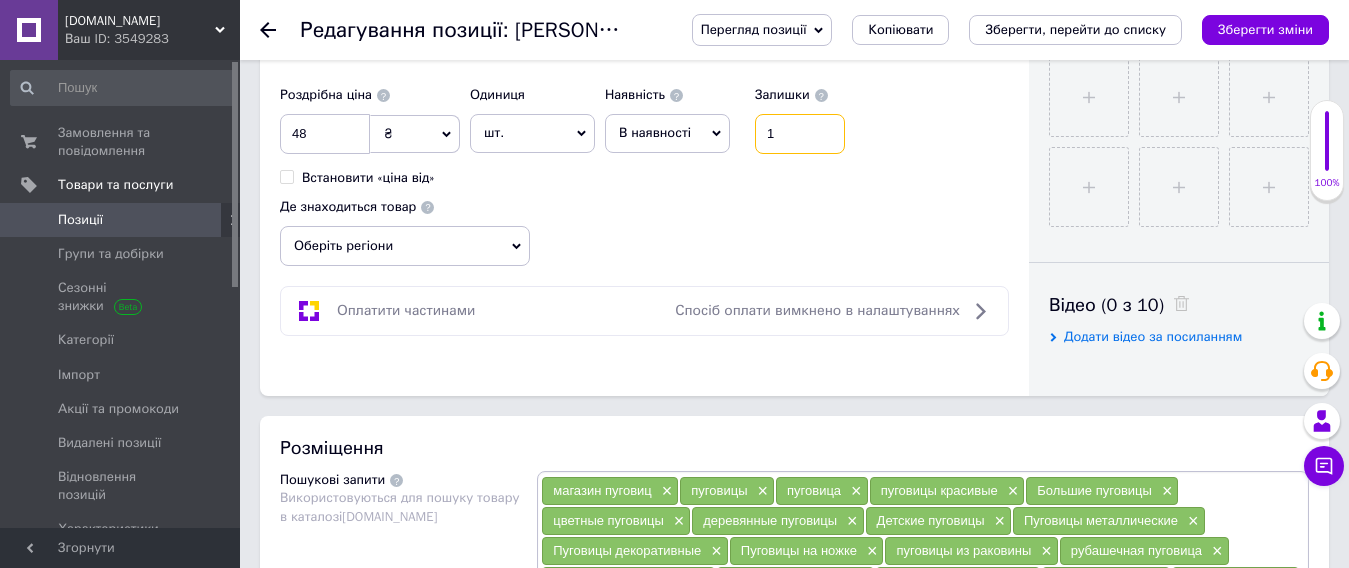 click on "1" at bounding box center (800, 134) 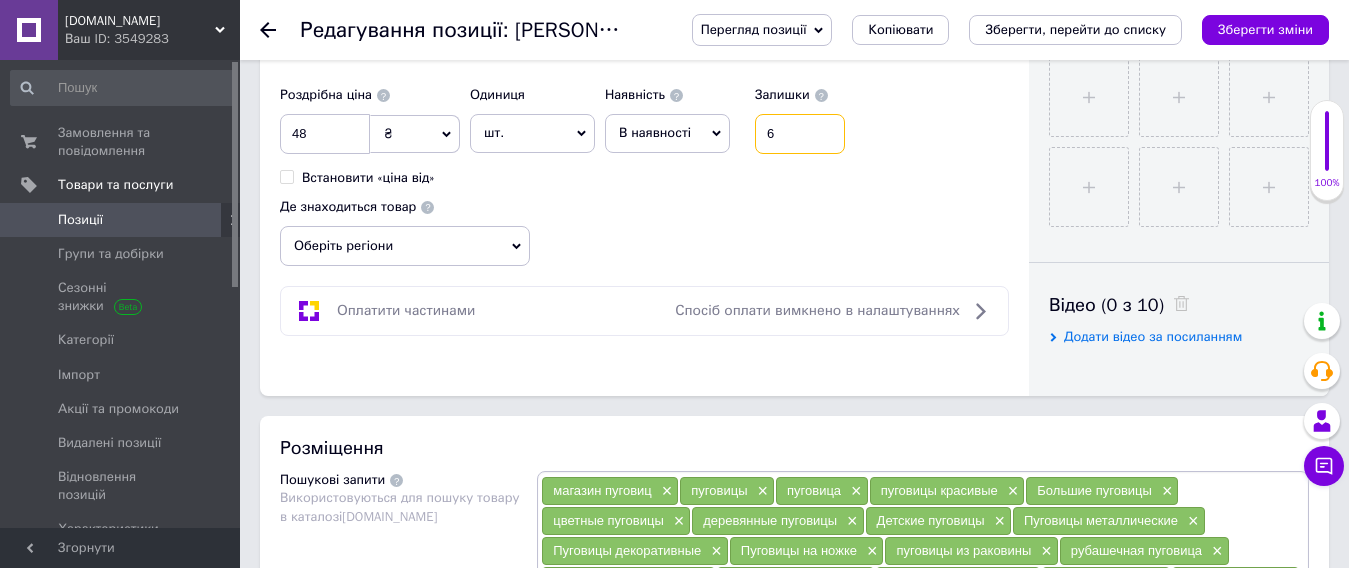 click on "6" at bounding box center [800, 134] 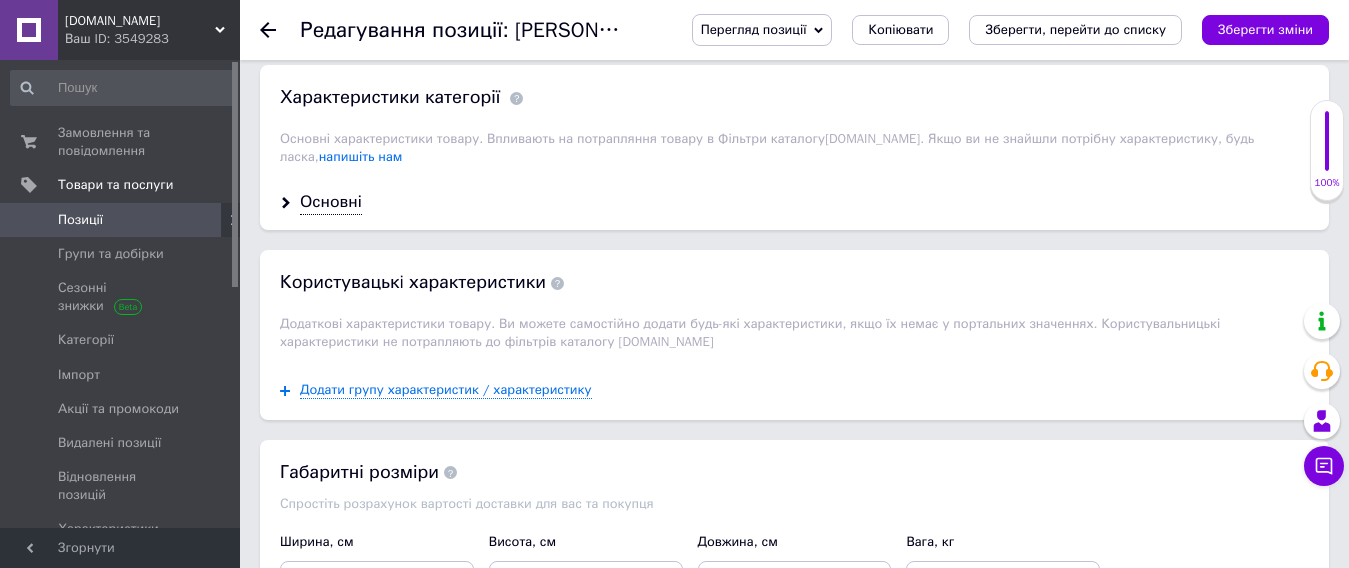 scroll, scrollTop: 1800, scrollLeft: 0, axis: vertical 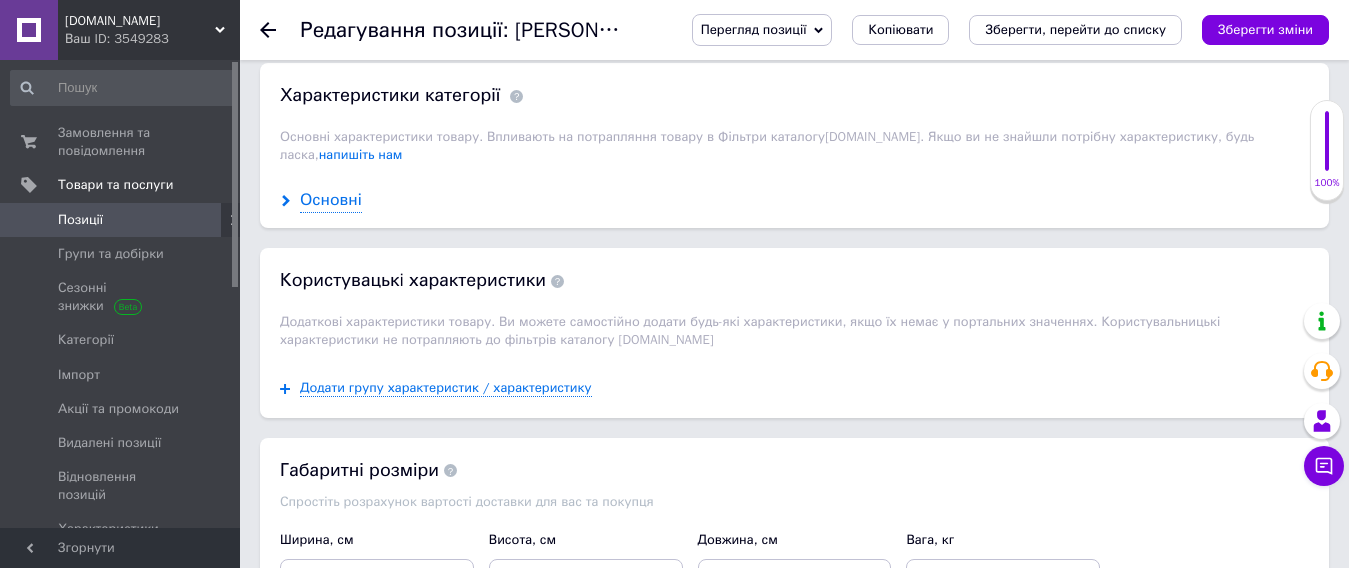 type on "6" 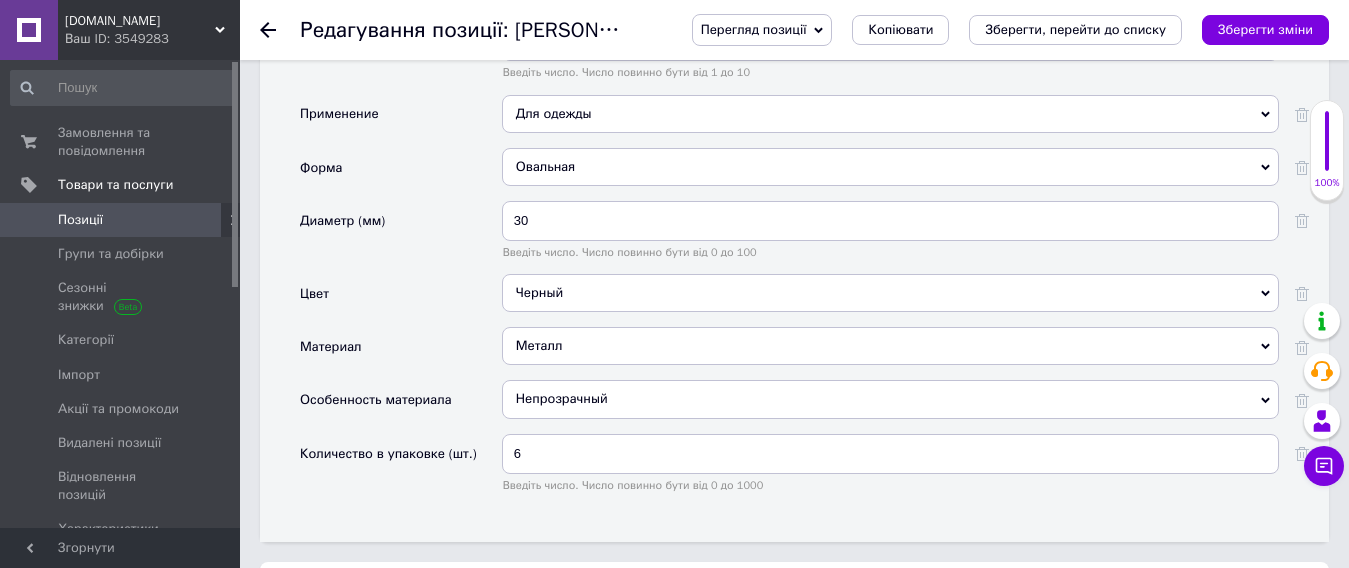 scroll, scrollTop: 2200, scrollLeft: 0, axis: vertical 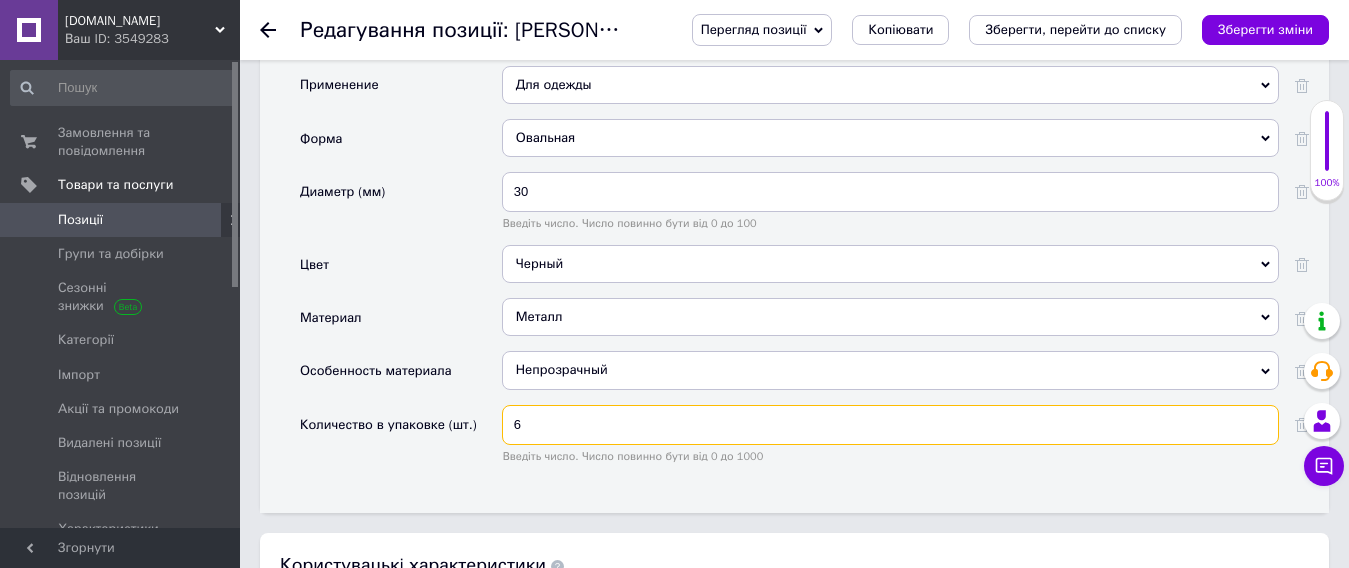 drag, startPoint x: 542, startPoint y: 403, endPoint x: 378, endPoint y: 375, distance: 166.37308 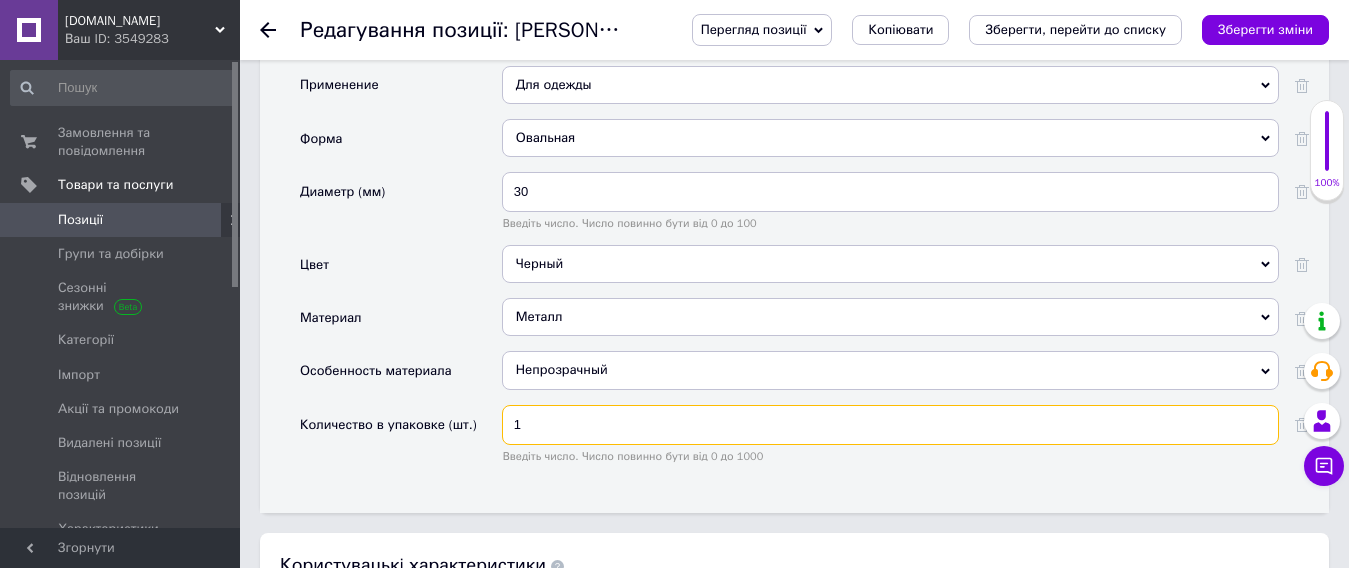 type on "1" 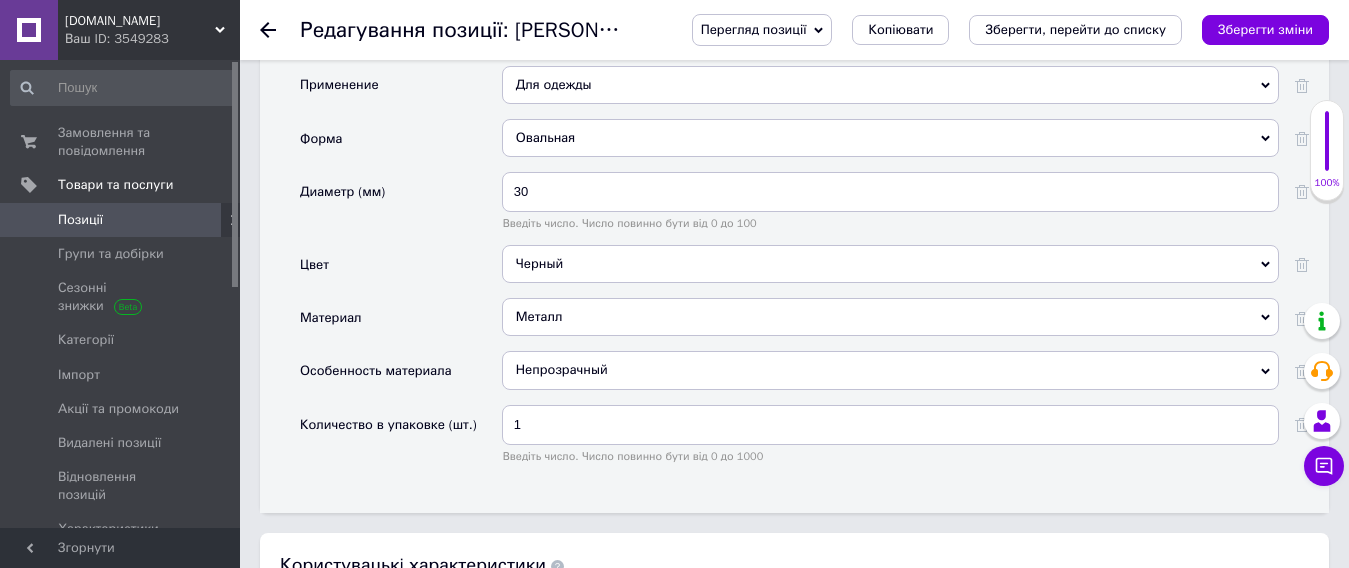 click on "Основна інформація Назва позиції (Російська) ✱ [PERSON_NAME] Винтаж узор емаль на ножке Черная 30мм Металл Код/Артикул 700143 Опис (Російська) ✱ Почему бы не добавить немного итальянского стиля в свой гардероб? Приглашаем вас посмотреть наш выбор итальянских пуговиц и сделать свой образ неповторимым Эксклюзивные модели, большой выбор и гарантированное качество. Розширений текстовий редактор, AAC87327-BE60-4332-AEA9-CA264CBAC092 Панель інструментів редактора Форматування Форматування Розмір Розмір   Жирний  Сполучення клавіш Ctrl+B   Курсив  Сполучення клавіш Ctrl+I   $" at bounding box center [794, -224] 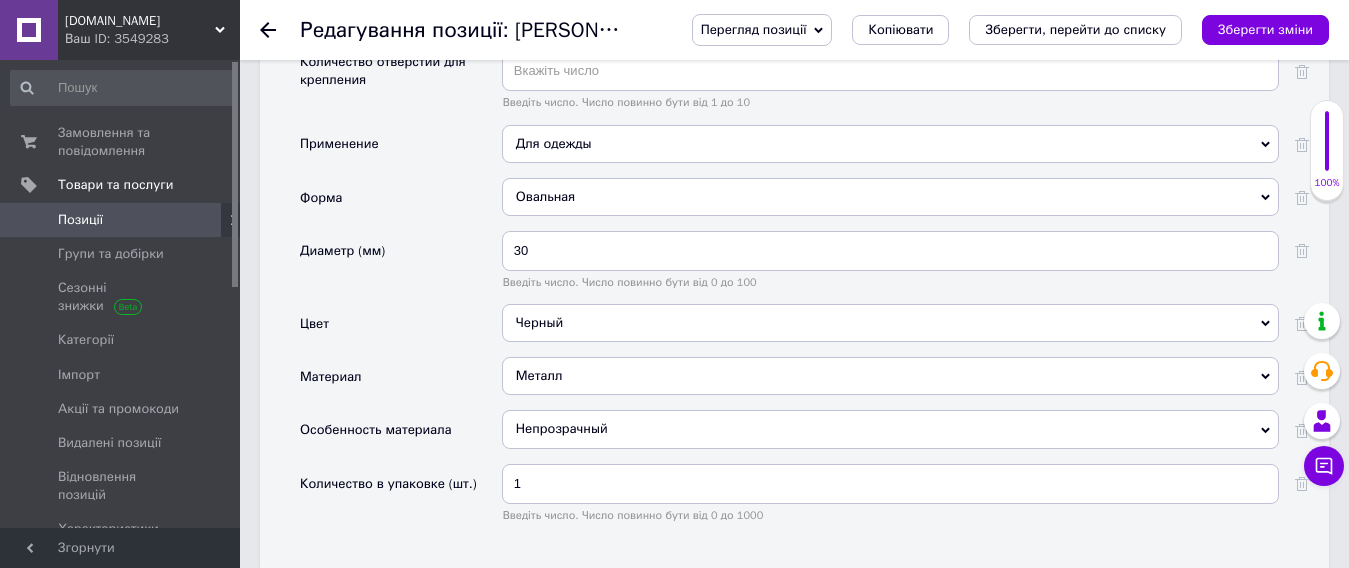 scroll, scrollTop: 2500, scrollLeft: 0, axis: vertical 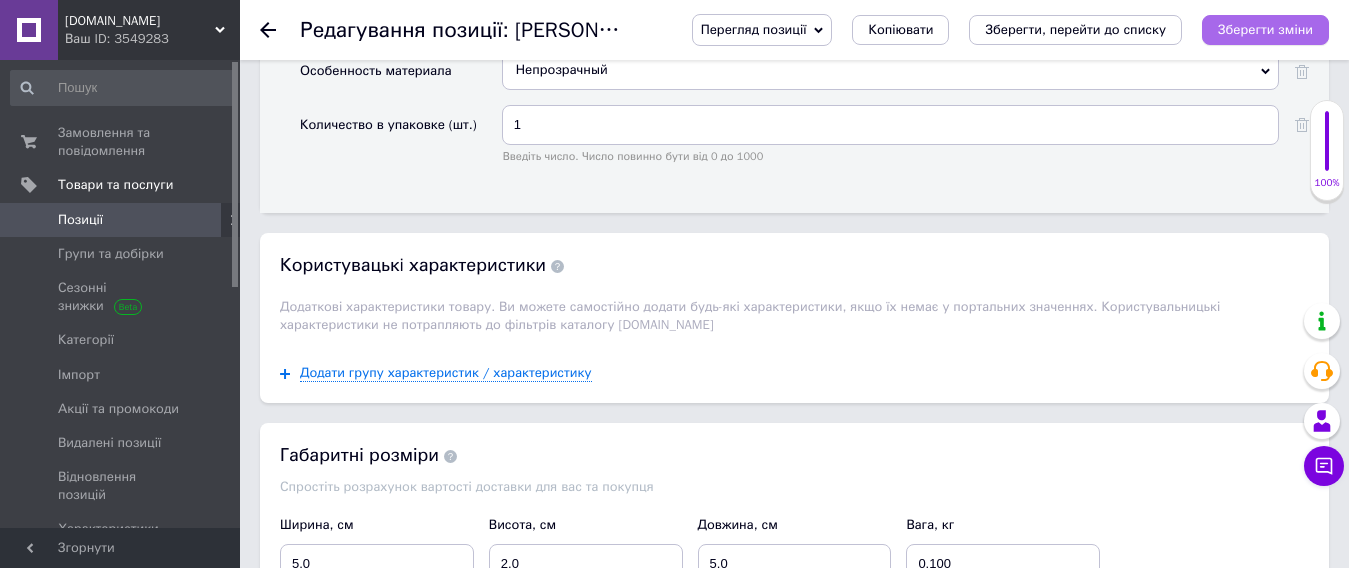 click on "Зберегти зміни" at bounding box center [1265, 29] 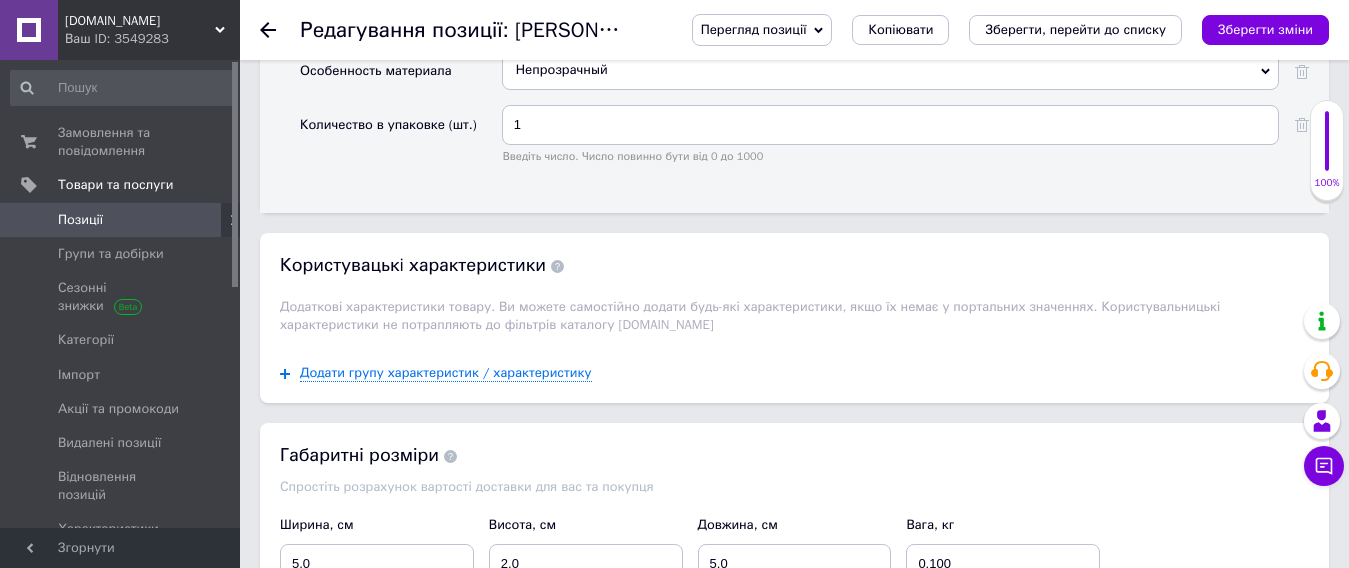 click on "Зберегти зміни" at bounding box center (1265, 29) 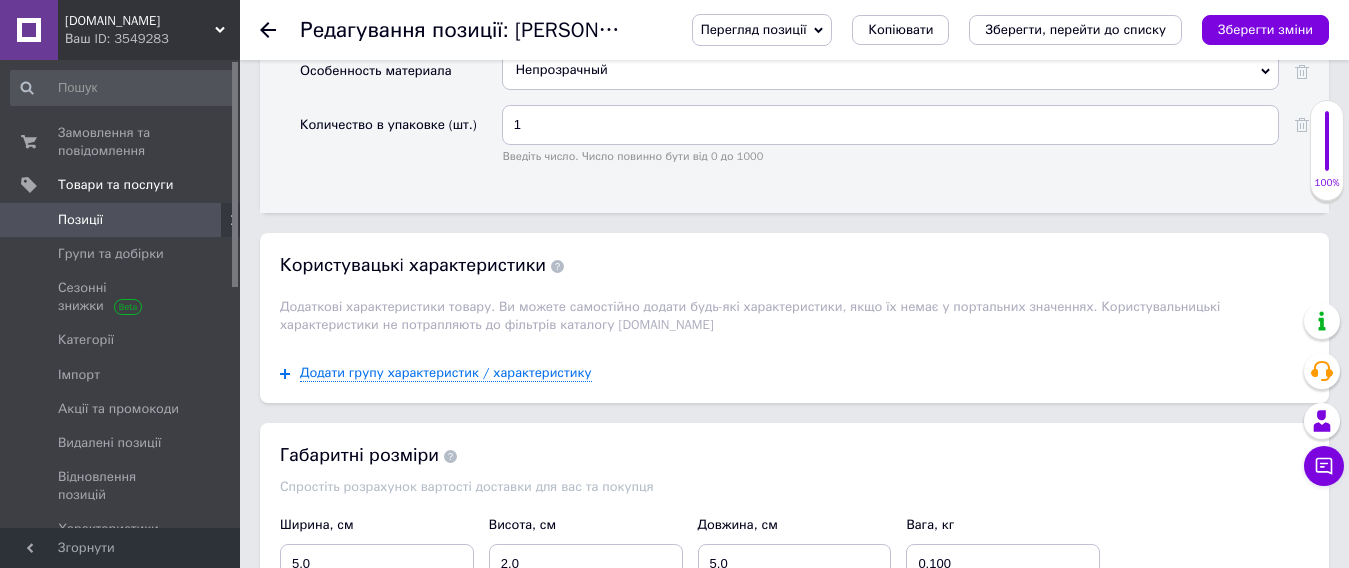 click on "Позиції" at bounding box center [121, 220] 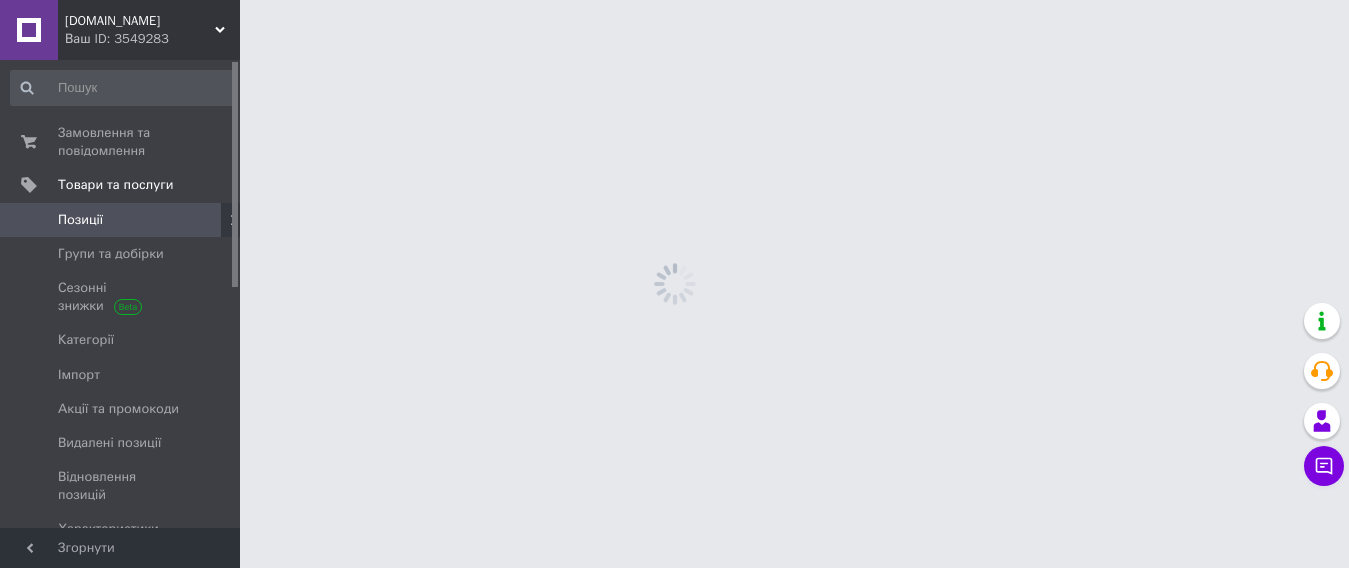 scroll, scrollTop: 0, scrollLeft: 0, axis: both 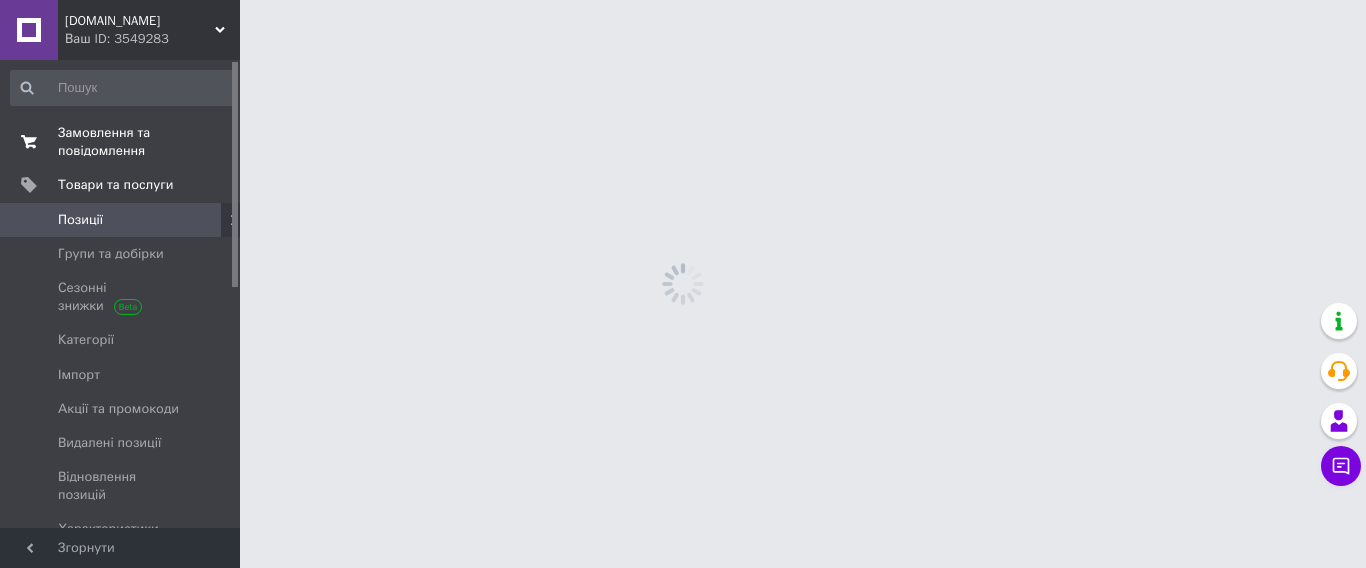 click on "Замовлення та повідомлення" at bounding box center [121, 142] 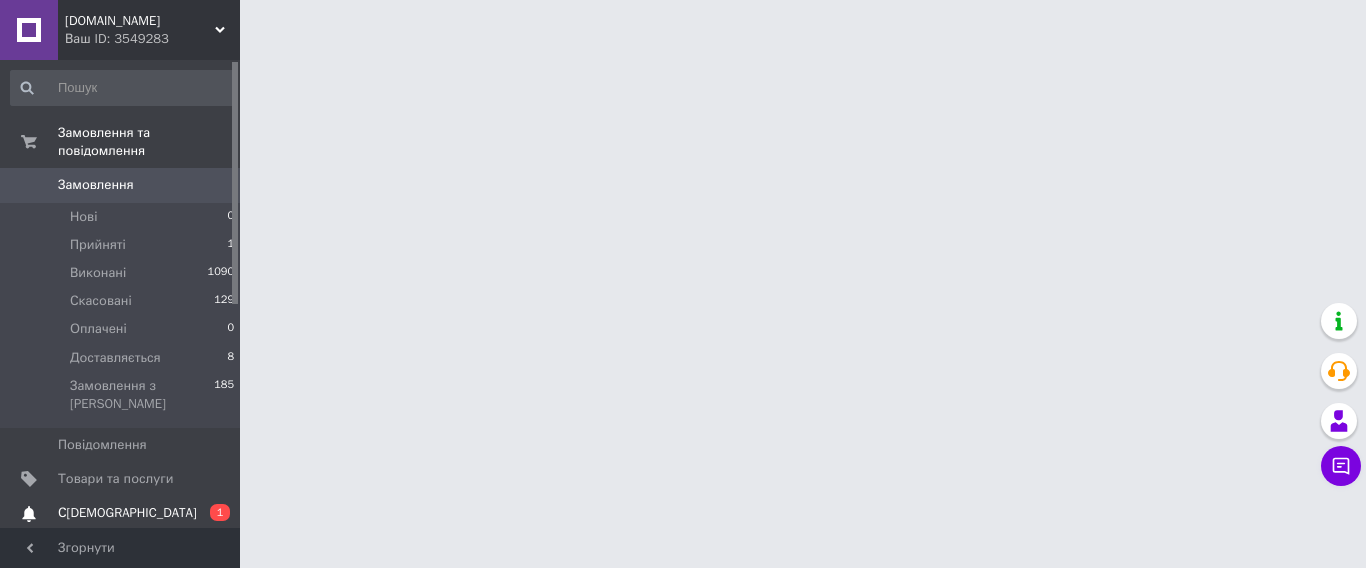 click on "С[DEMOGRAPHIC_DATA]" at bounding box center [121, 513] 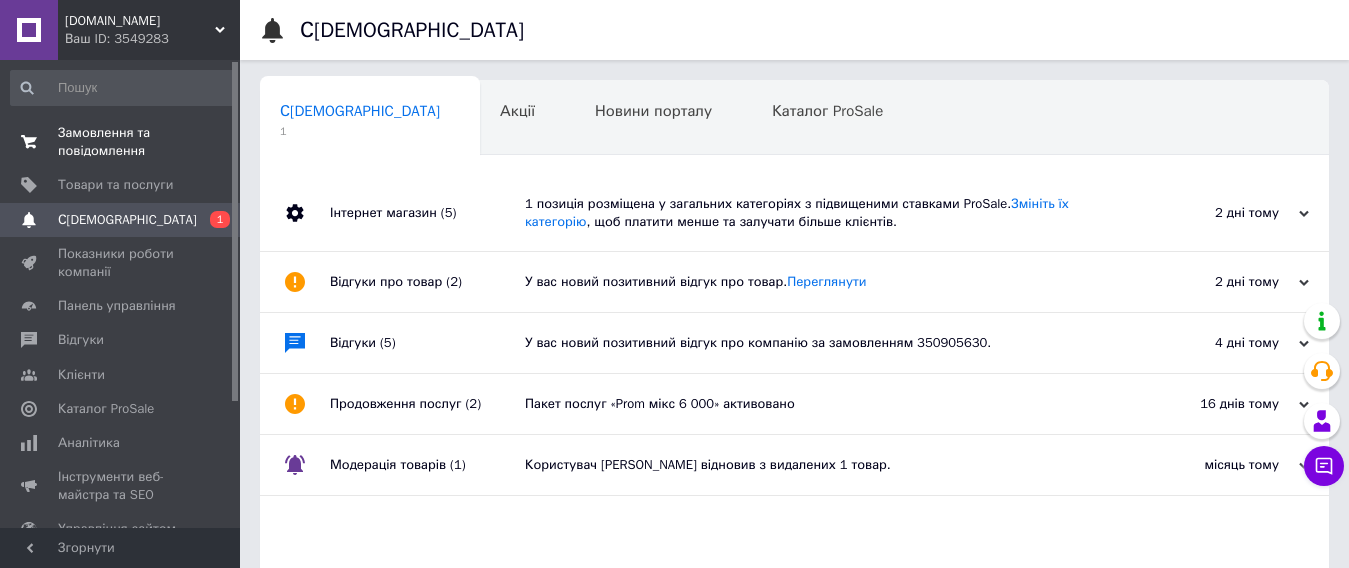 click on "Замовлення та повідомлення" at bounding box center (121, 142) 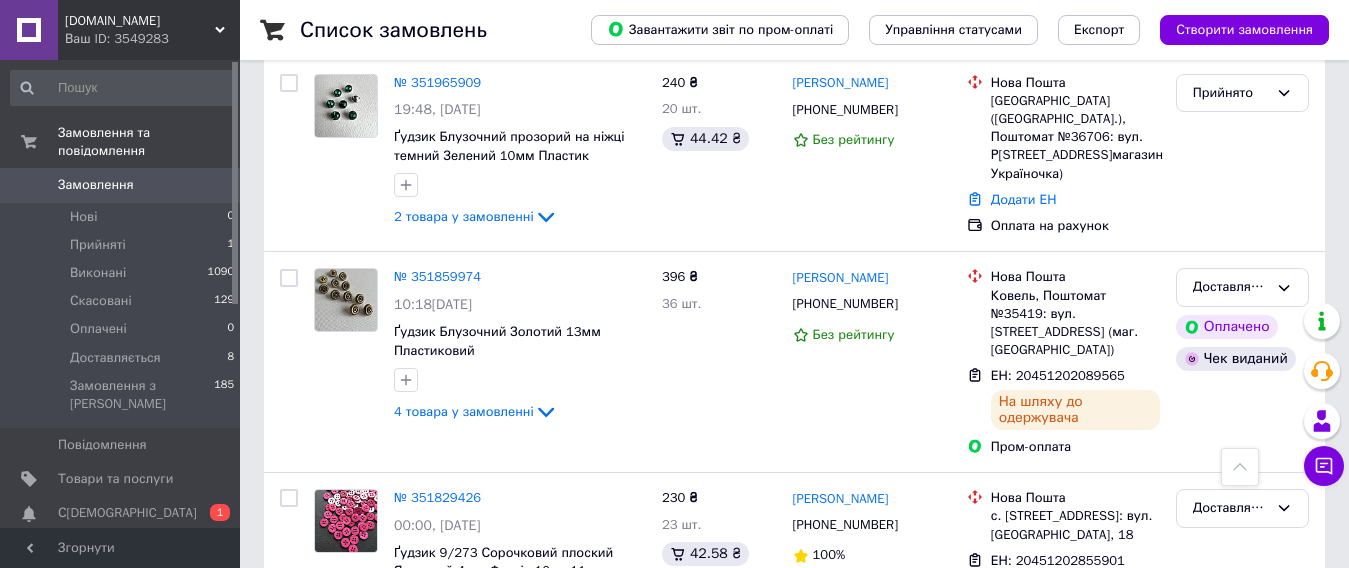 scroll, scrollTop: 0, scrollLeft: 0, axis: both 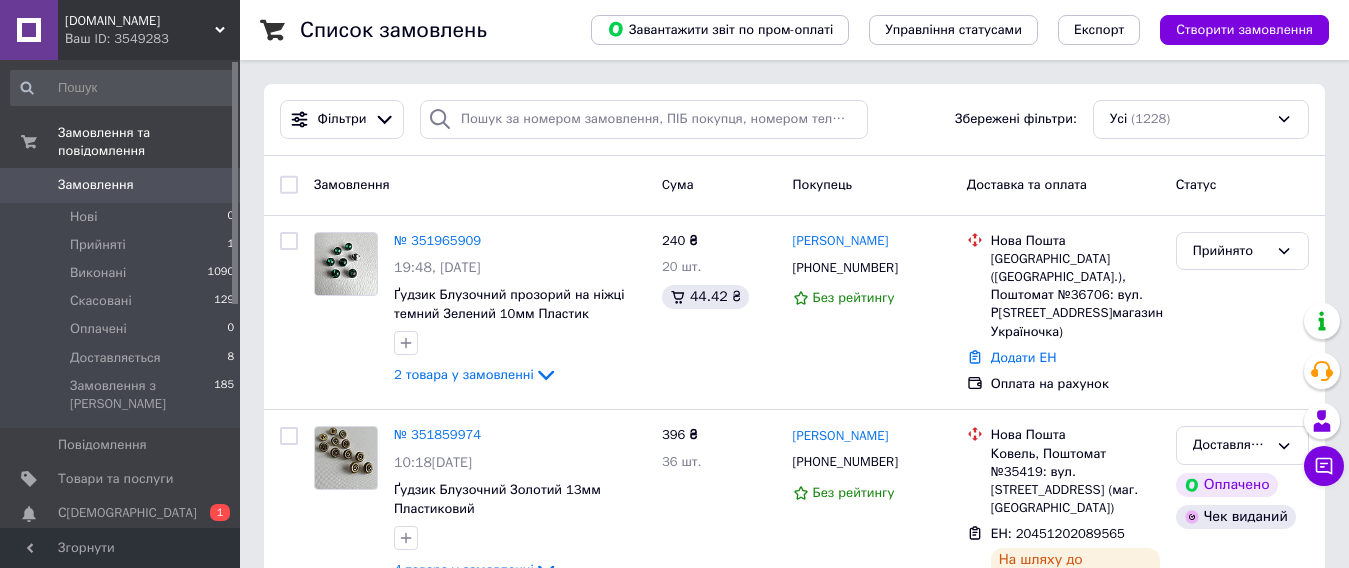 click on "[DOMAIN_NAME]" at bounding box center [140, 21] 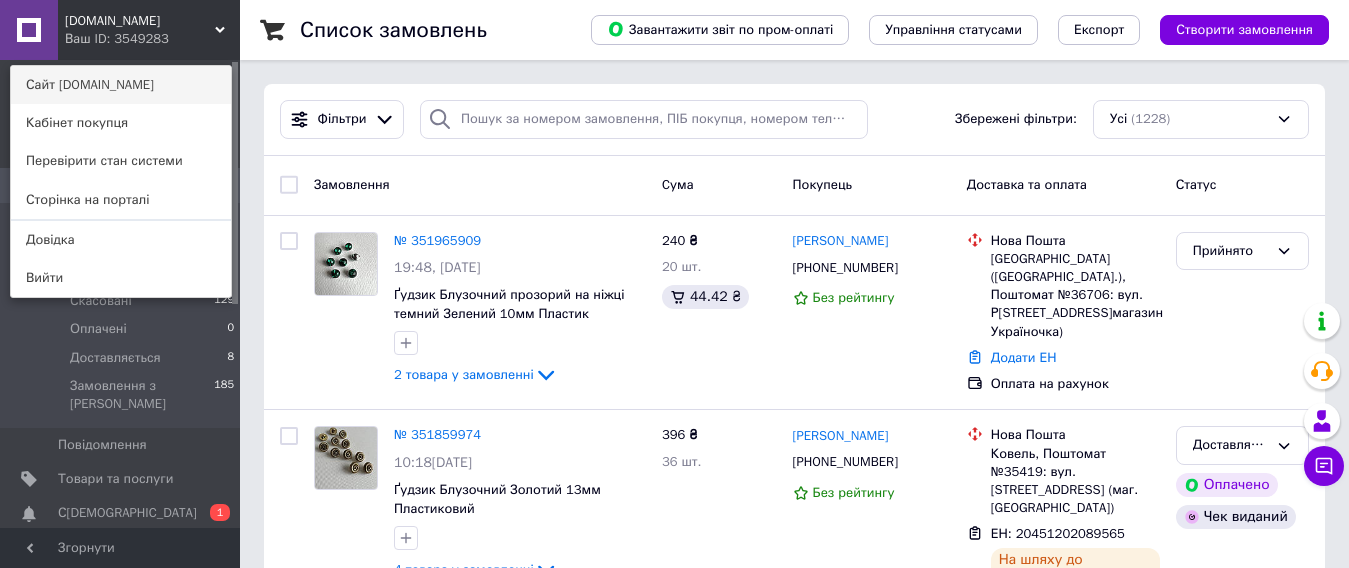 click on "Сайт [DOMAIN_NAME]" at bounding box center [121, 85] 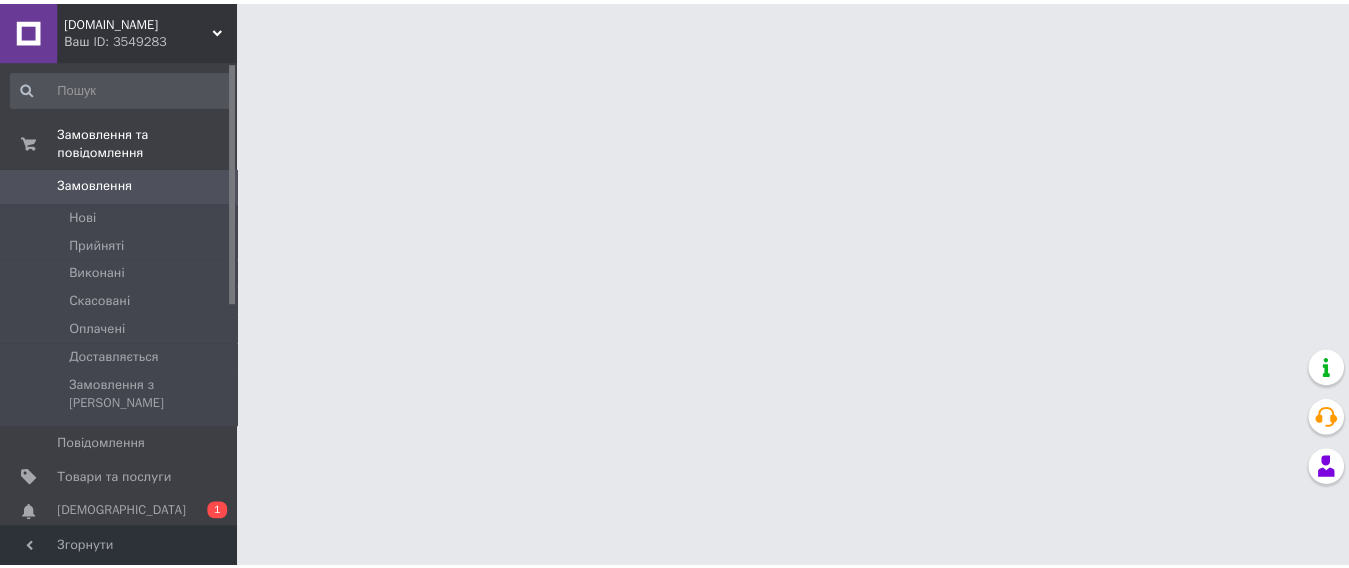scroll, scrollTop: 0, scrollLeft: 0, axis: both 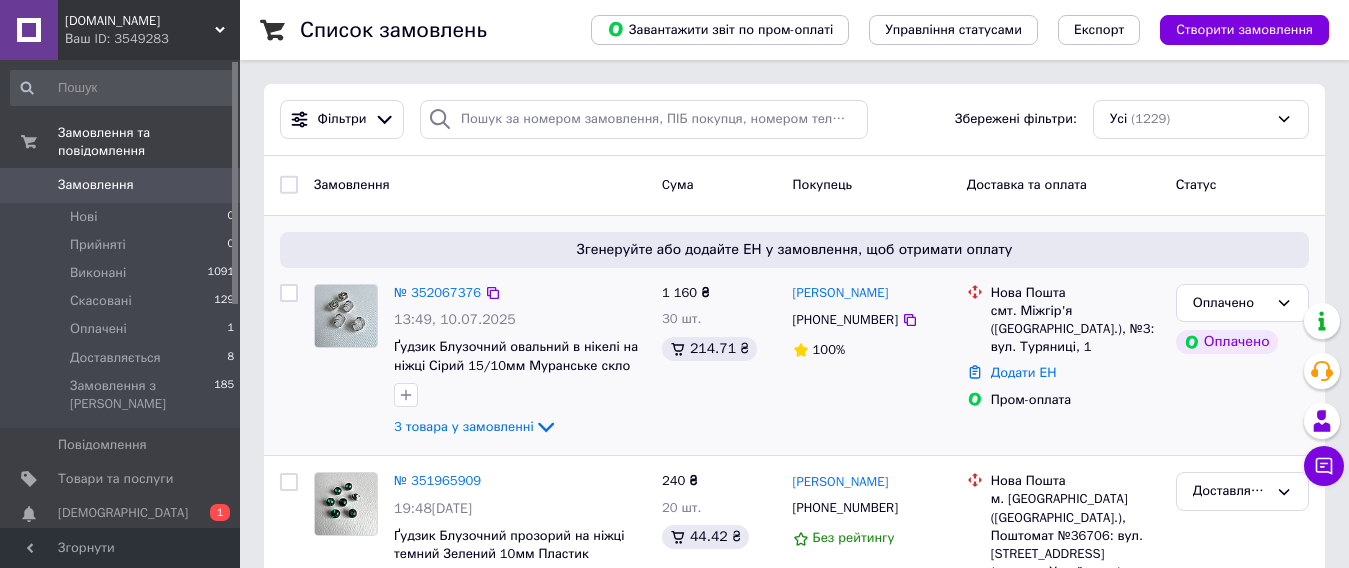 click on "№ 352067376" at bounding box center [437, 293] 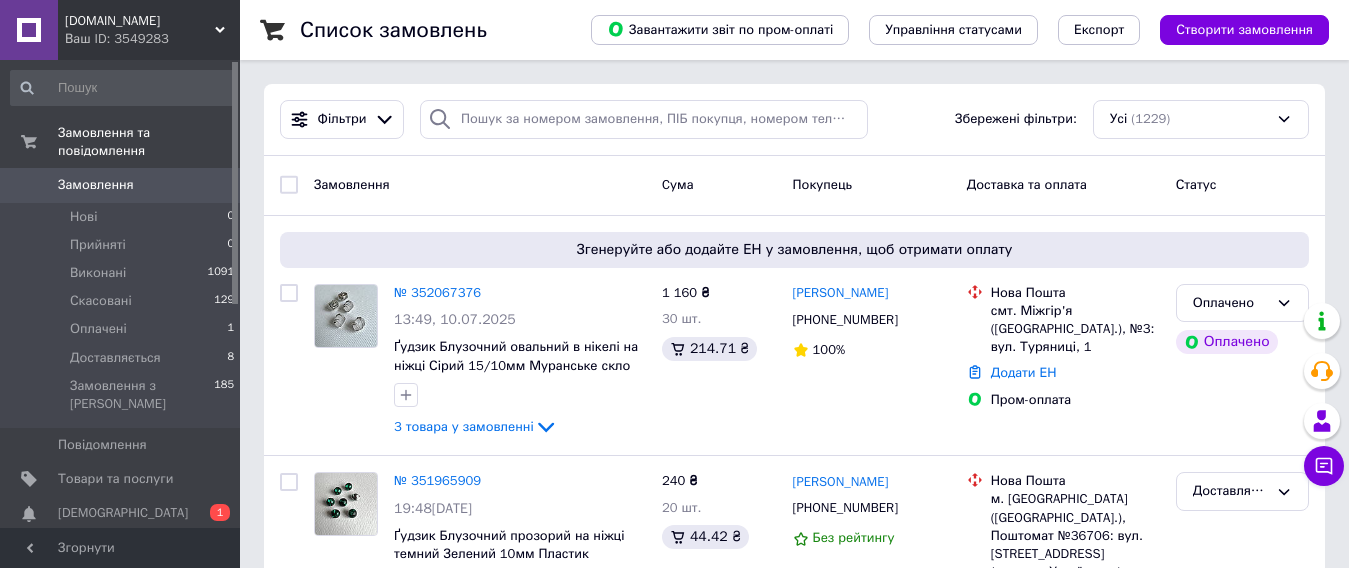 click on "№ 352067376" at bounding box center (437, 292) 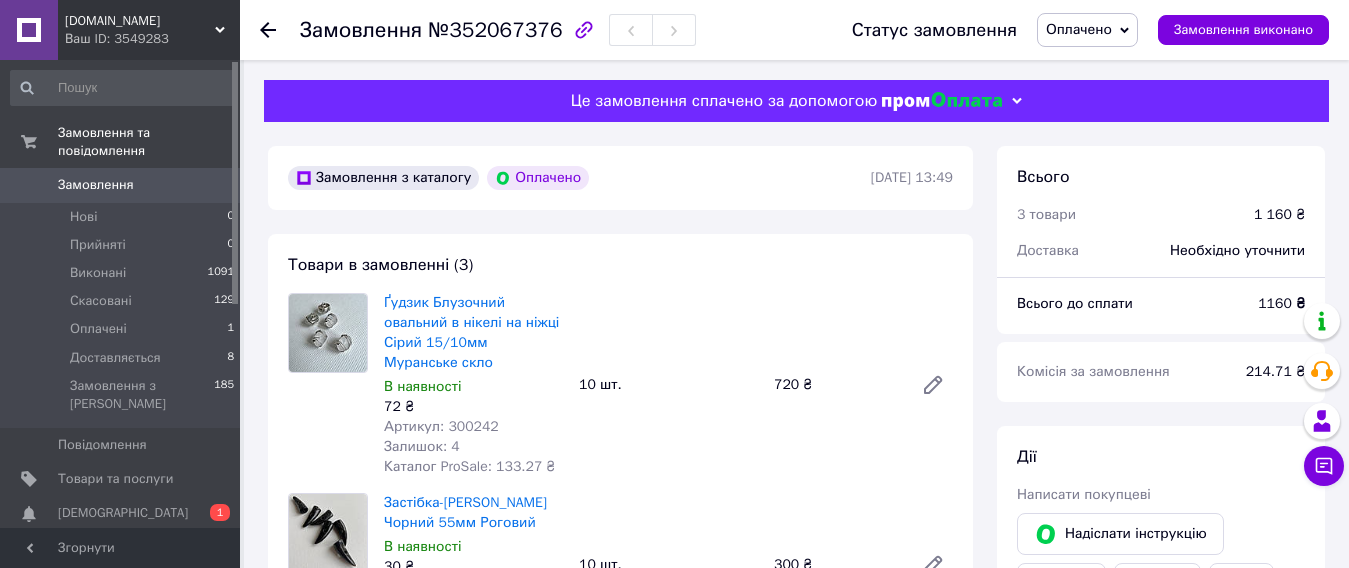 click on "Оплачено" at bounding box center [1079, 29] 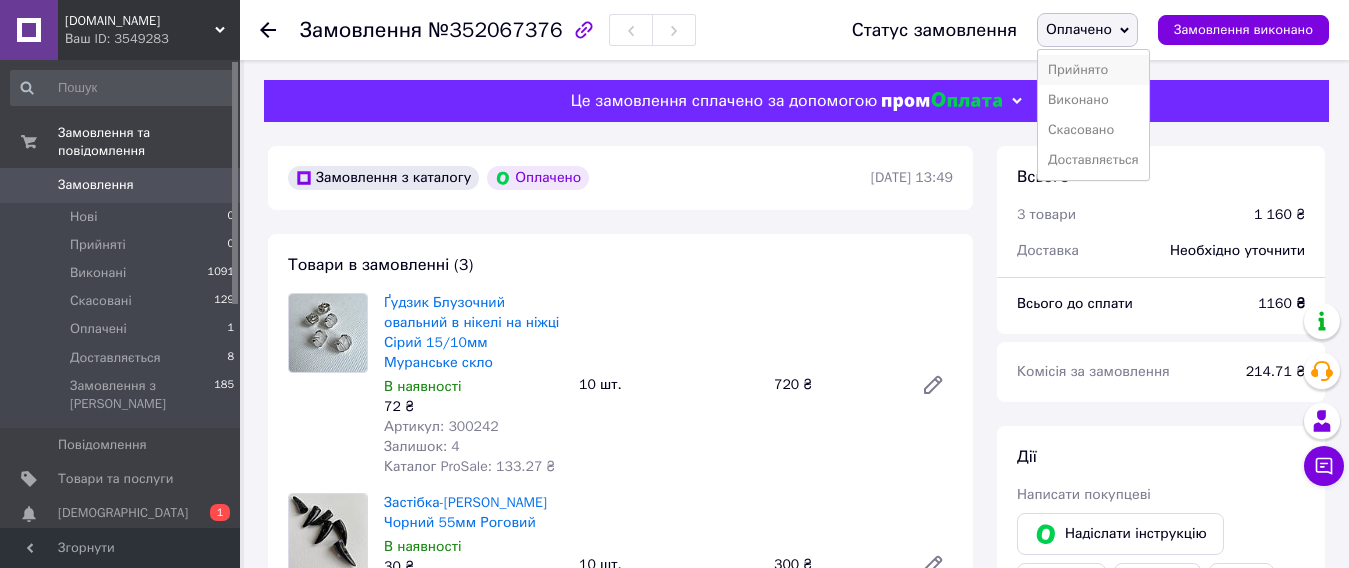 click on "Прийнято" at bounding box center (1093, 70) 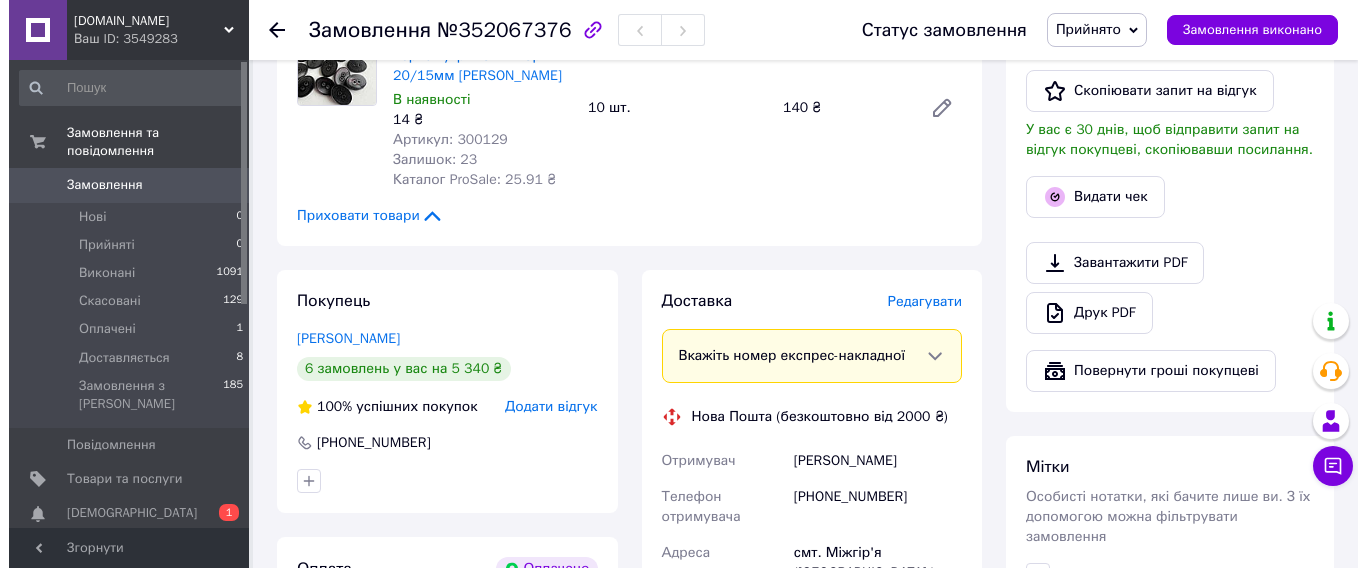 scroll, scrollTop: 600, scrollLeft: 0, axis: vertical 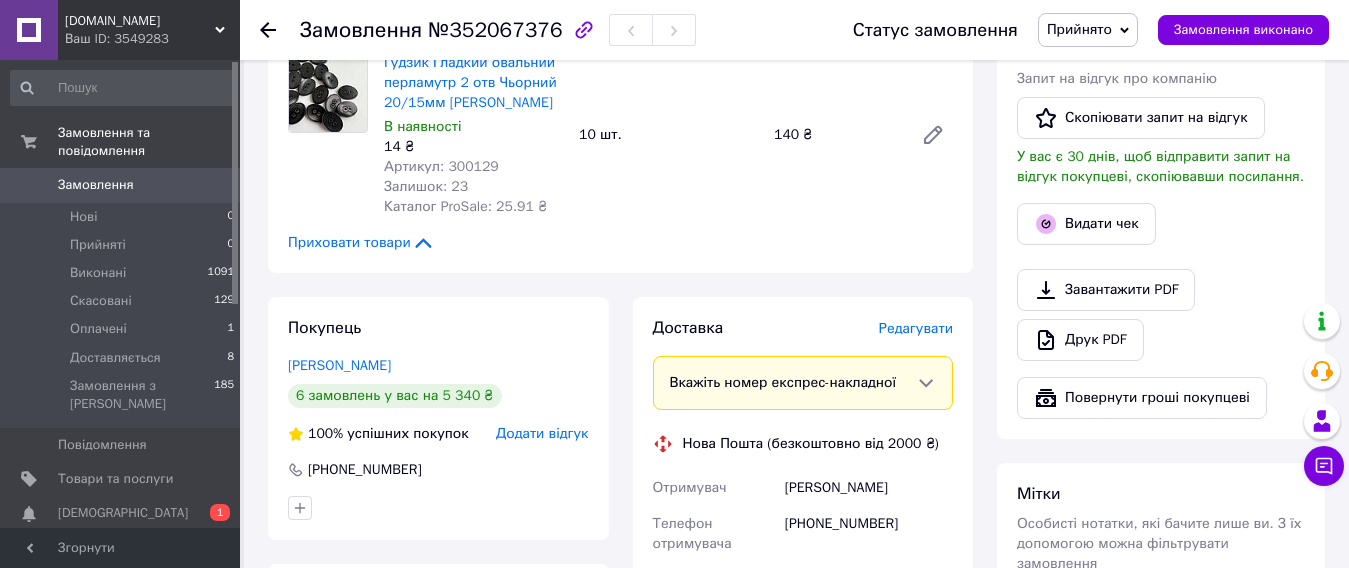 click on "Редагувати" at bounding box center (916, 328) 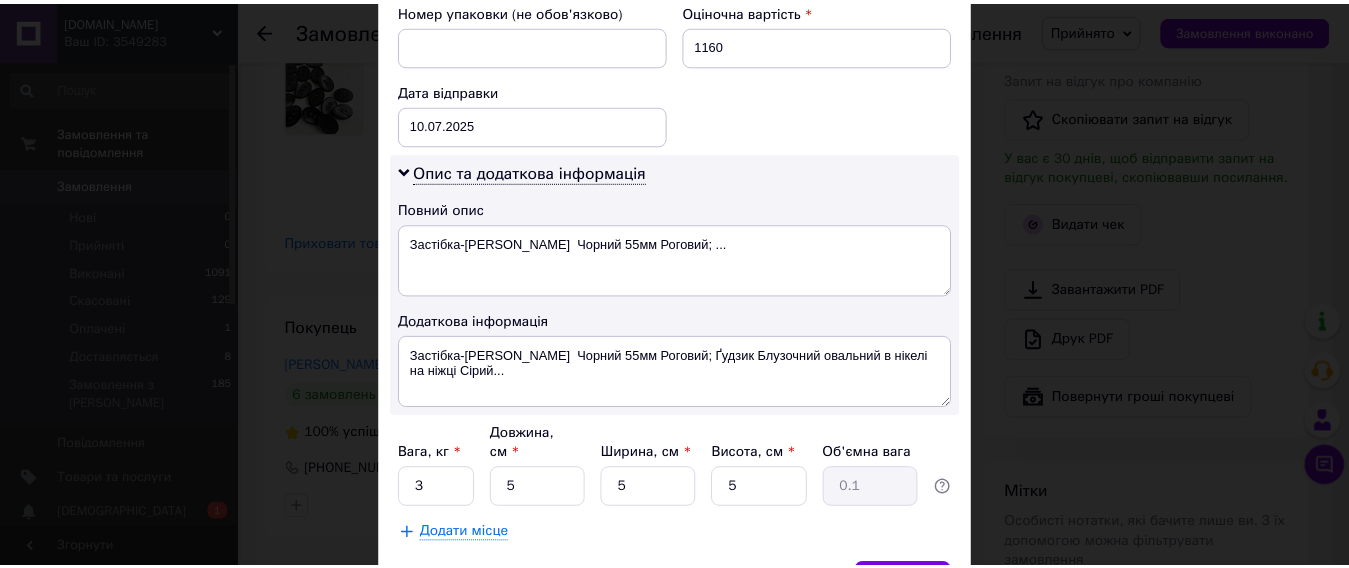 scroll, scrollTop: 984, scrollLeft: 0, axis: vertical 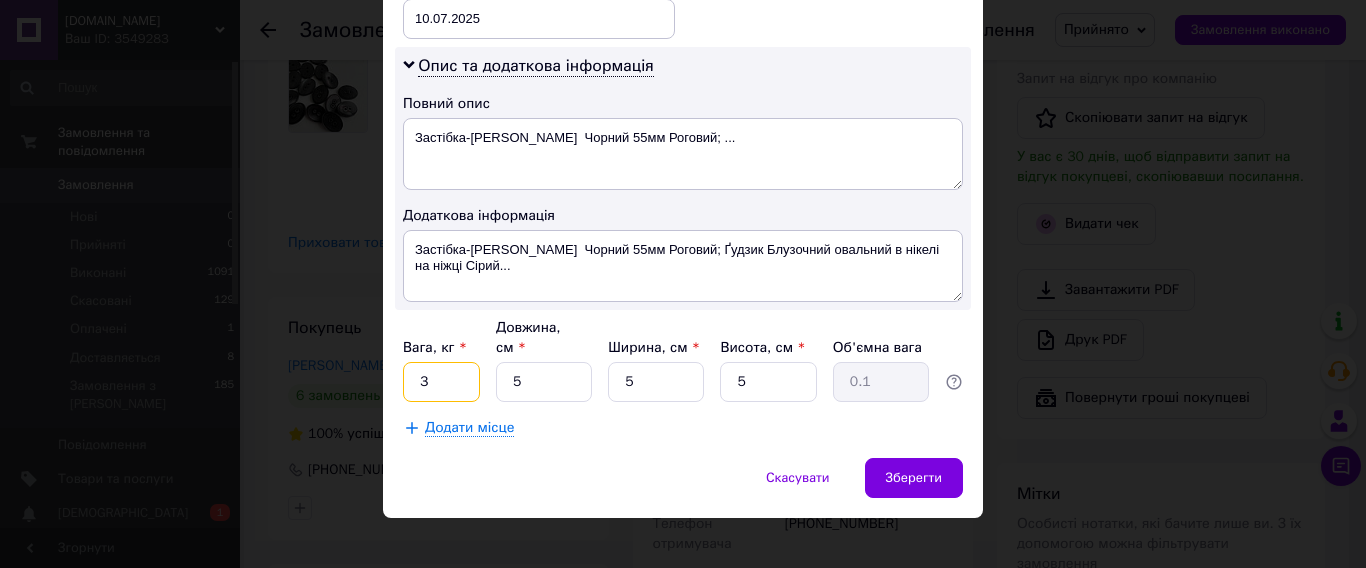 click on "3" at bounding box center (441, 382) 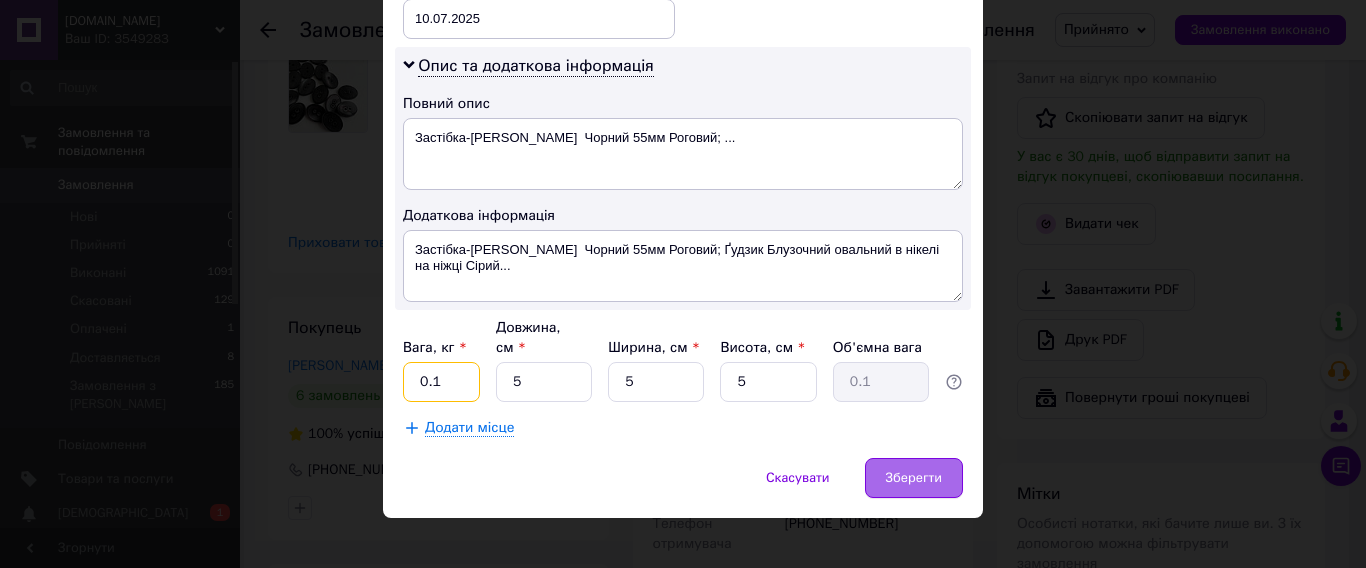 type on "0.1" 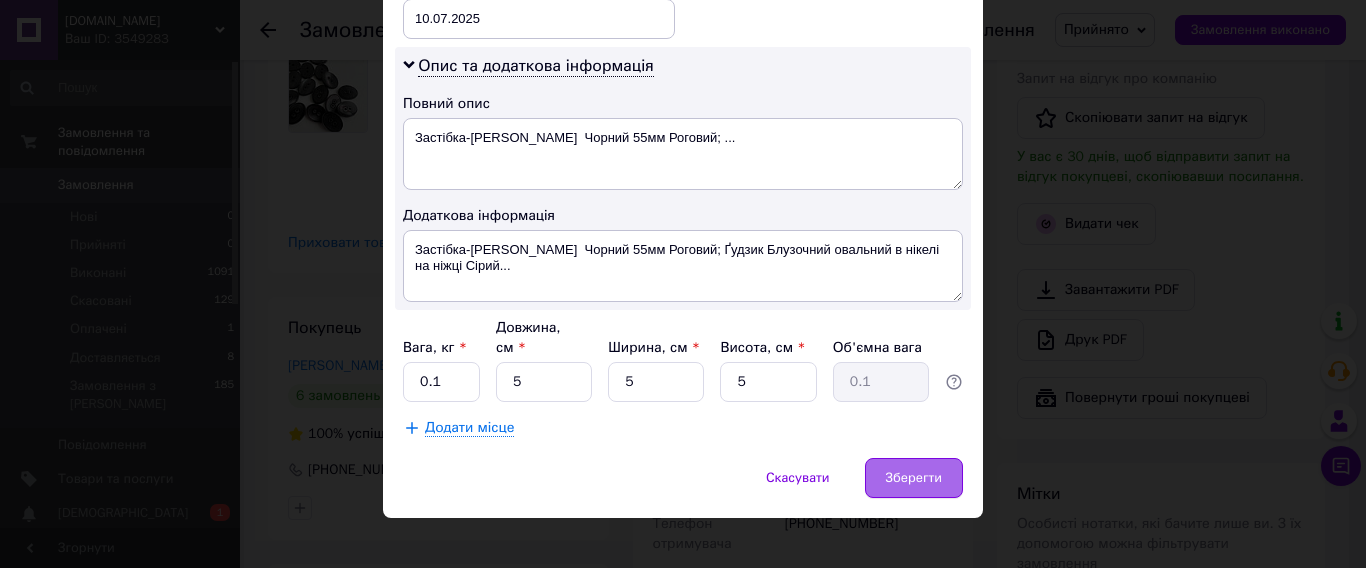 click on "Зберегти" at bounding box center (914, 478) 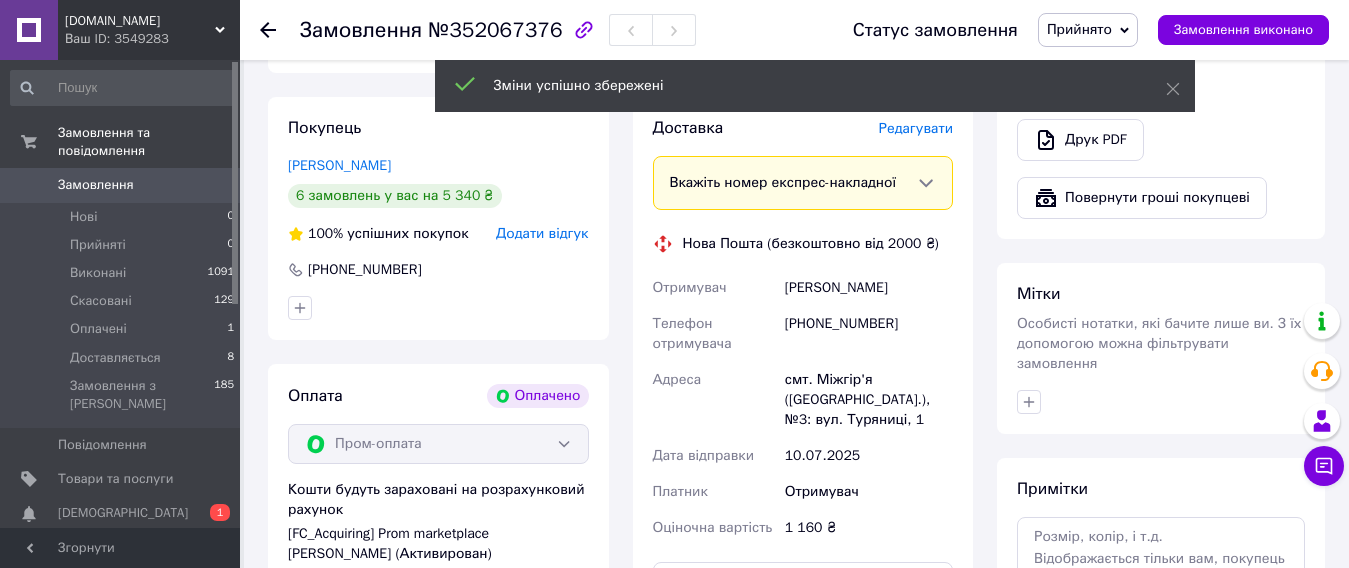 scroll, scrollTop: 1000, scrollLeft: 0, axis: vertical 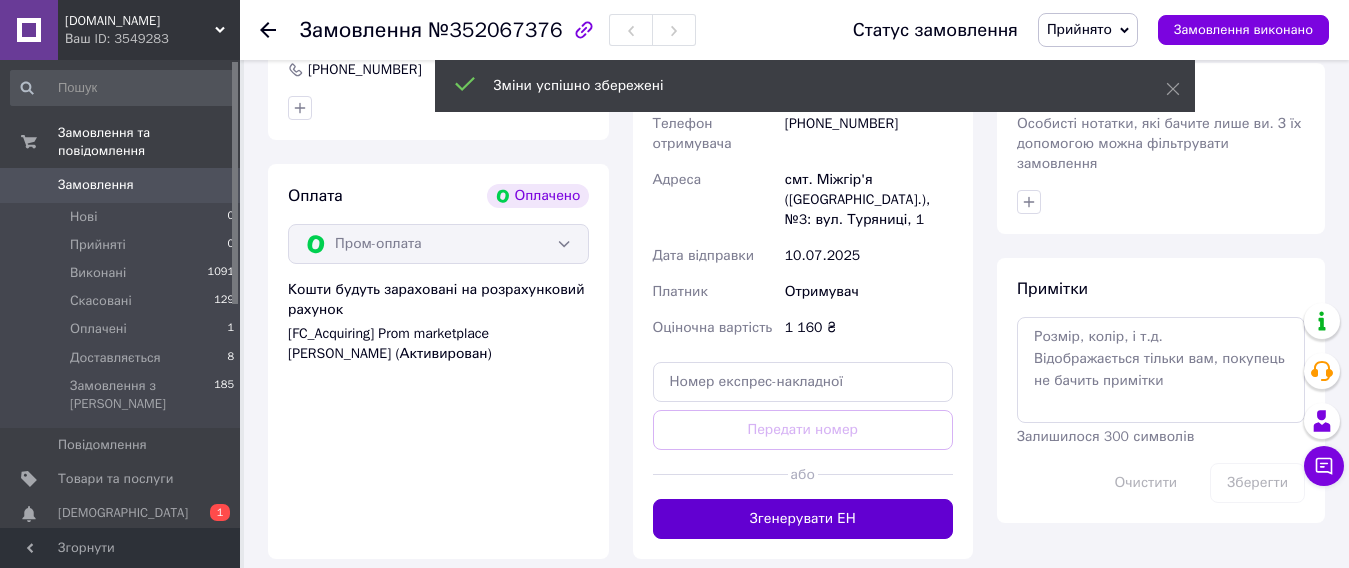 click on "Згенерувати ЕН" at bounding box center [803, 519] 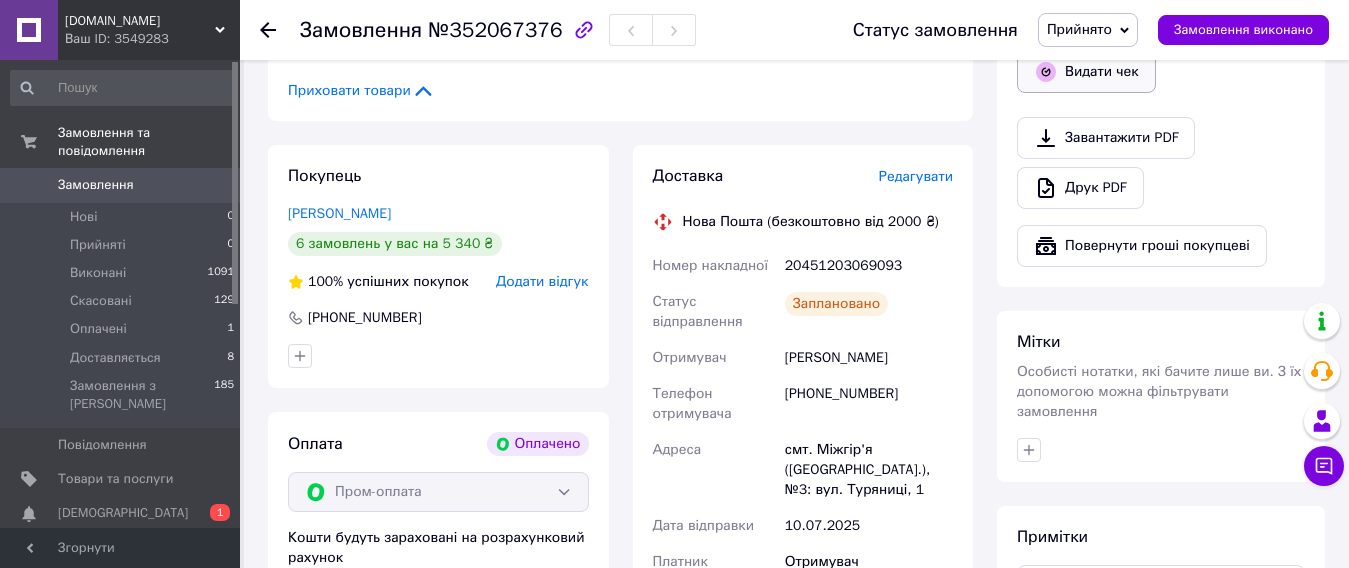 scroll, scrollTop: 700, scrollLeft: 0, axis: vertical 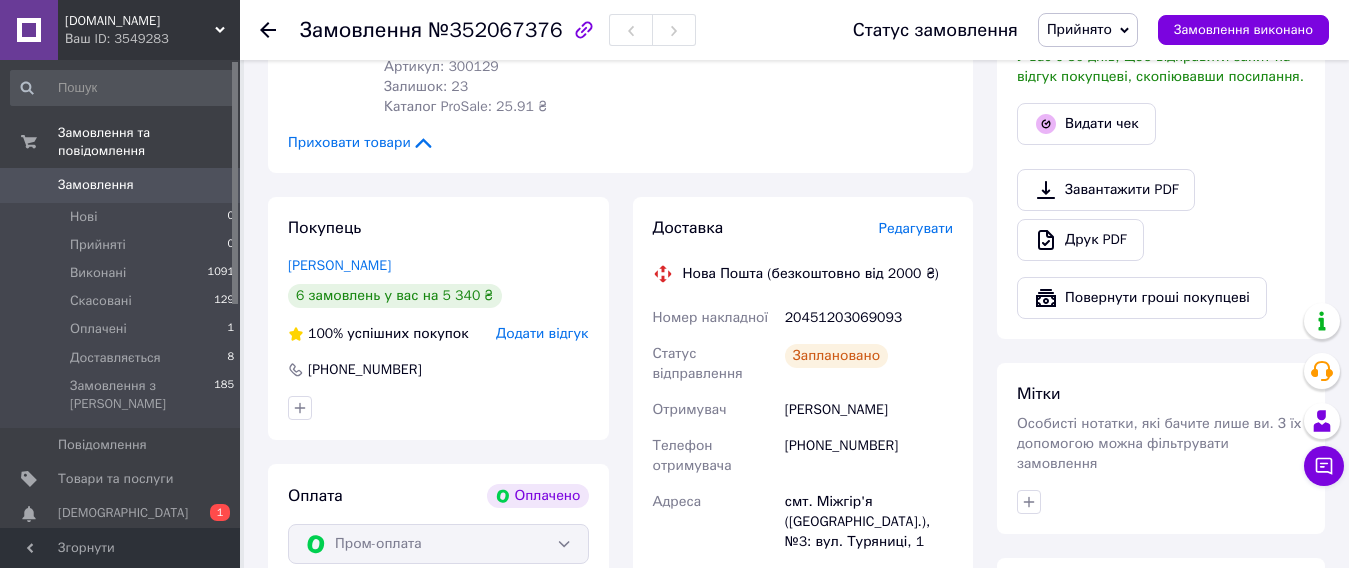 click on "Прийнято" at bounding box center (1079, 29) 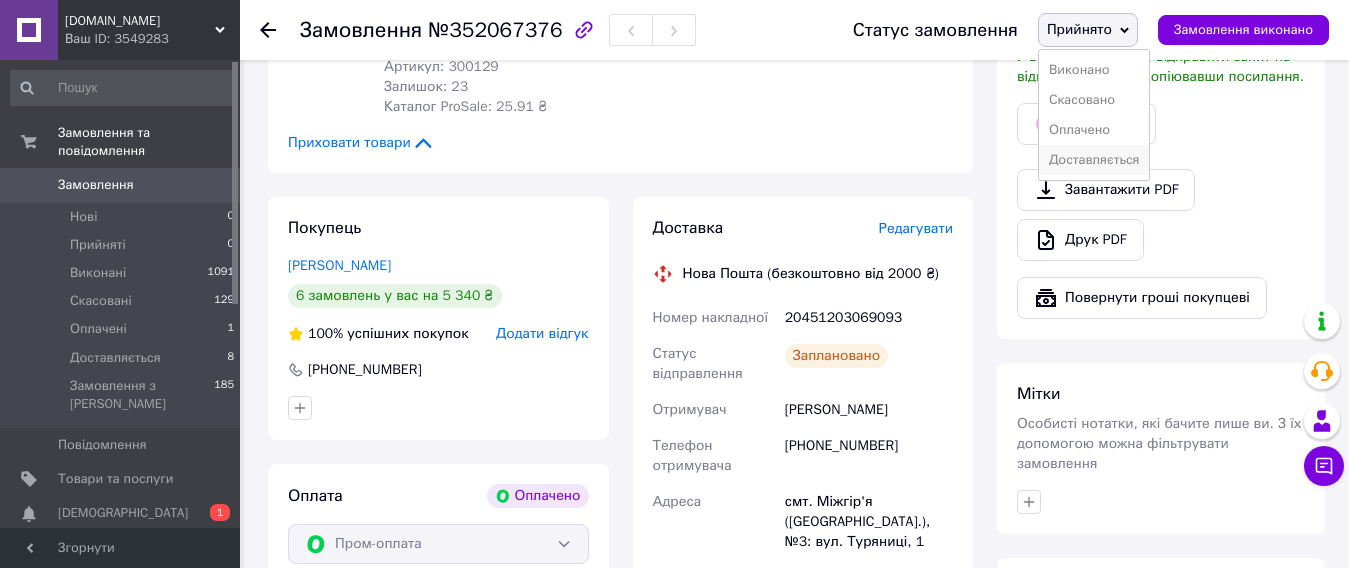 click on "Доставляється" at bounding box center (1094, 160) 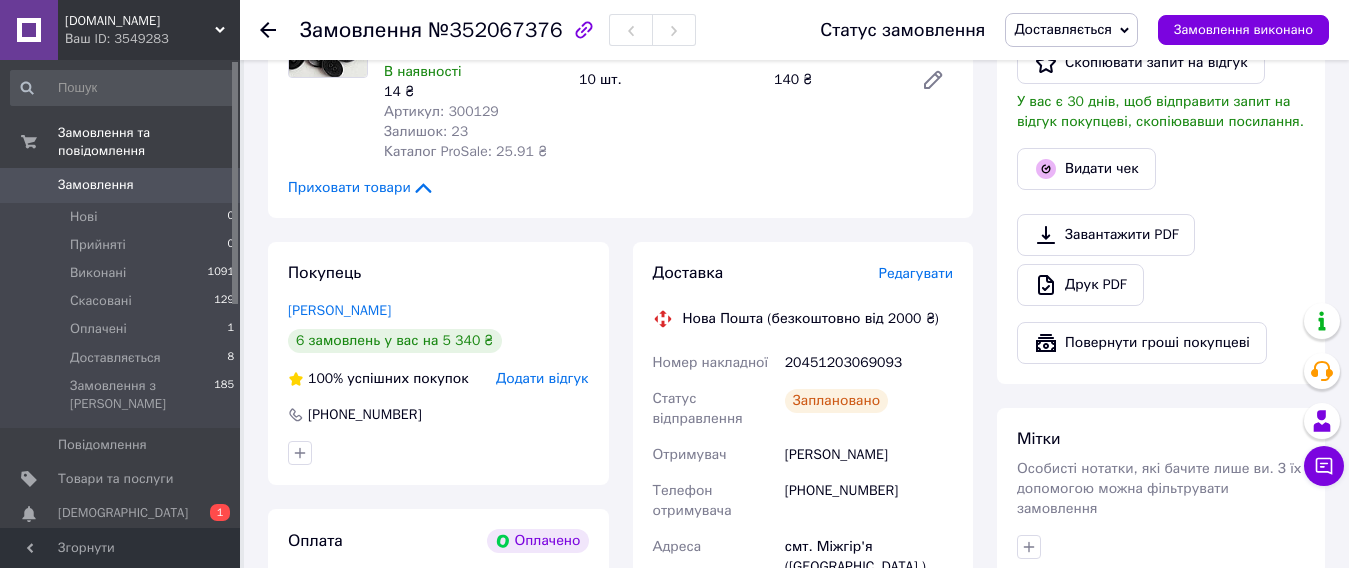 scroll, scrollTop: 800, scrollLeft: 0, axis: vertical 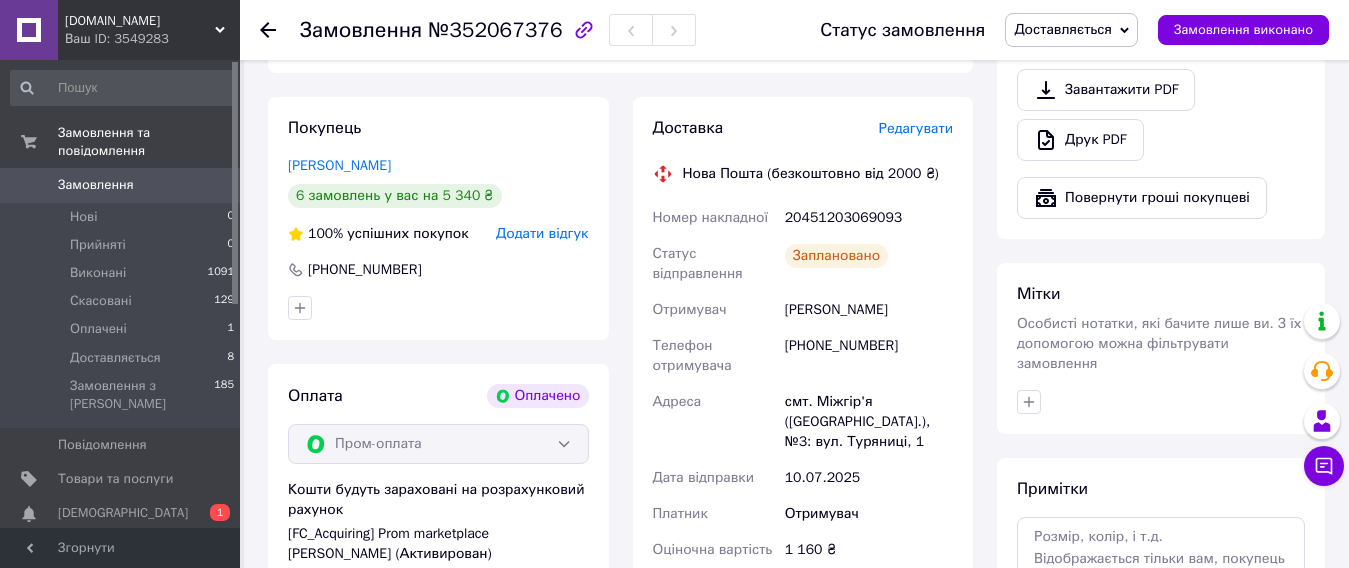 click on "Дії Написати покупцеві   Надіслати інструкцію Рахунок   Чат Viber Telegram WhatsApp Запит на відгук про компанію   Скопіювати запит на відгук У вас є 30 днів, щоб відправити запит на відгук покупцеві, скопіювавши посилання.   Видати чек   Завантажити PDF   Друк PDF   Повернути гроші покупцеві" at bounding box center (1161, -68) 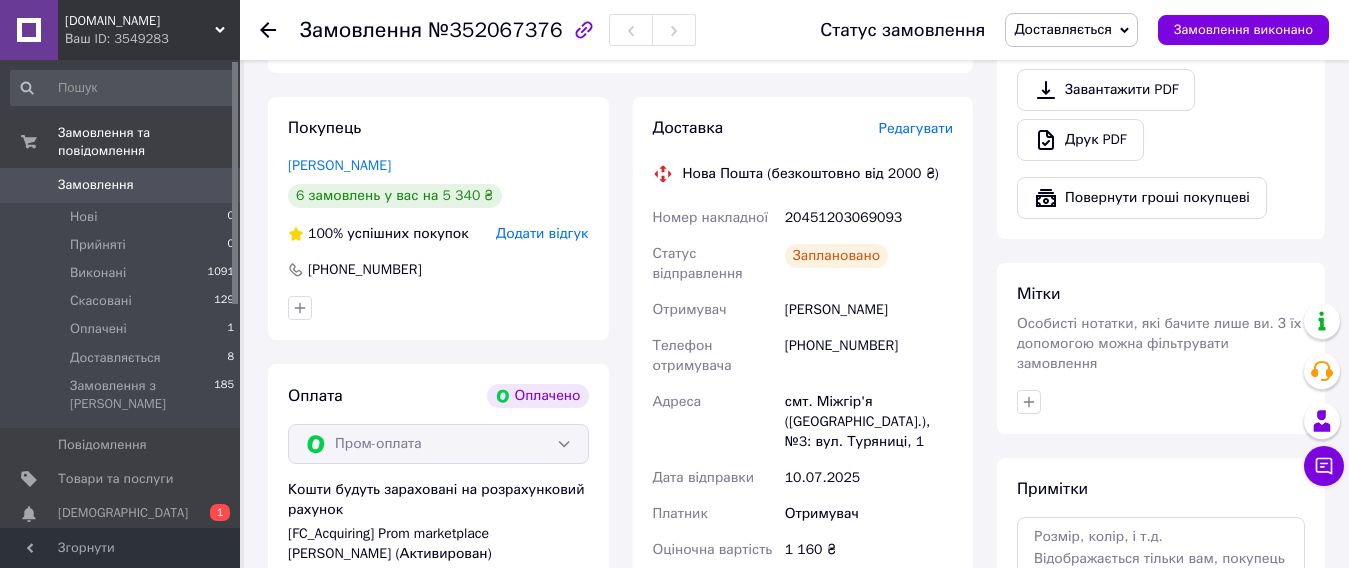 click on "6 замовлень у вас на 5 340 ₴" at bounding box center (395, 196) 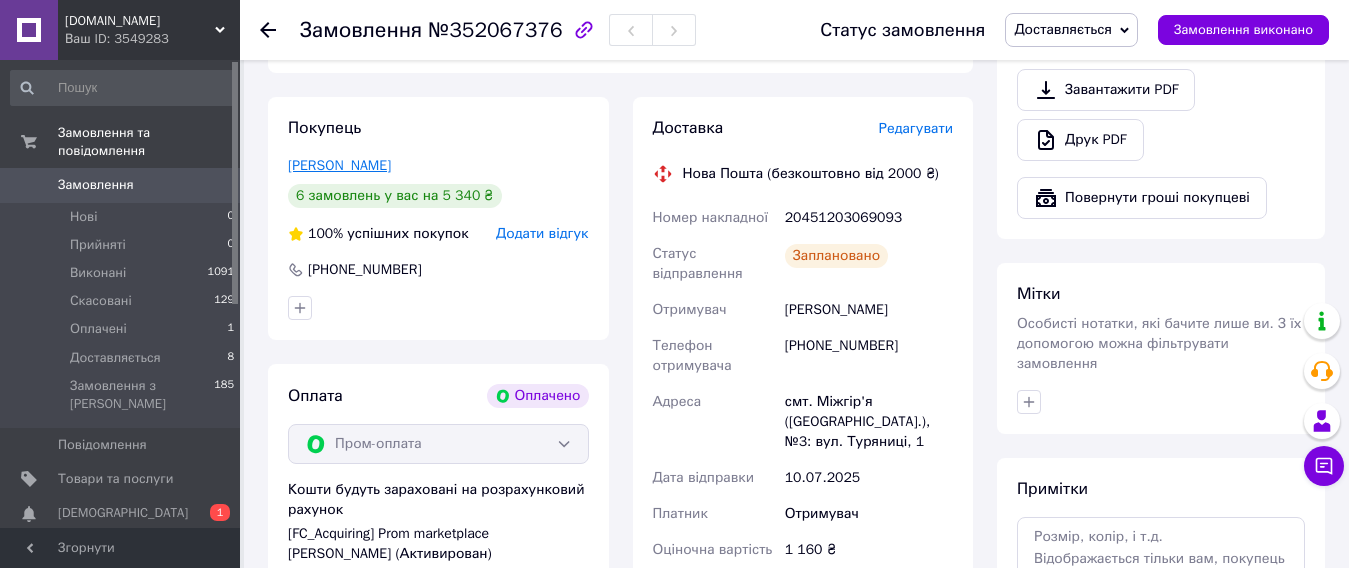 click on "Гончаренко Дмитрий" at bounding box center [339, 165] 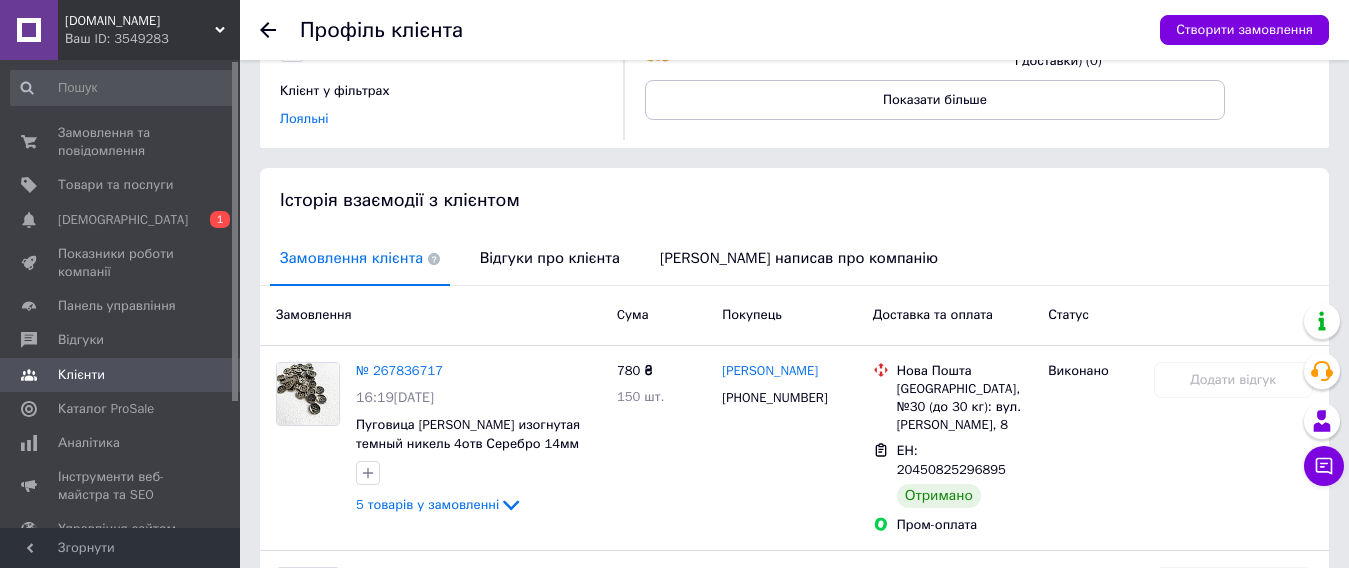scroll, scrollTop: 260, scrollLeft: 0, axis: vertical 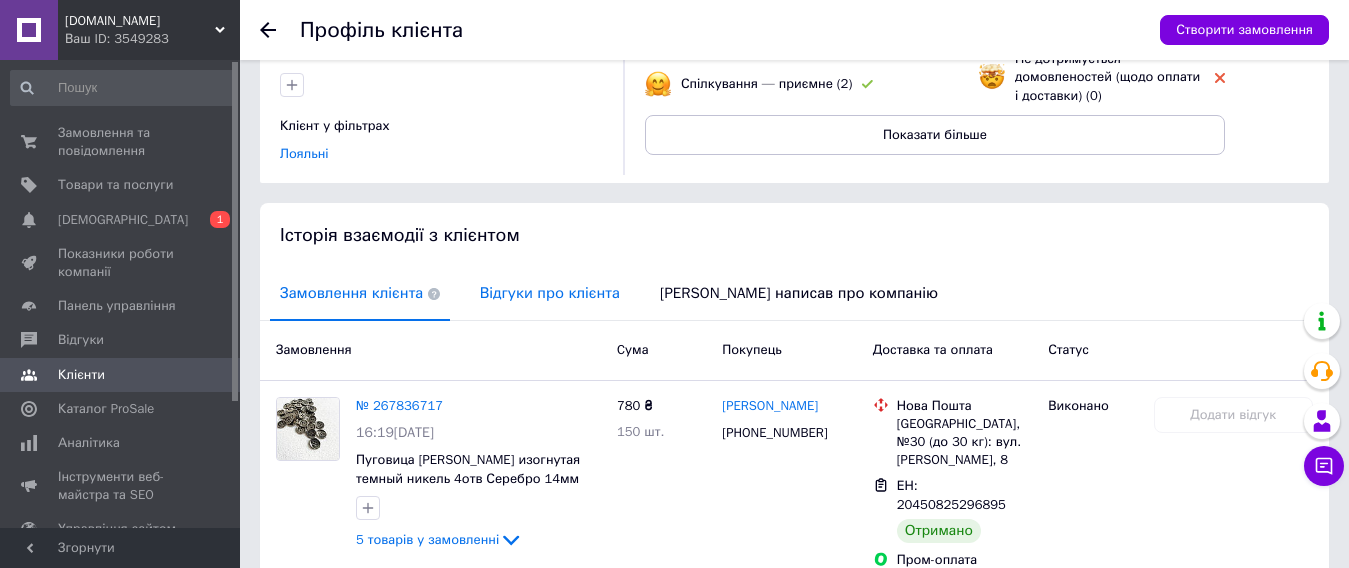 click on "Відгуки про клієнта" at bounding box center (550, 293) 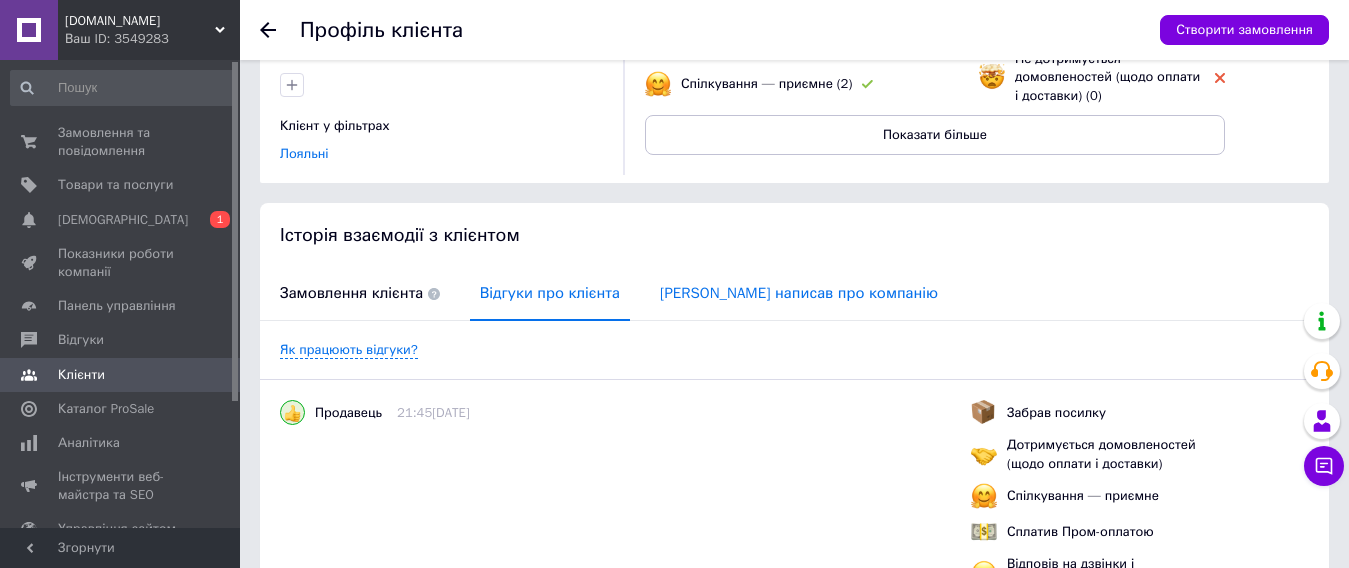 click on "Клієнт написав про компанію" at bounding box center (799, 293) 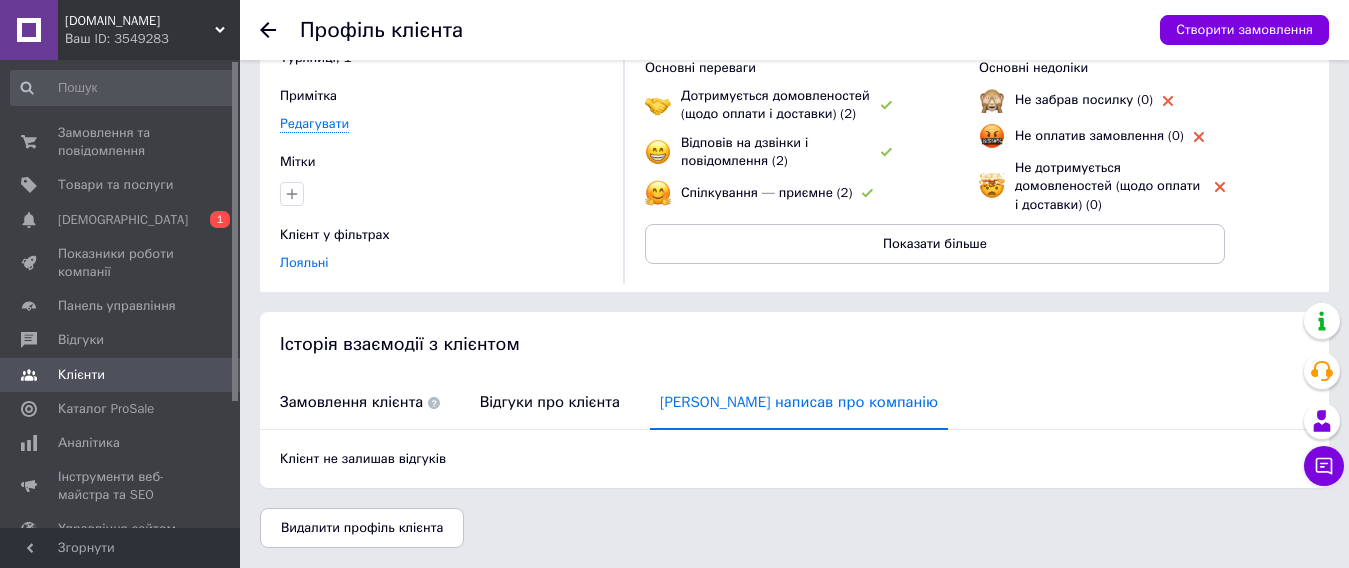 scroll, scrollTop: 143, scrollLeft: 0, axis: vertical 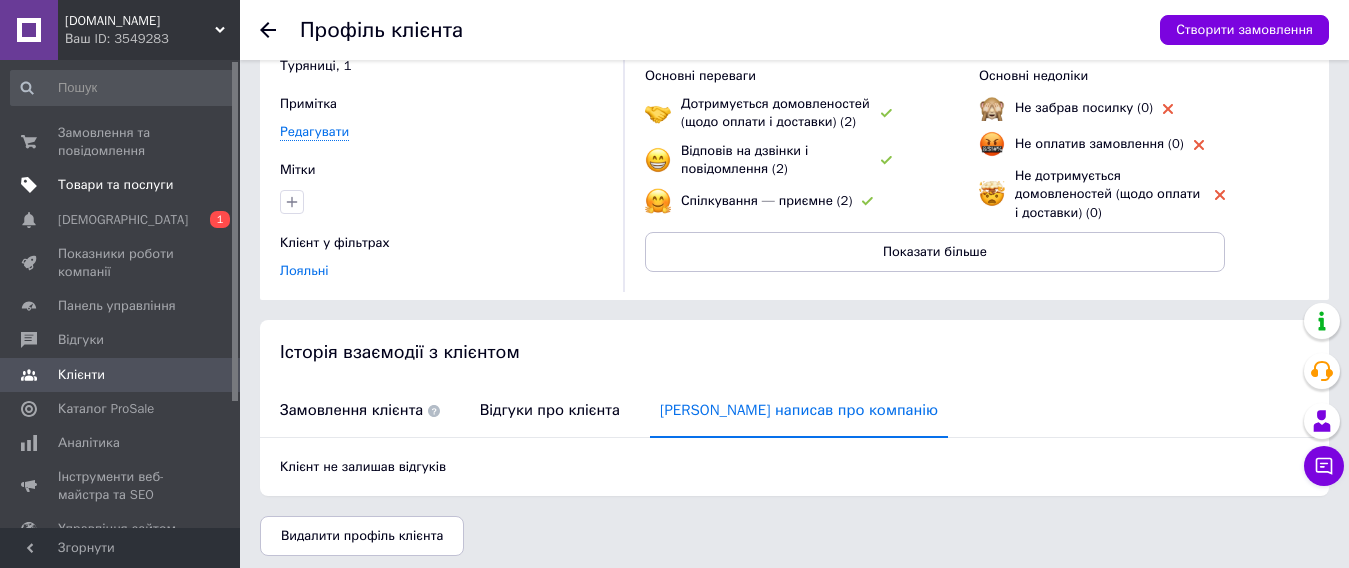 click on "Товари та послуги" at bounding box center [115, 185] 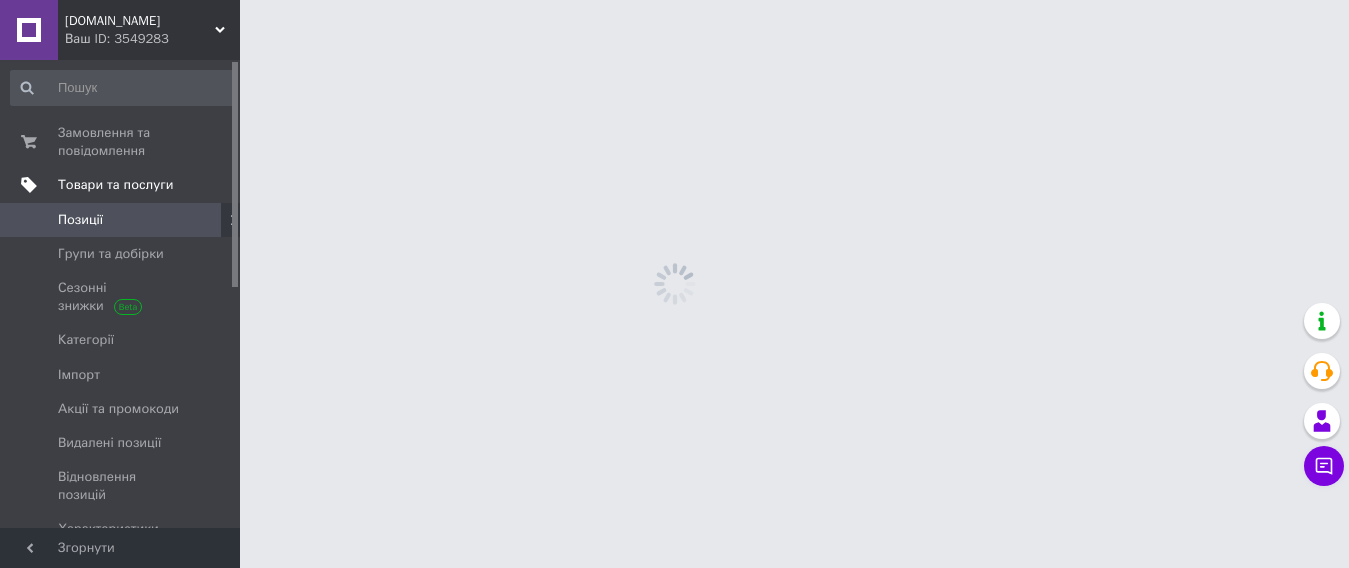 scroll, scrollTop: 0, scrollLeft: 0, axis: both 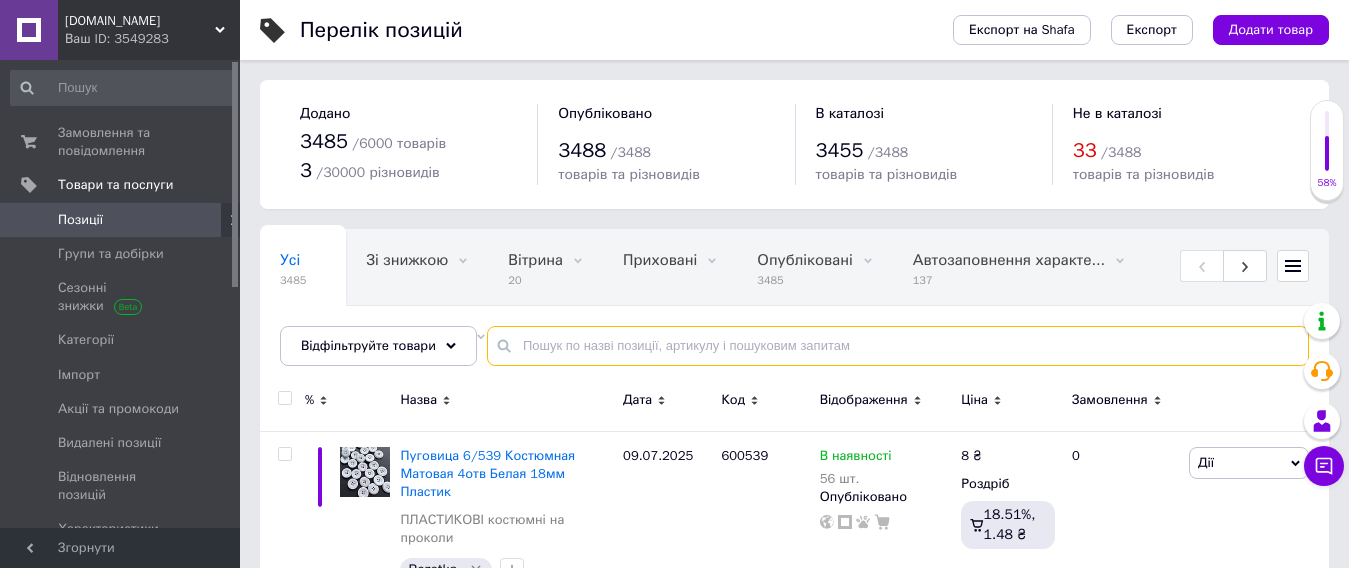 click at bounding box center (898, 346) 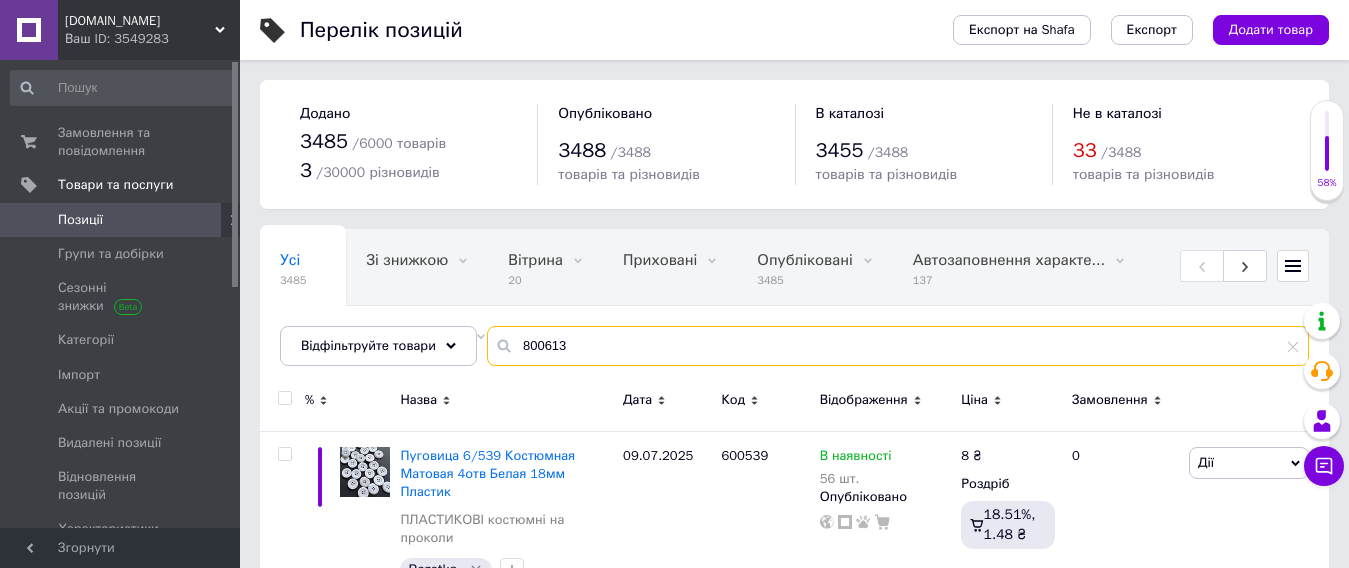 type on "800613" 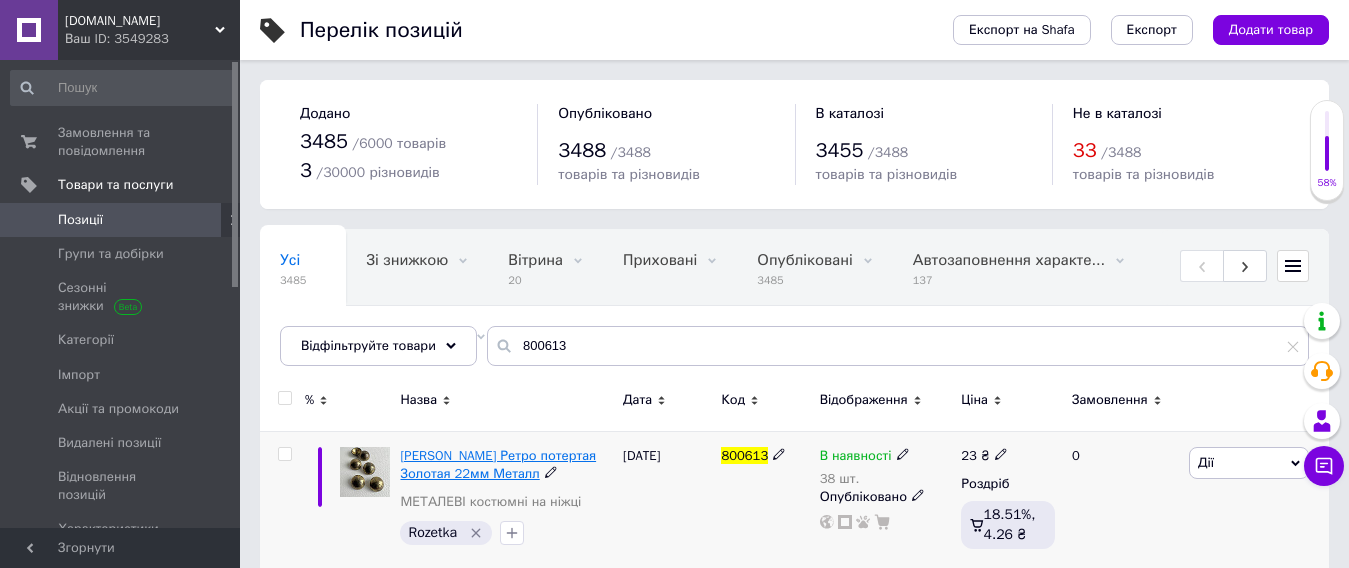 click on "Пуговица Костюмная Ретро потертая Золотая 22мм Металл" at bounding box center [498, 464] 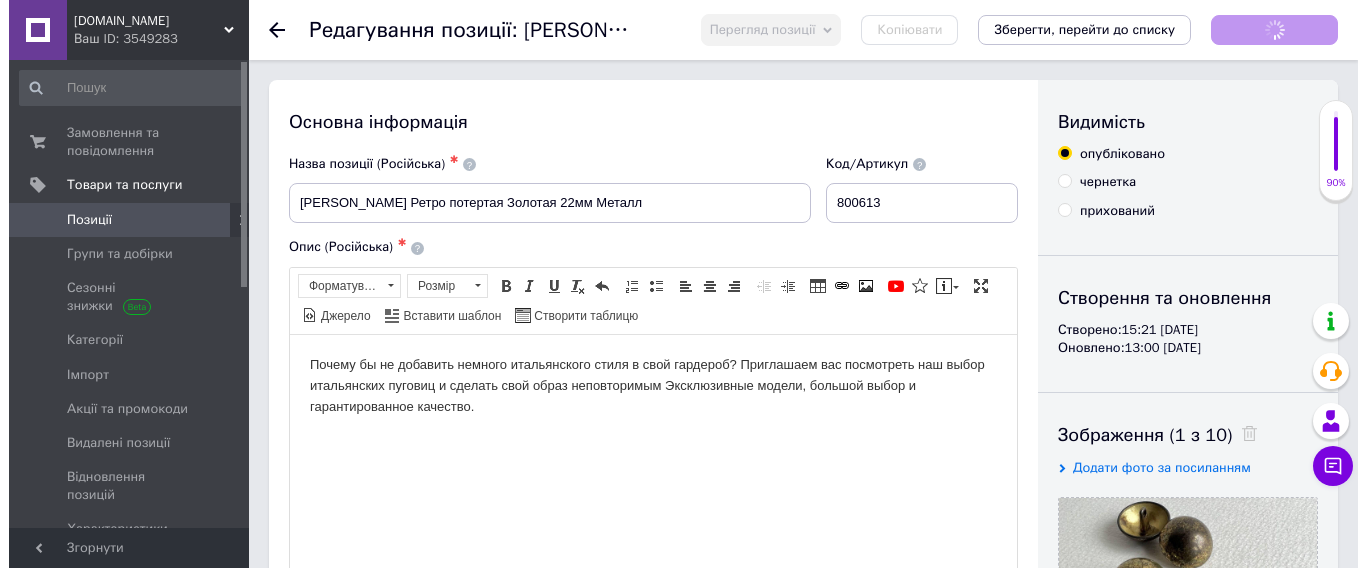 scroll, scrollTop: 300, scrollLeft: 0, axis: vertical 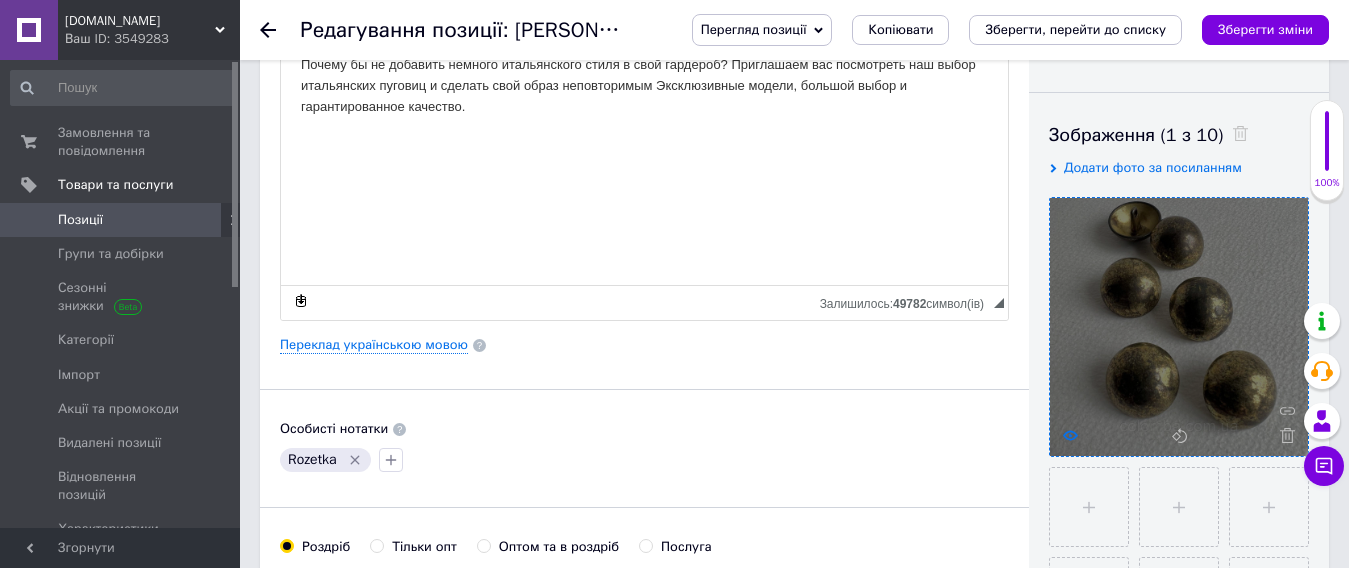 click 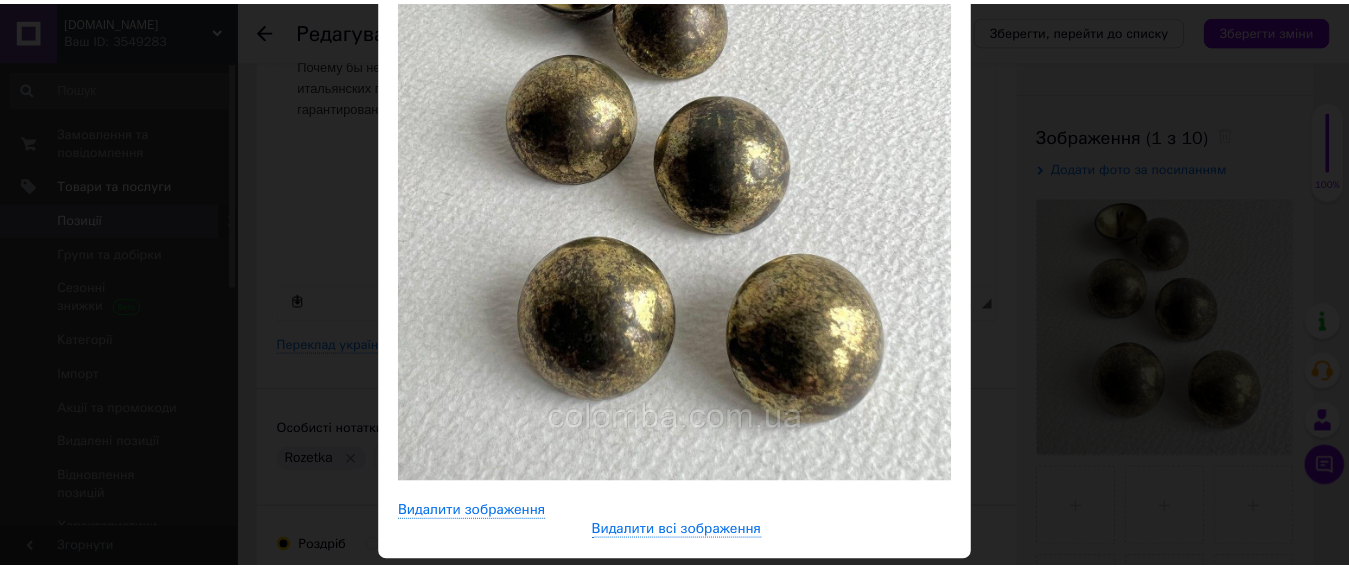 scroll, scrollTop: 200, scrollLeft: 0, axis: vertical 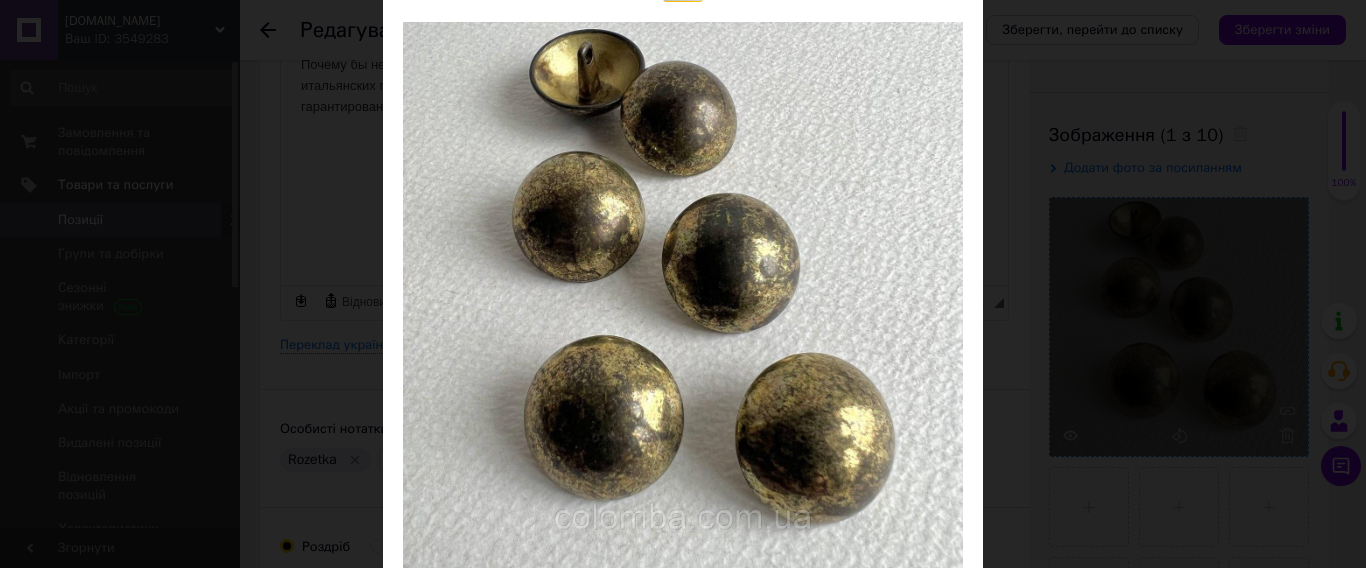 click on "× Перегляд зображення Видалити зображення Видалити всі зображення" at bounding box center (683, 284) 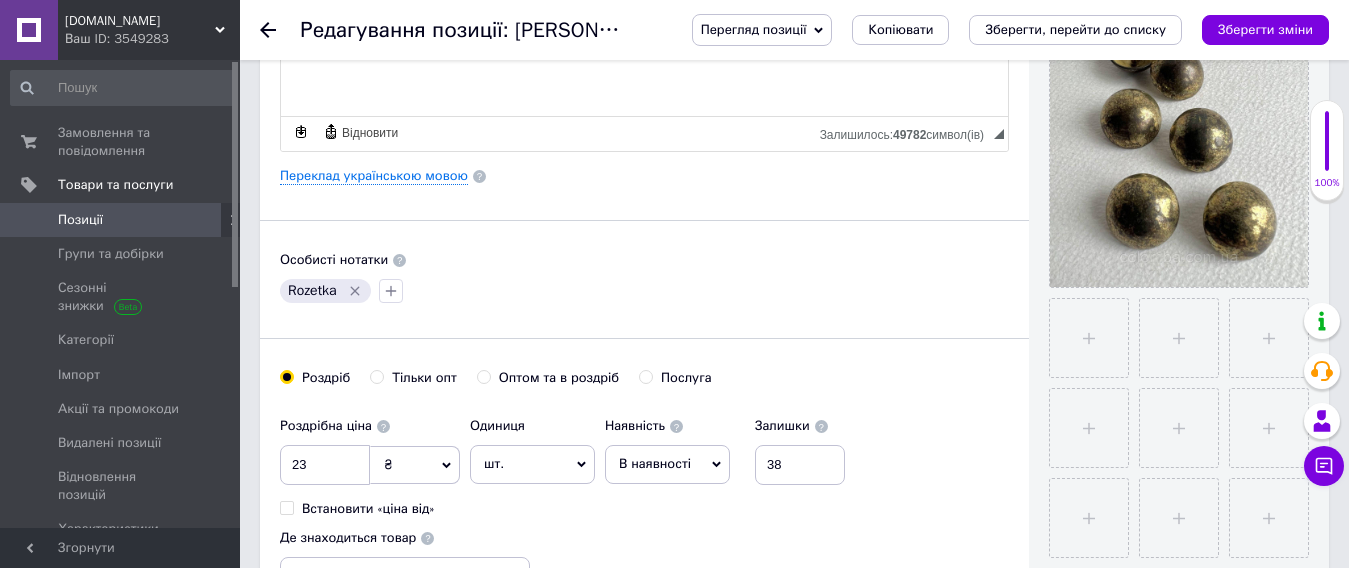 scroll, scrollTop: 800, scrollLeft: 0, axis: vertical 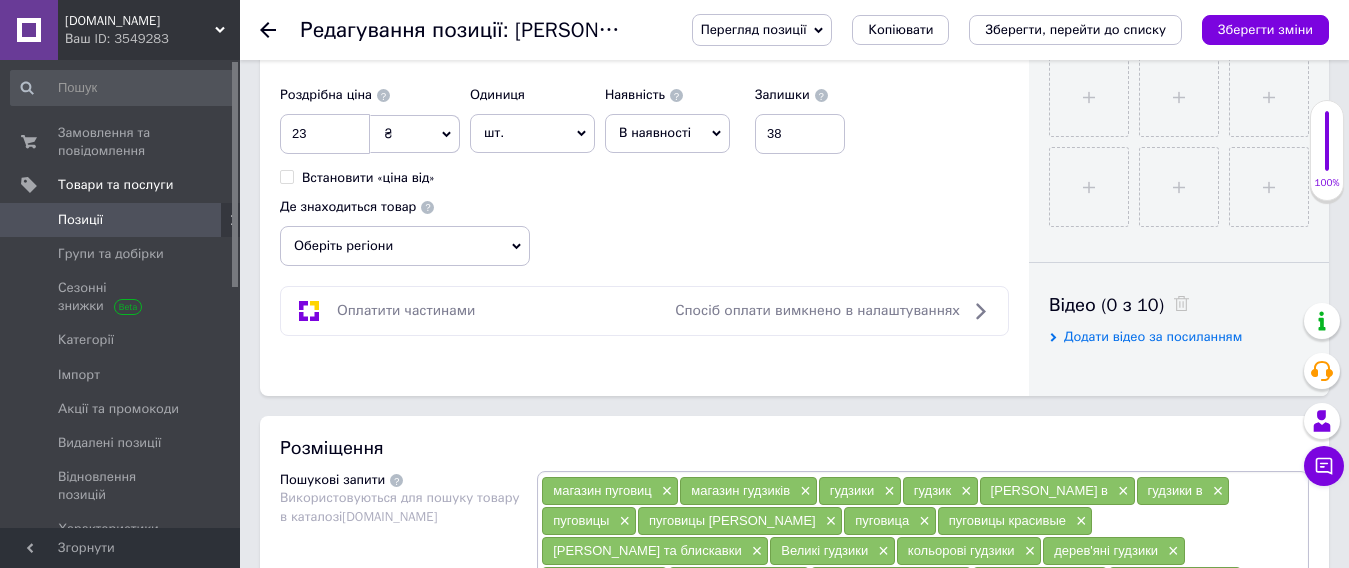 click on "Зберегти зміни" at bounding box center [1265, 29] 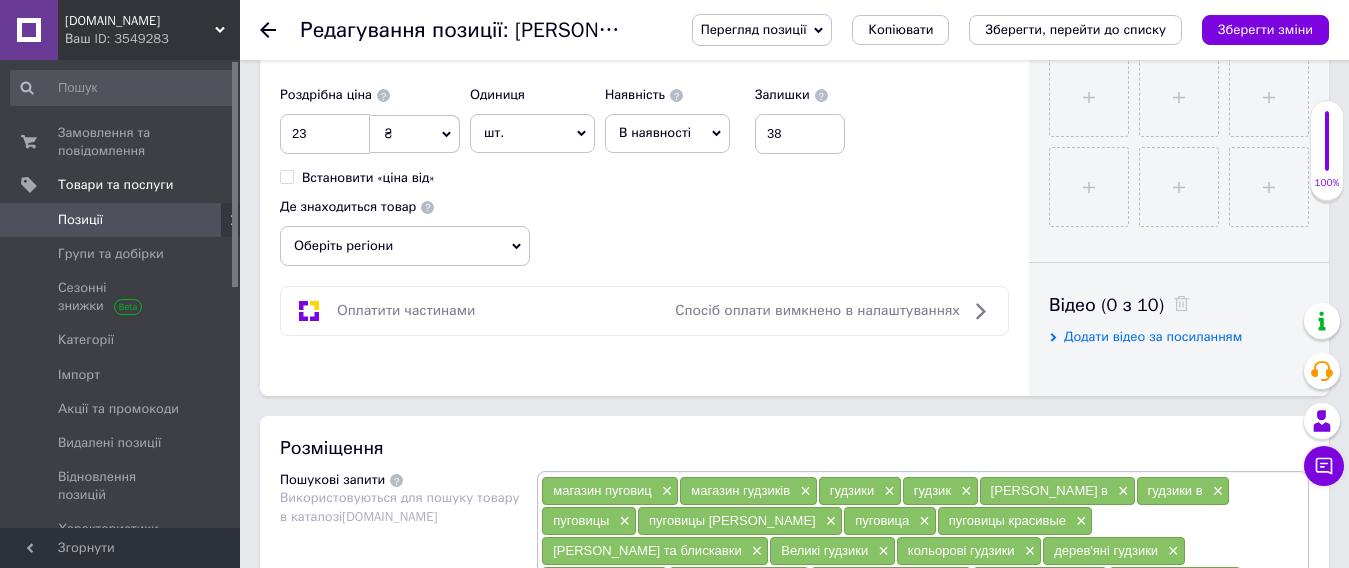 click on "Позиції" at bounding box center (80, 220) 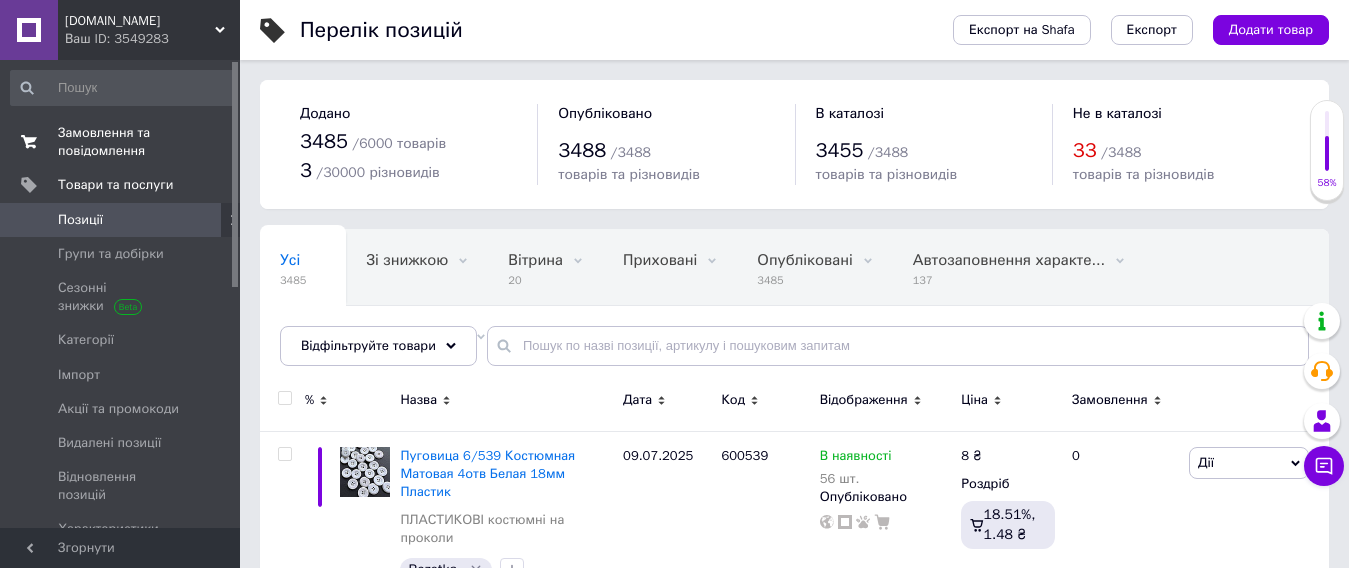 click on "Замовлення та повідомлення" at bounding box center (121, 142) 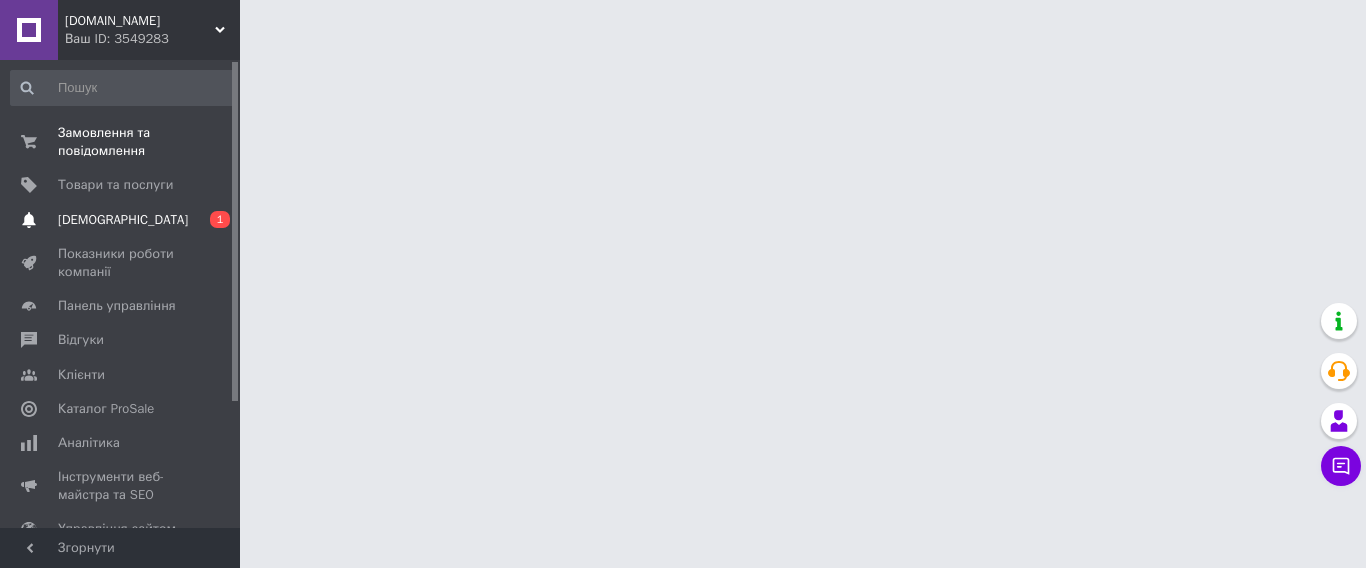 click on "С[DEMOGRAPHIC_DATA]" at bounding box center [123, 220] 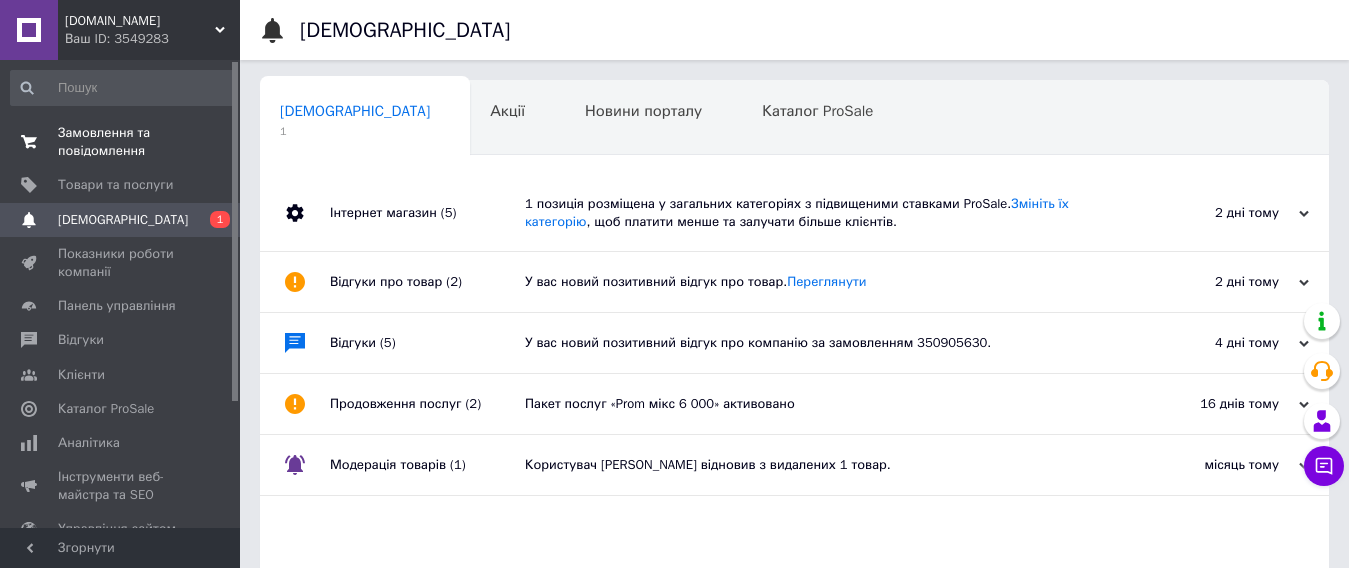 click on "Замовлення та повідомлення" at bounding box center [121, 142] 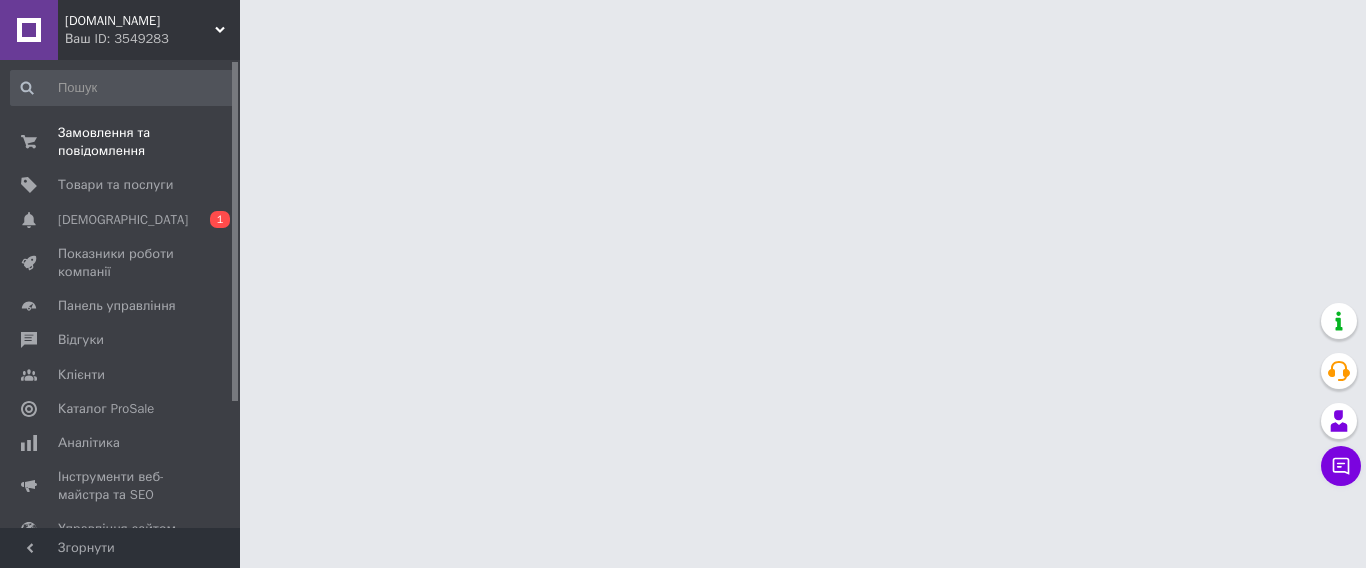 click on "[DOMAIN_NAME]" at bounding box center [140, 21] 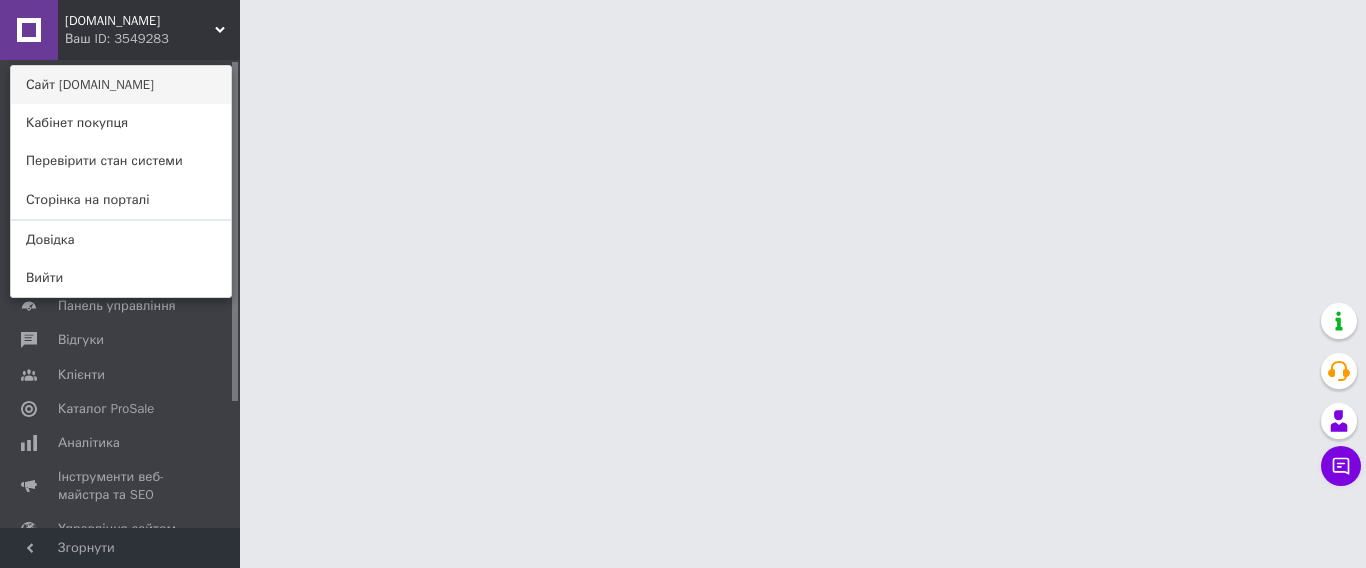 click on "Сайт [DOMAIN_NAME]" at bounding box center (121, 85) 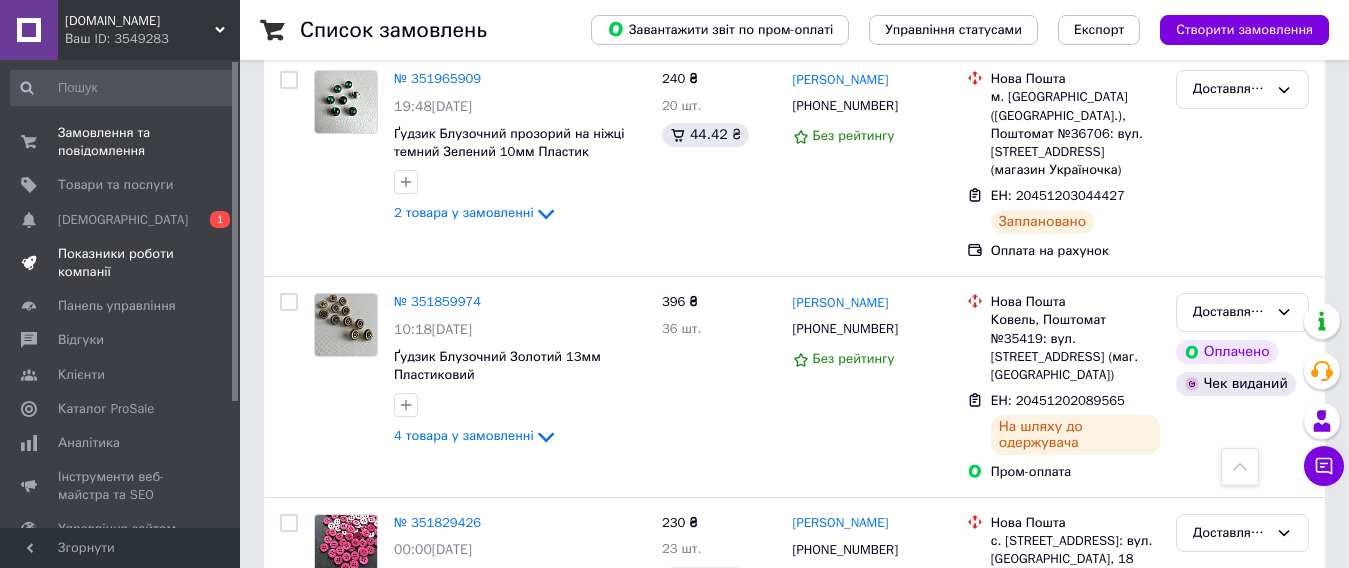 scroll, scrollTop: 400, scrollLeft: 0, axis: vertical 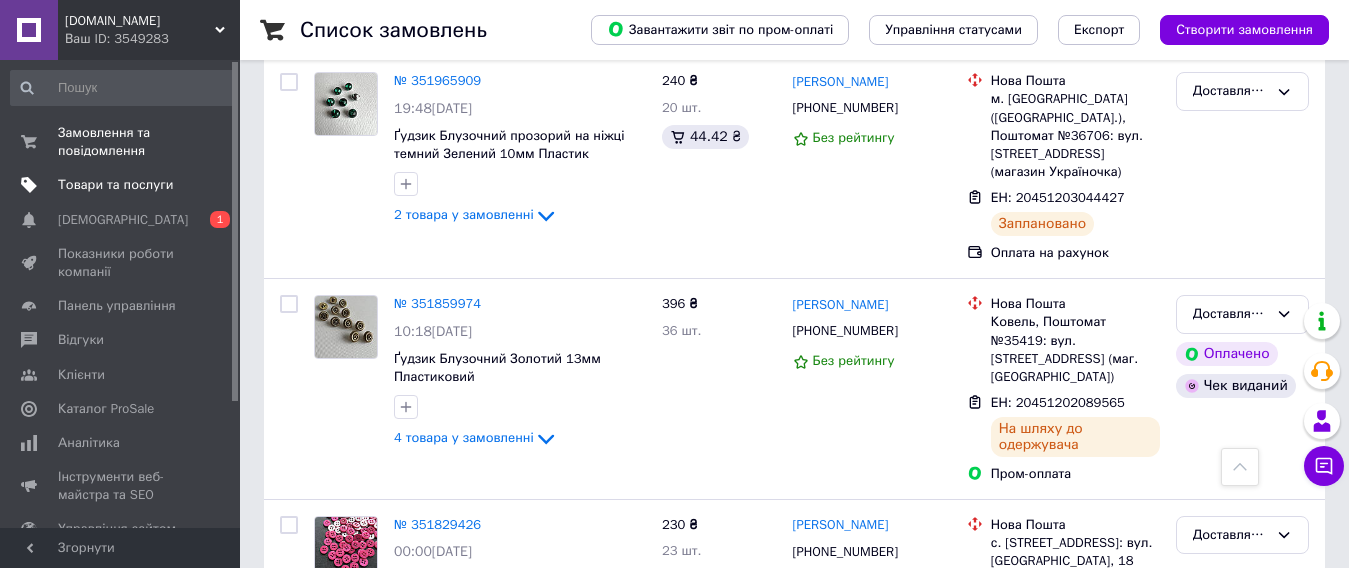 click on "Товари та послуги" at bounding box center [115, 185] 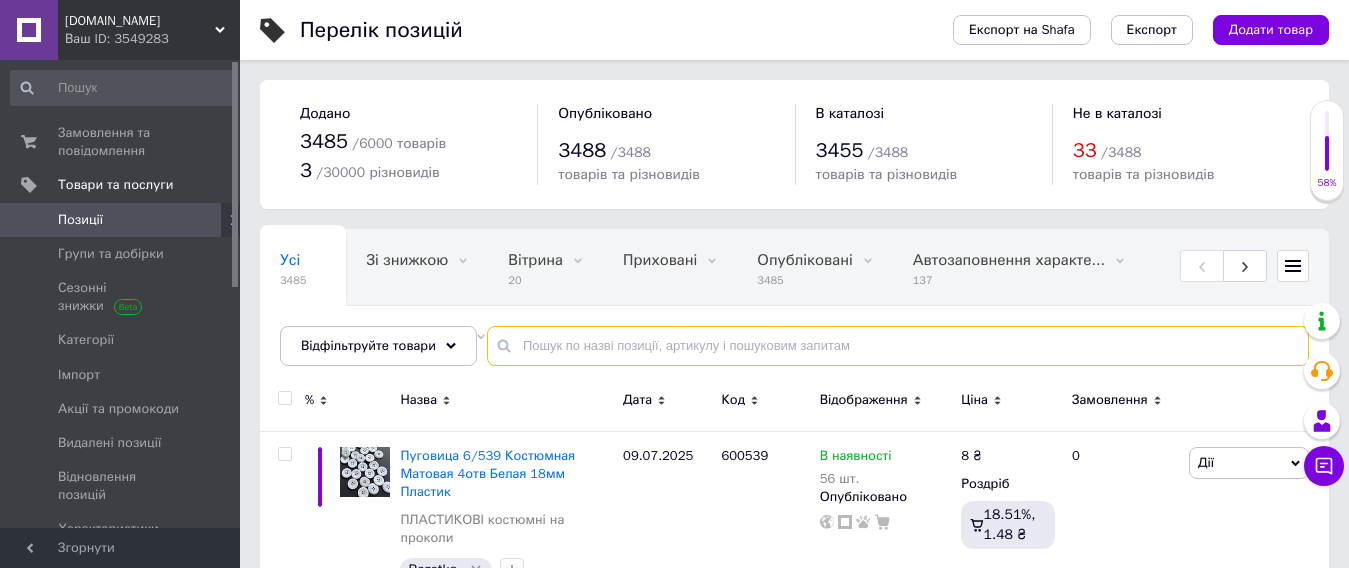 click at bounding box center [898, 346] 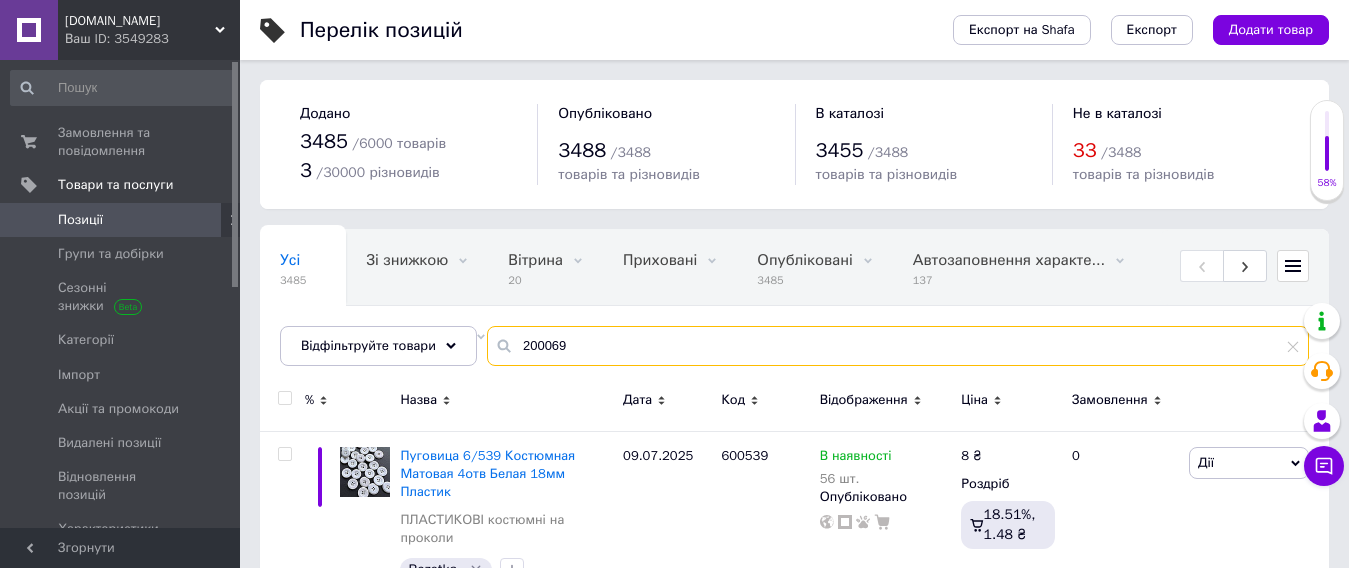type on "200069" 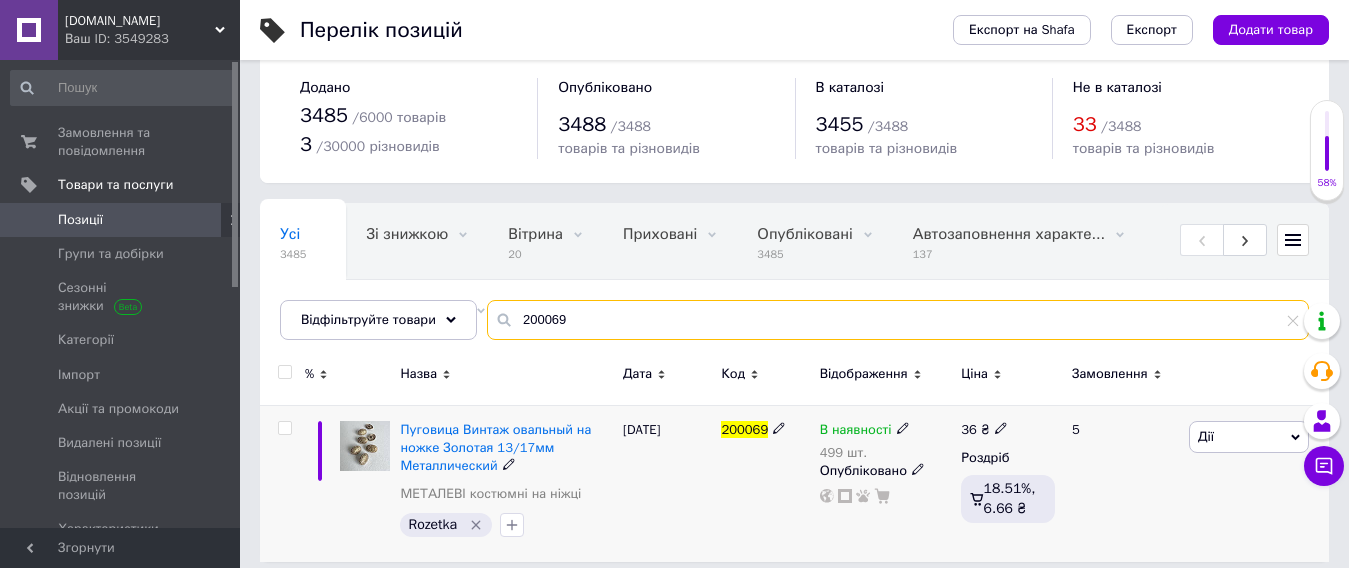 scroll, scrollTop: 40, scrollLeft: 0, axis: vertical 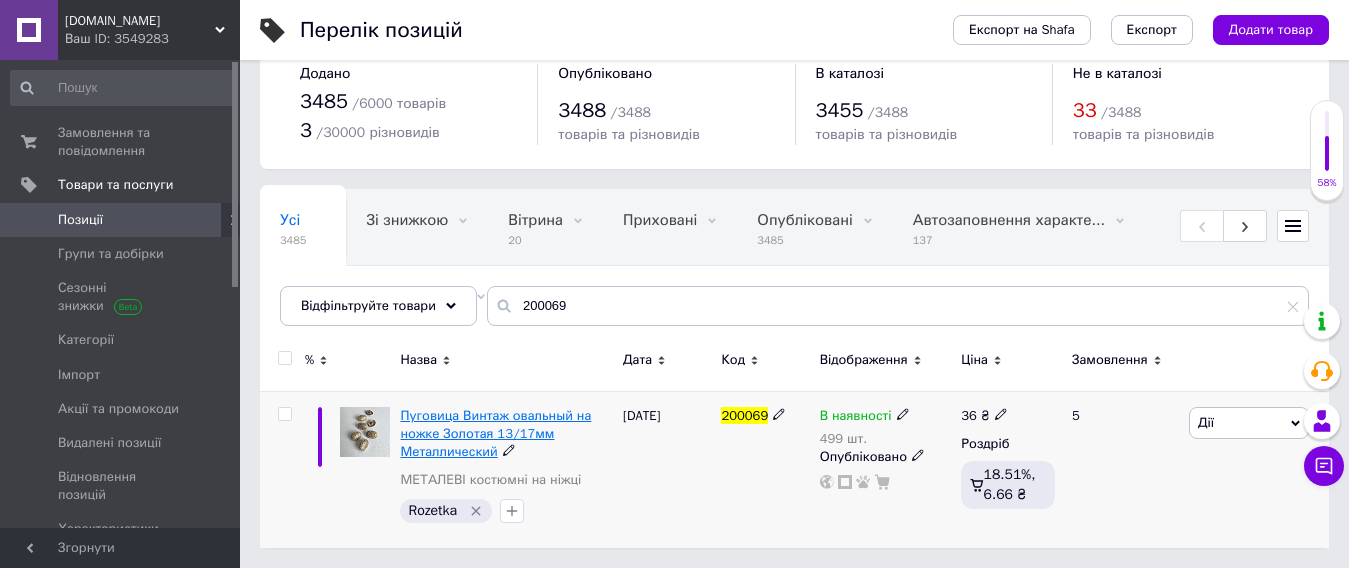 click on "Пуговица Винтаж овальный на ножке Золотая 13/17мм Металлический" at bounding box center (495, 433) 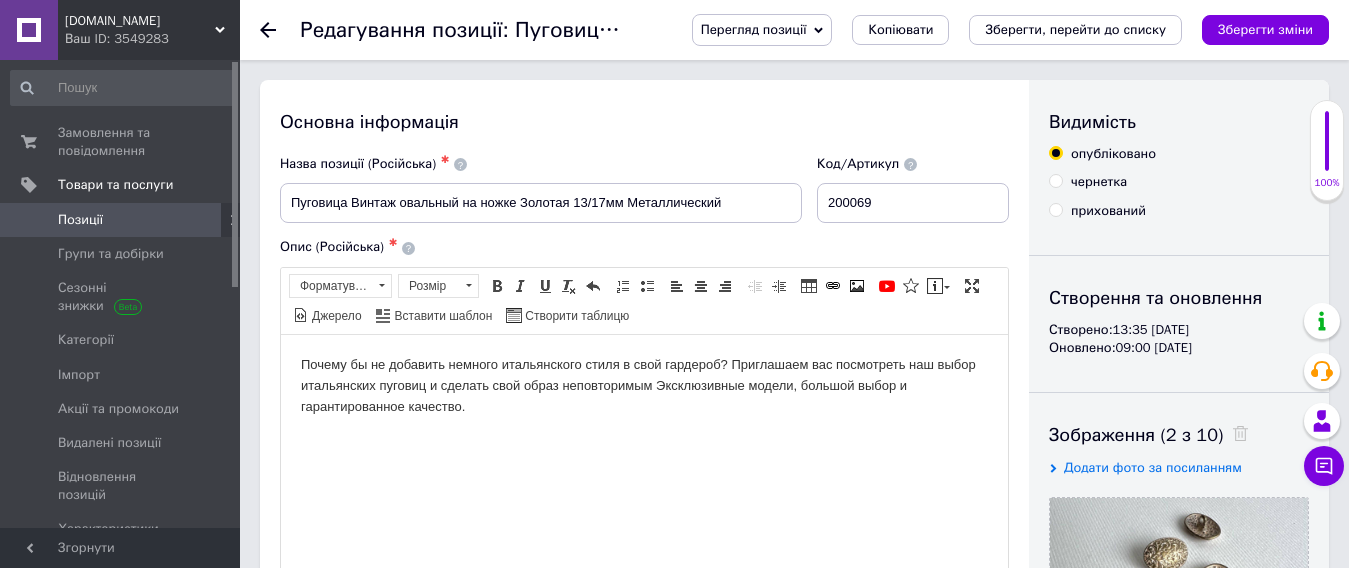 scroll, scrollTop: 500, scrollLeft: 0, axis: vertical 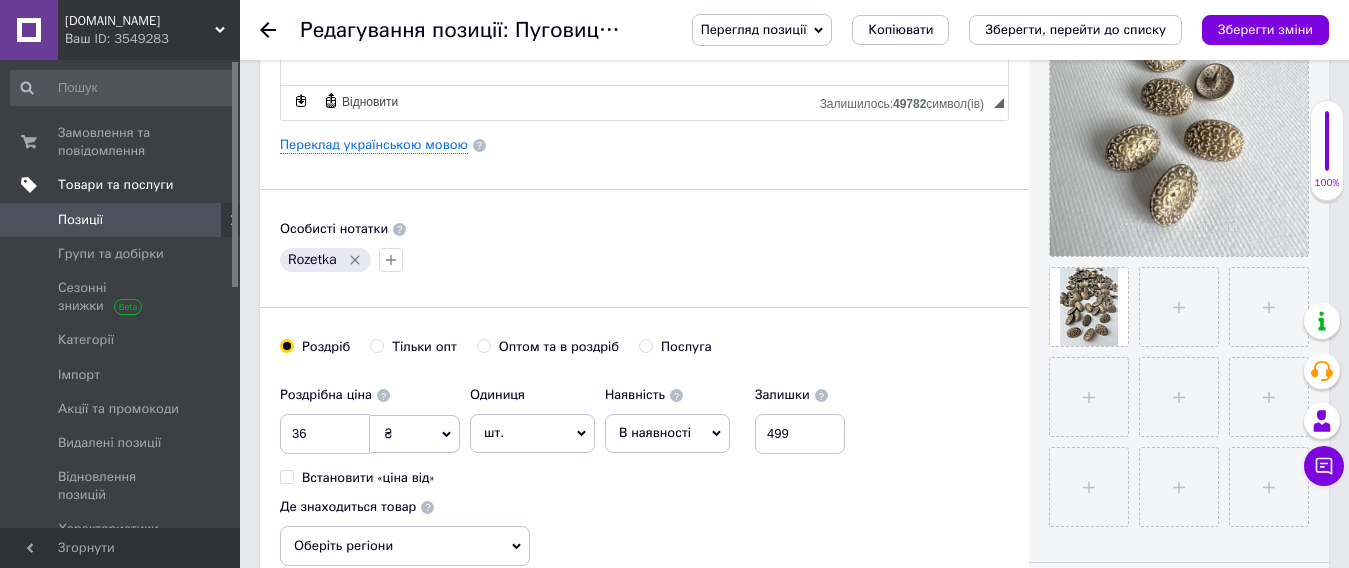 click on "Товари та послуги" at bounding box center [123, 185] 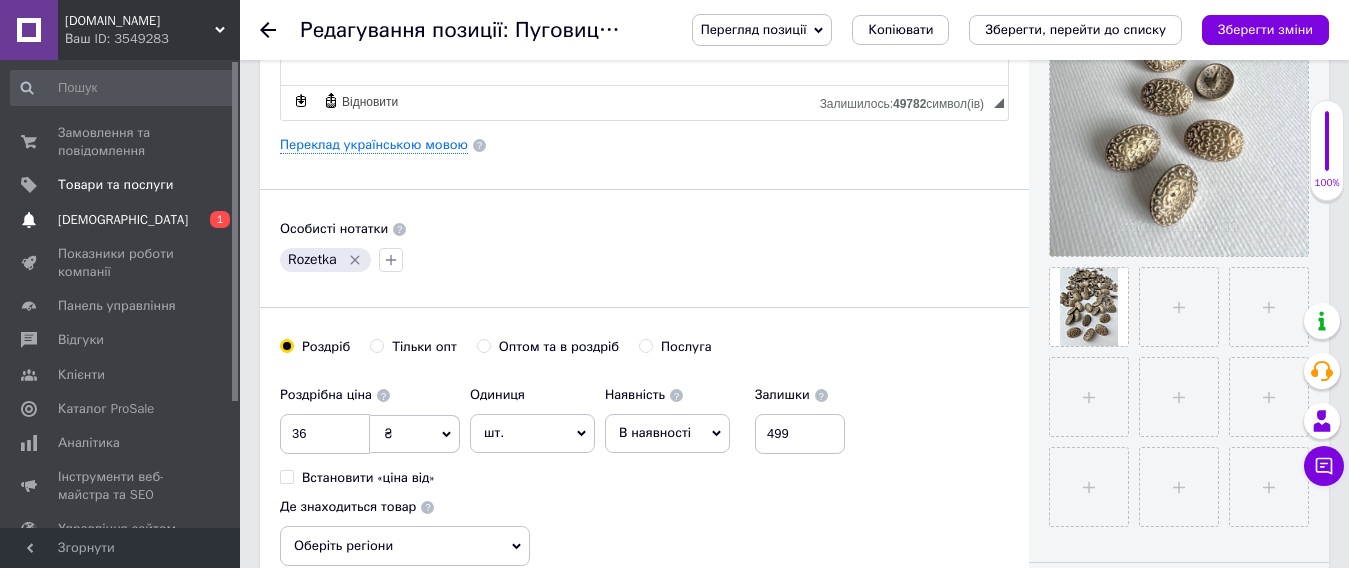 click on "С[DEMOGRAPHIC_DATA]" at bounding box center (121, 220) 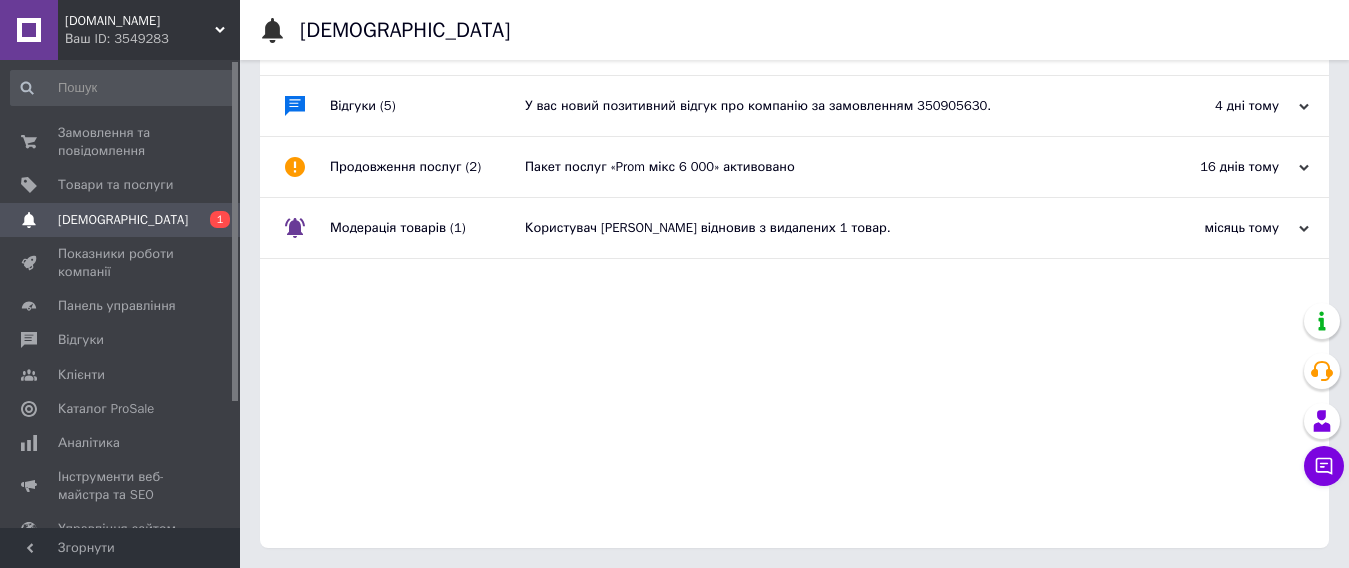 scroll, scrollTop: 0, scrollLeft: 0, axis: both 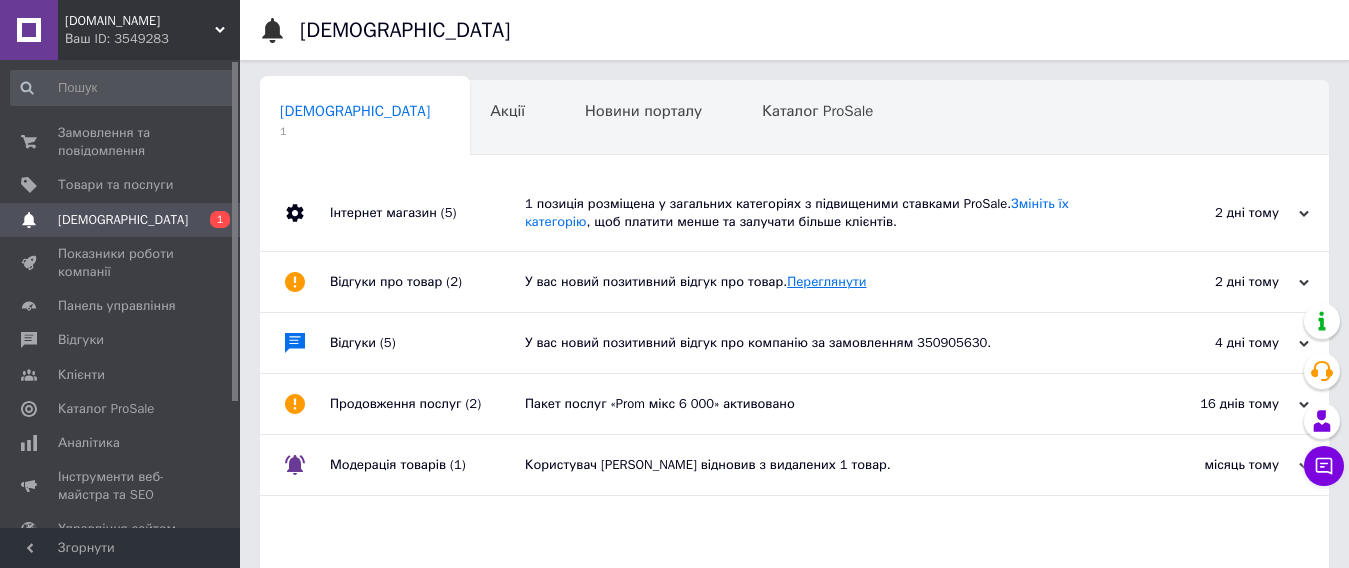 click on "Переглянути" at bounding box center [826, 281] 